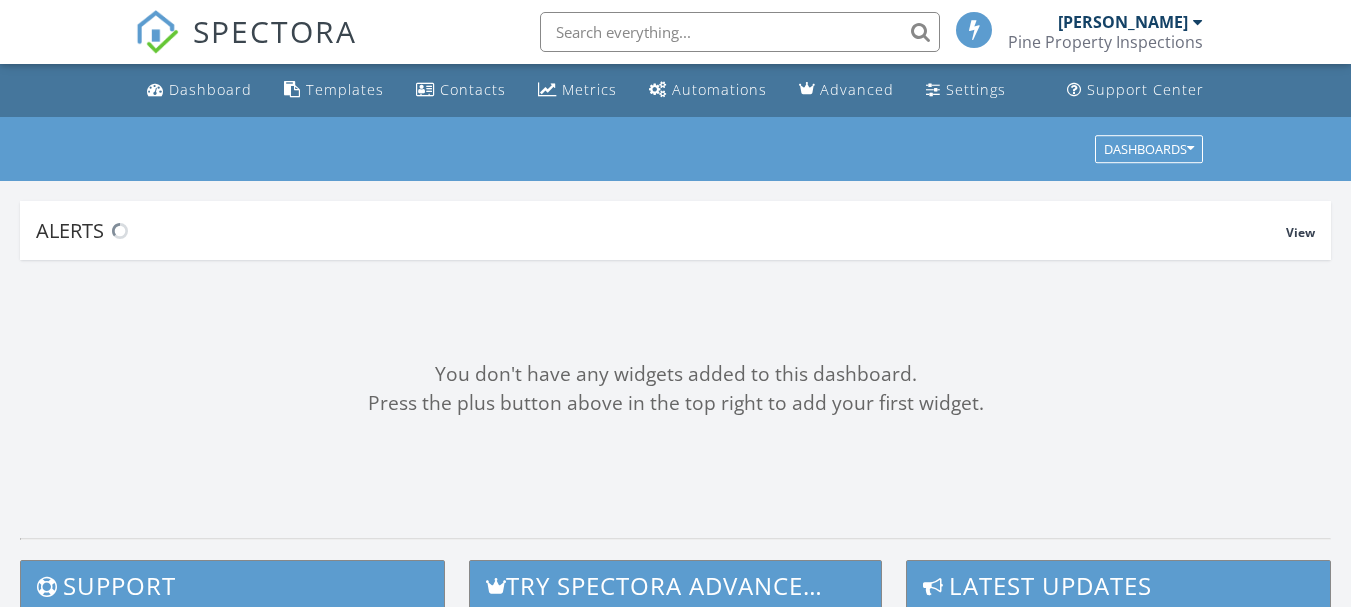 scroll, scrollTop: 0, scrollLeft: 0, axis: both 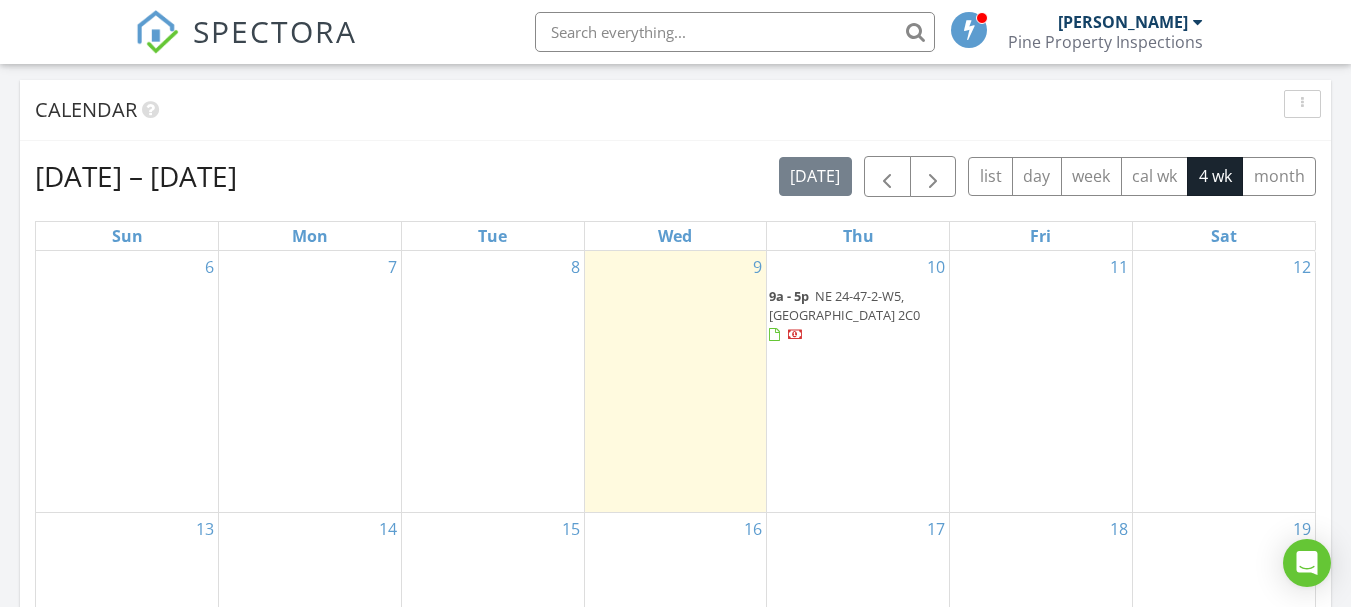 click on "NE 24-47-2-W5, Leduc County T0C 2C0" at bounding box center (844, 305) 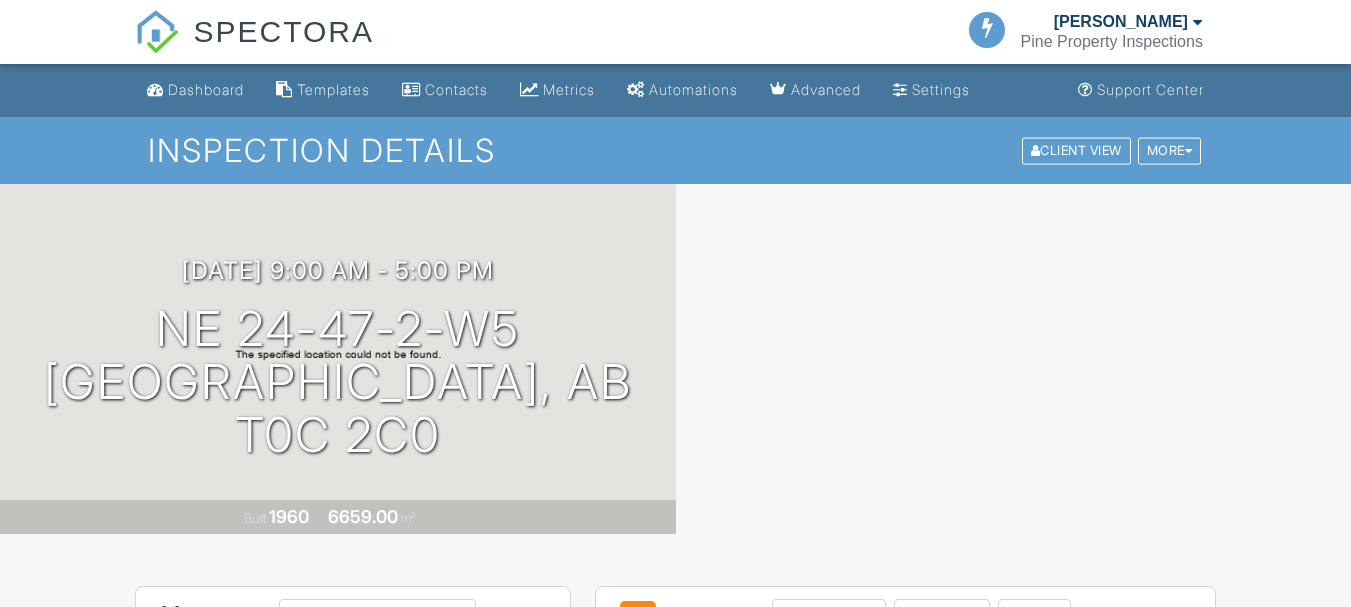 scroll, scrollTop: 0, scrollLeft: 0, axis: both 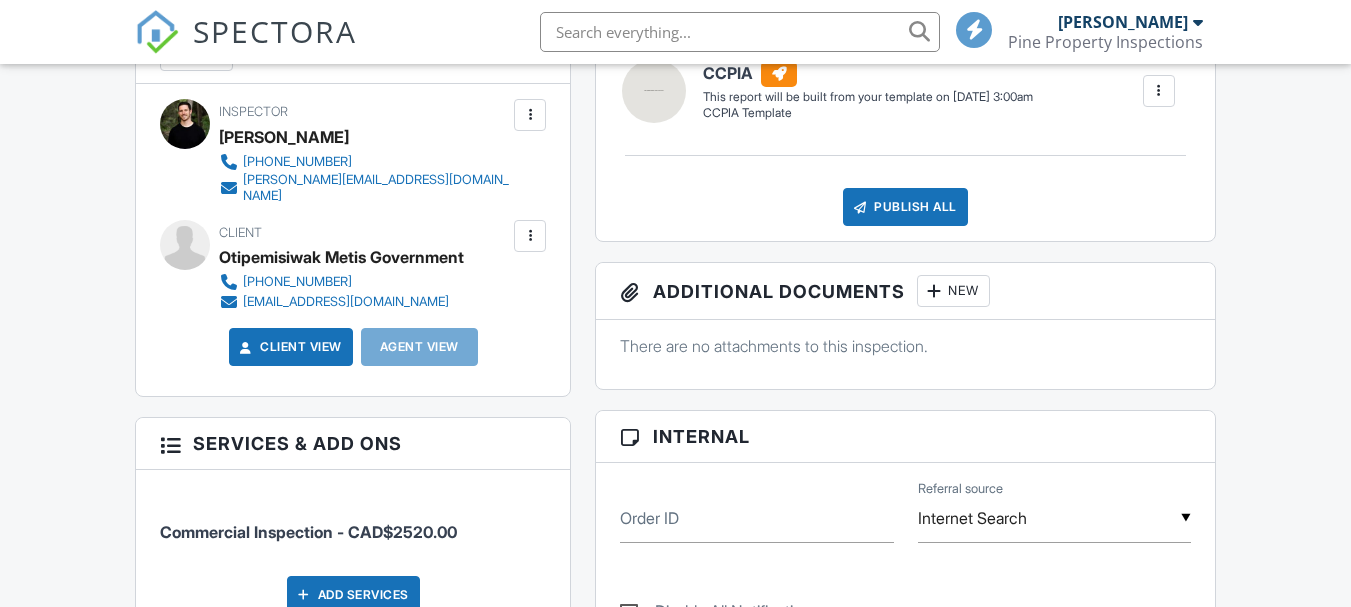 click on "Signed 2025/07/09 (IP 170.203.217.12)" at bounding box center (355, 901) 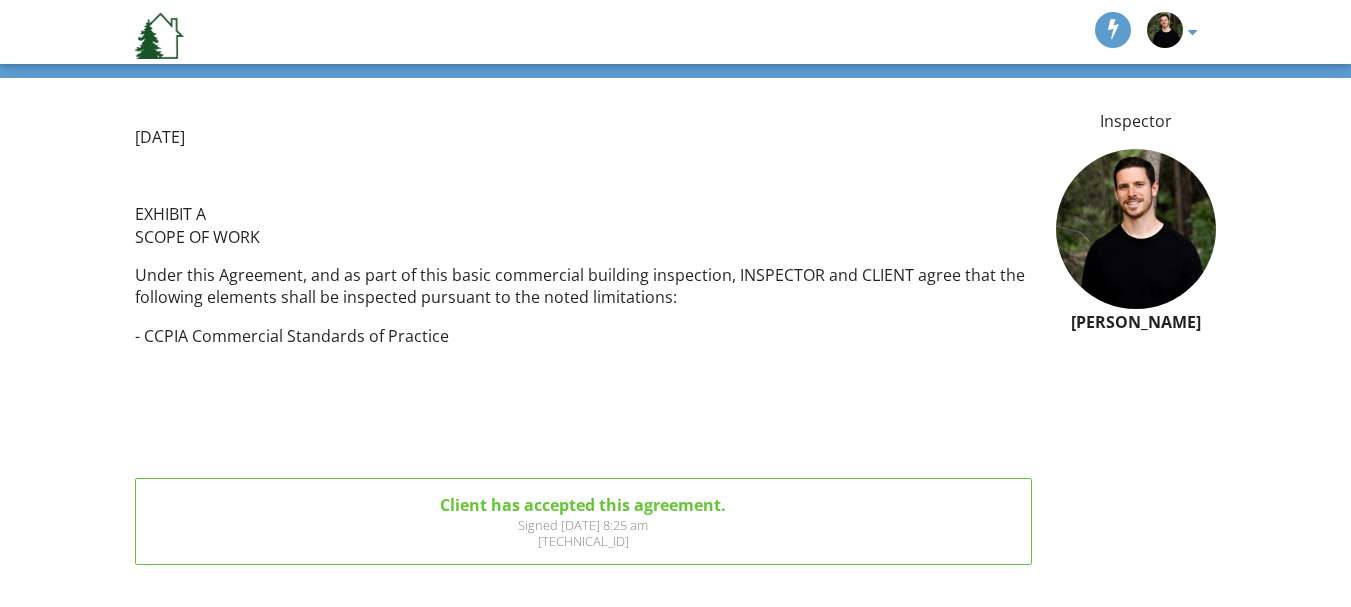 scroll, scrollTop: 0, scrollLeft: 0, axis: both 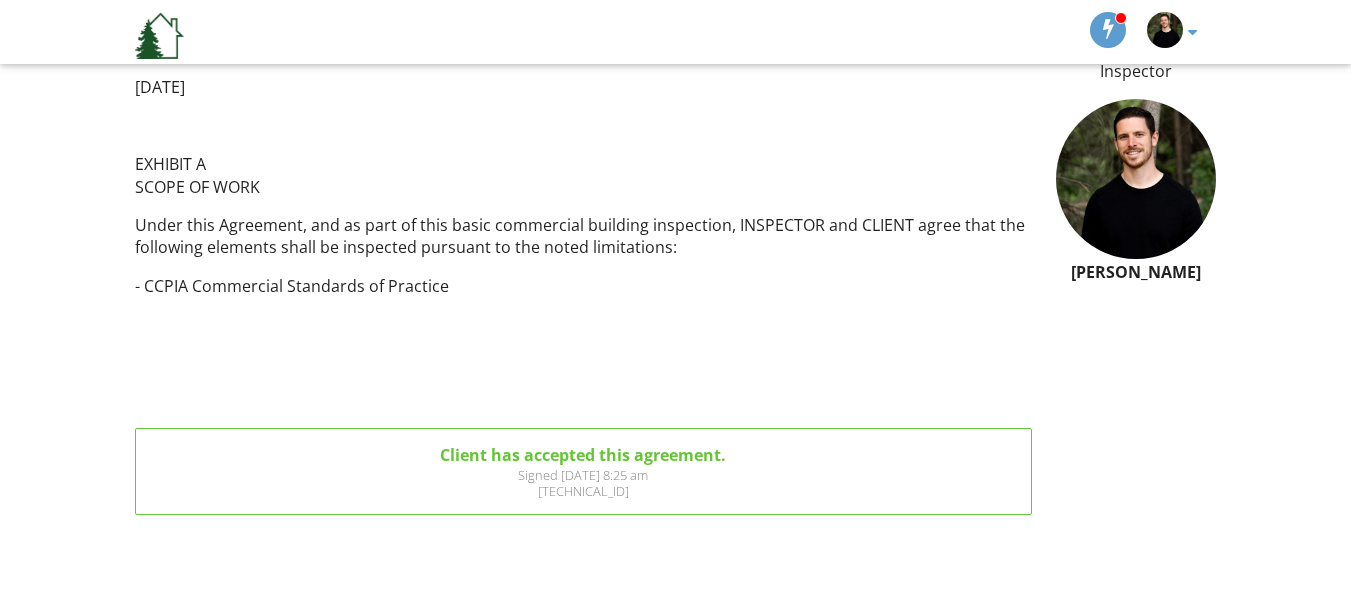 click on "- CCPIA Commercial Standards of Practice" at bounding box center [583, 286] 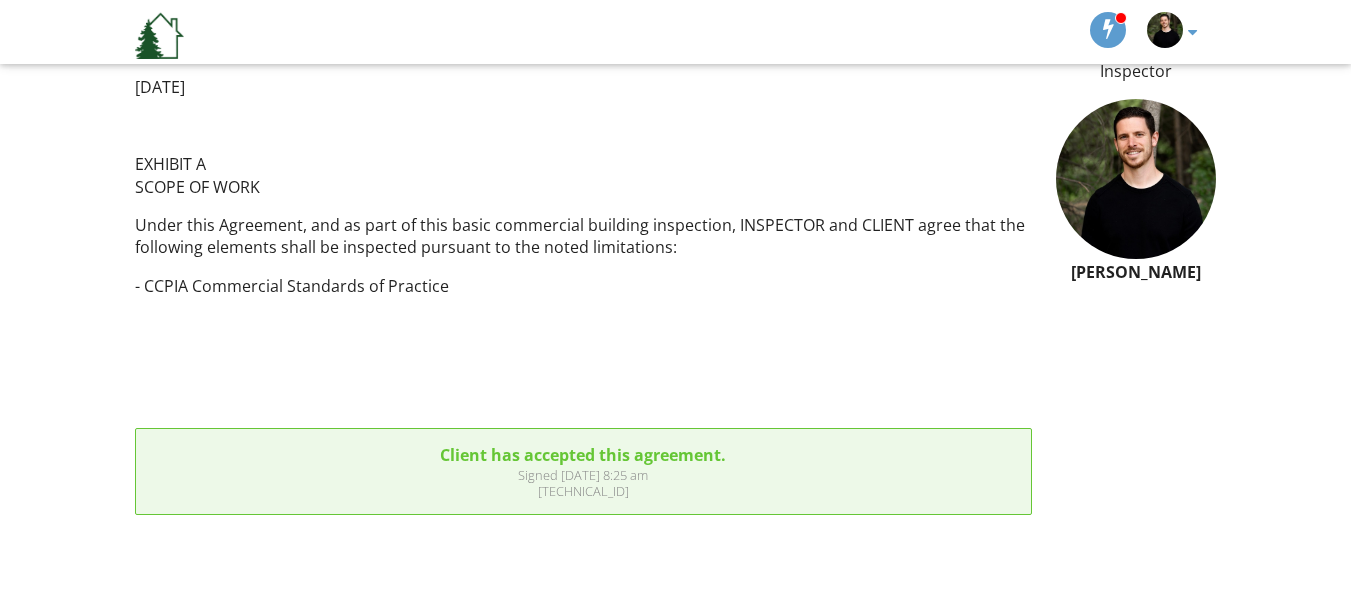 click on "Signed [DATE]  8:25 am" at bounding box center (583, 475) 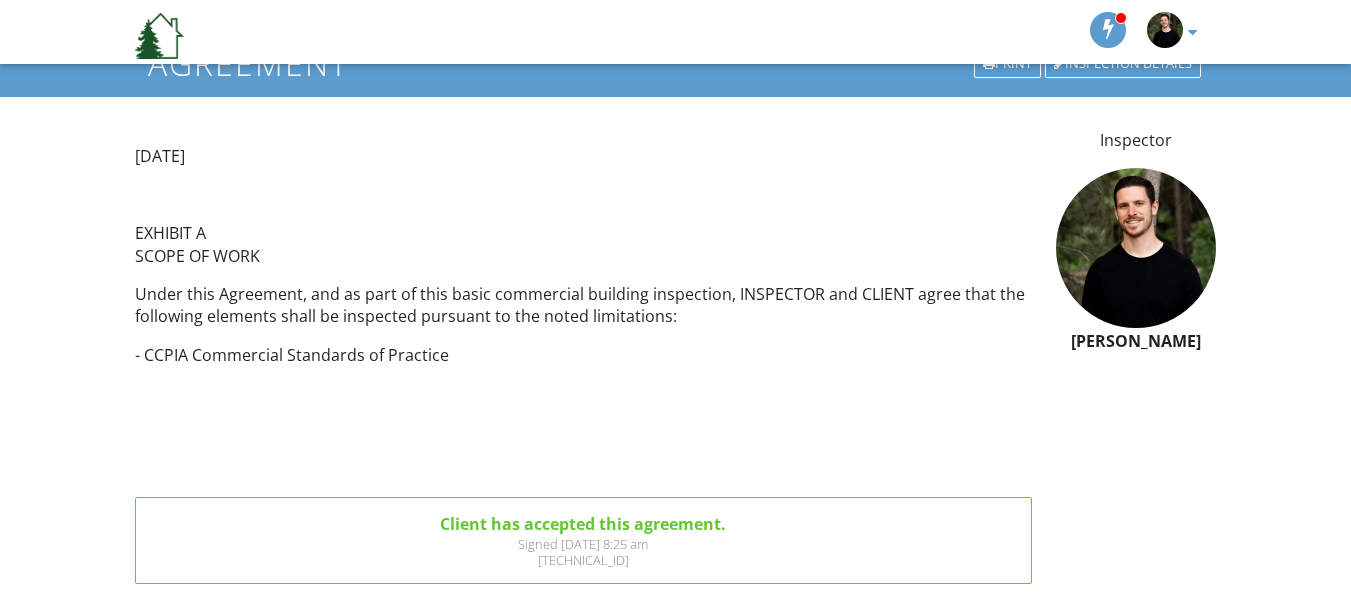 scroll, scrollTop: 0, scrollLeft: 0, axis: both 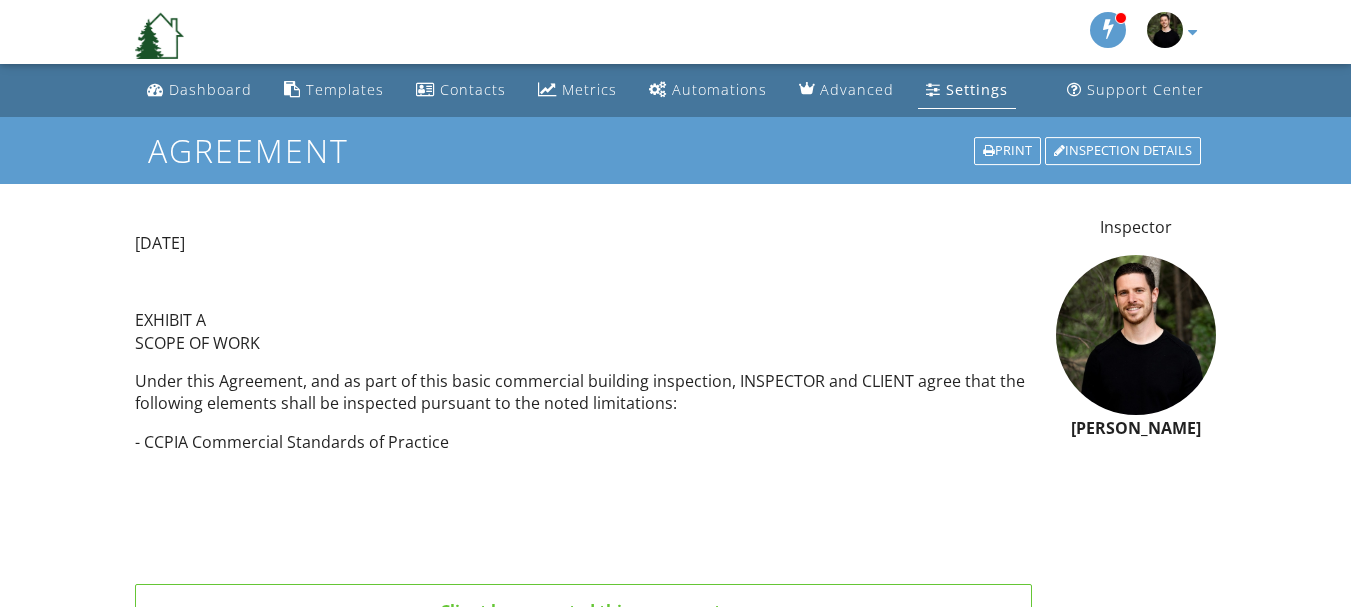 click on "Under this Agreement, and as part of this basic commercial building inspection, INSPECTOR and CLIENT agree that the following elements shall be inspected pursuant to the noted limitations:" at bounding box center [583, 392] 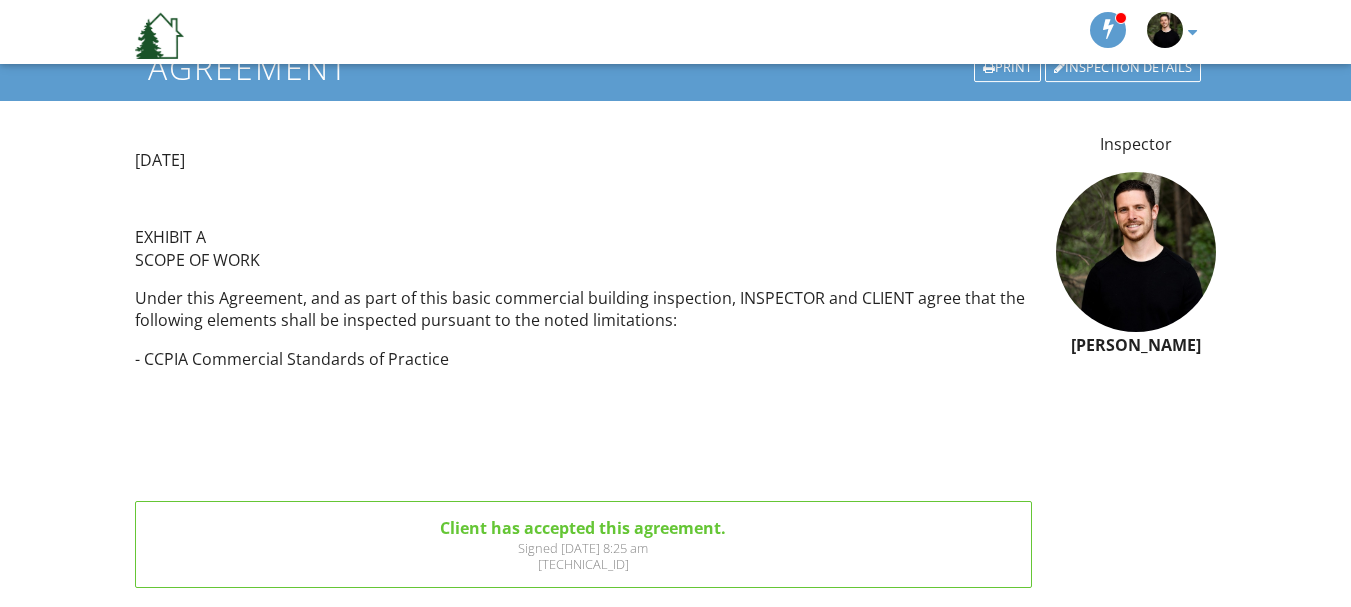 scroll, scrollTop: 0, scrollLeft: 0, axis: both 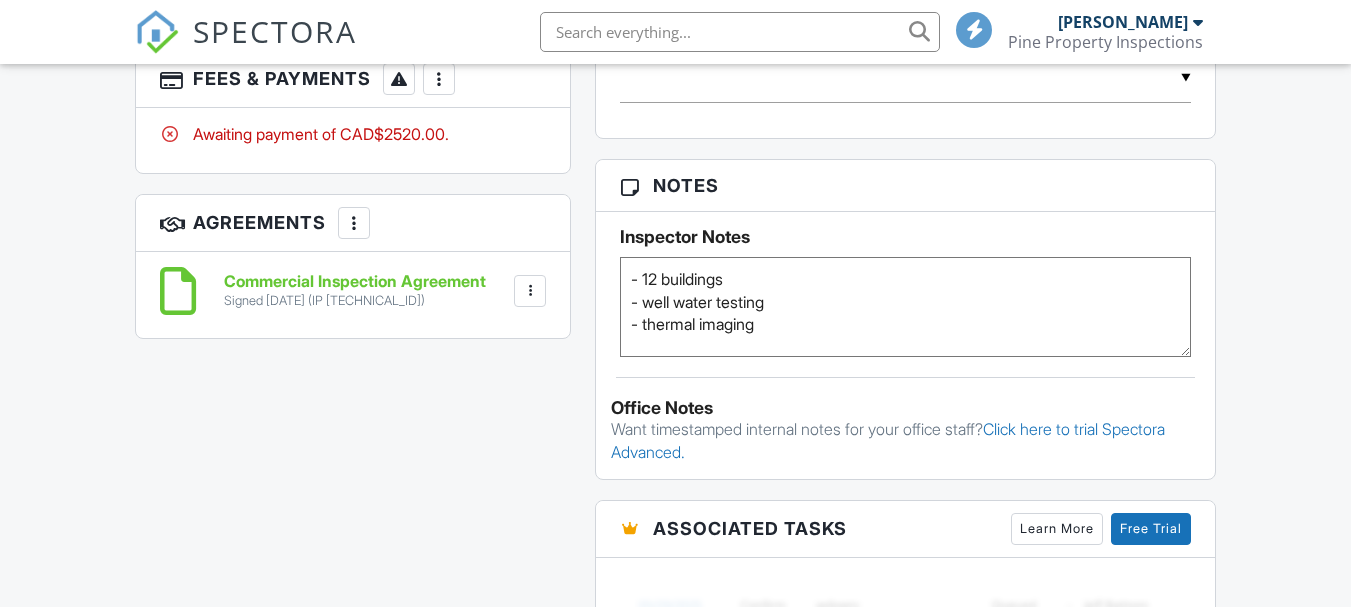 click at bounding box center (530, 291) 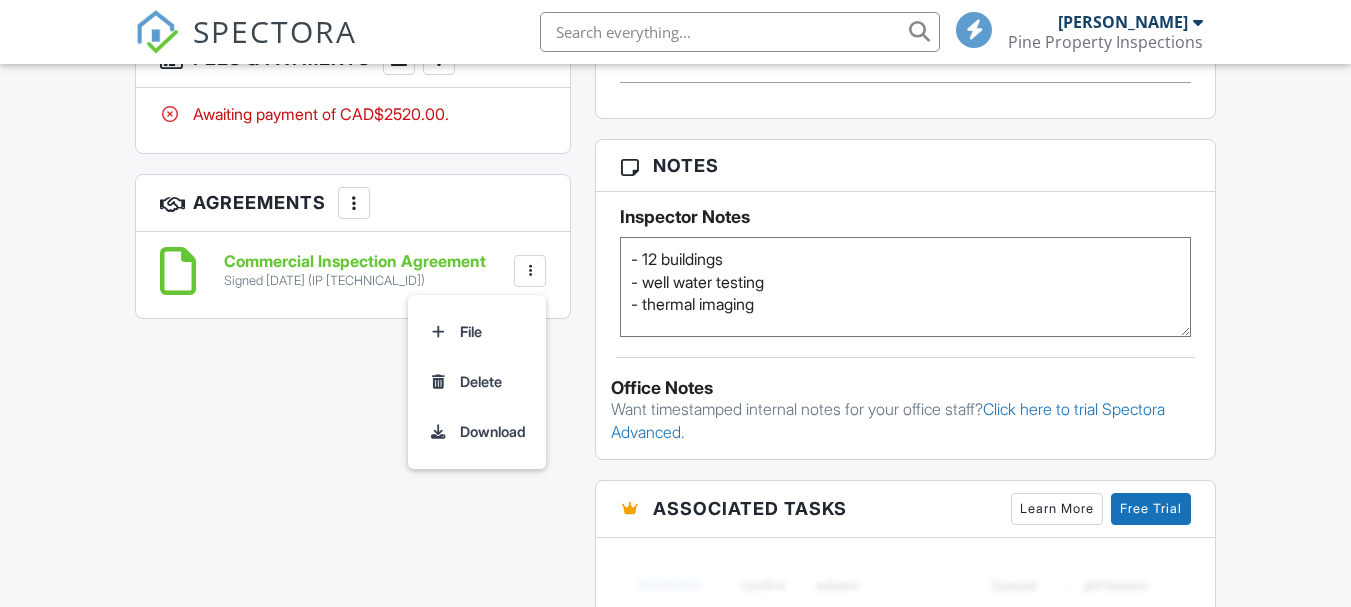 click on "All emails and texts are disabled for this inspection!
All emails and texts have been disabled for this inspection. This may have happened due to someone manually disabling them or this inspection being unconfirmed when it was scheduled. To re-enable emails and texts for this inspection, click the button below.
Turn on emails and texts
Turn on and Requeue Notifications
Reports
Unlocked
Attach
New
CCPIA
CCPIA Template
Edit
View
CCPIA
CCPIA Template
This report will be built from your template on 07/10/25  3:00am
Quick Publish
Copy
Build Now
Delete
Publish All
Checking report completion
Publish report?
Before publishing from the web, click "Preview/Publish" in the Report Editor to save your changes ( don't know where that is?
Cancel
Publish
Share archived report" at bounding box center [675, 190] 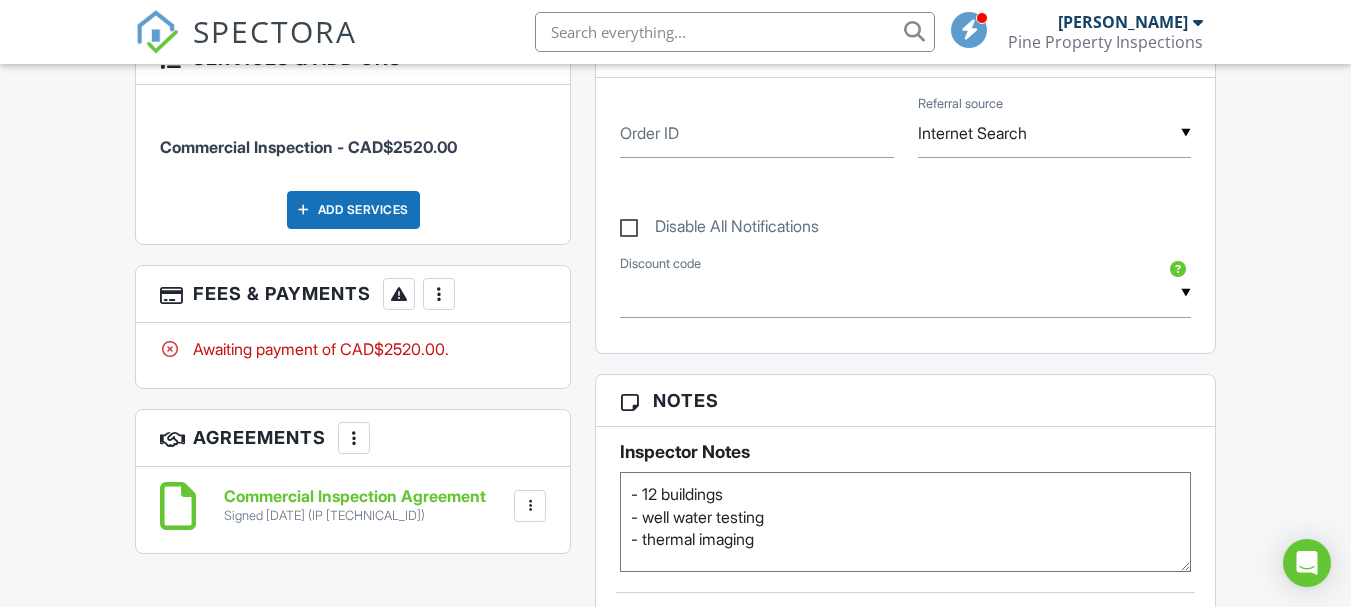 scroll, scrollTop: 1020, scrollLeft: 0, axis: vertical 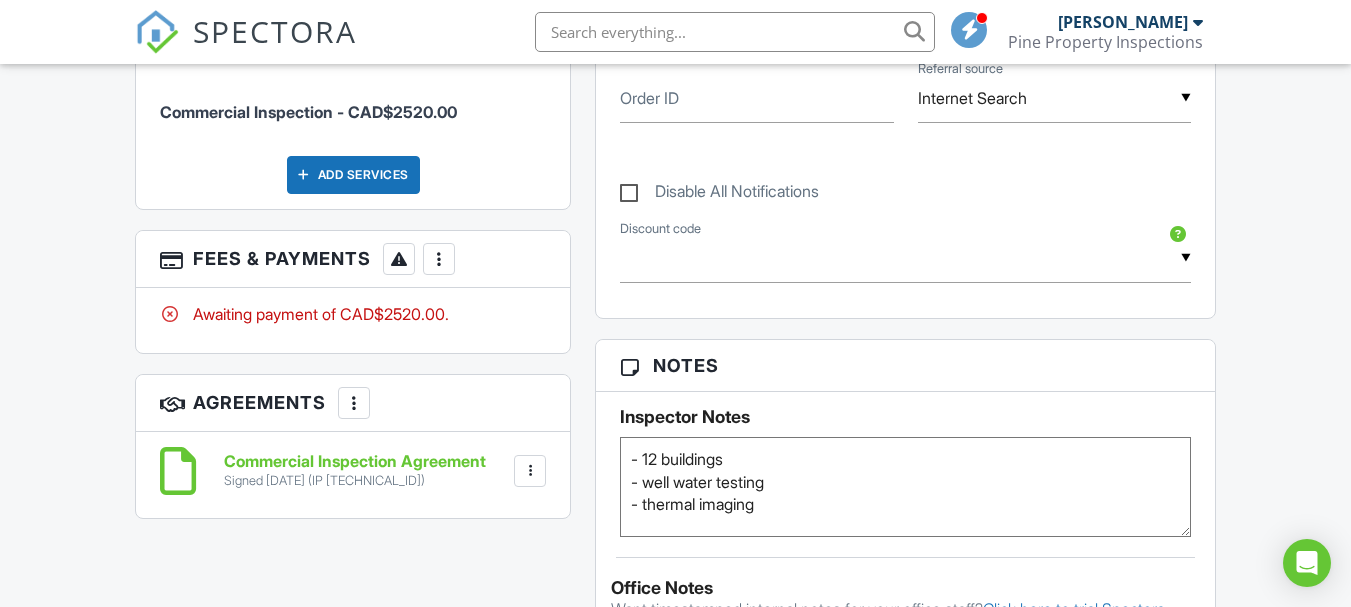 click at bounding box center (354, 403) 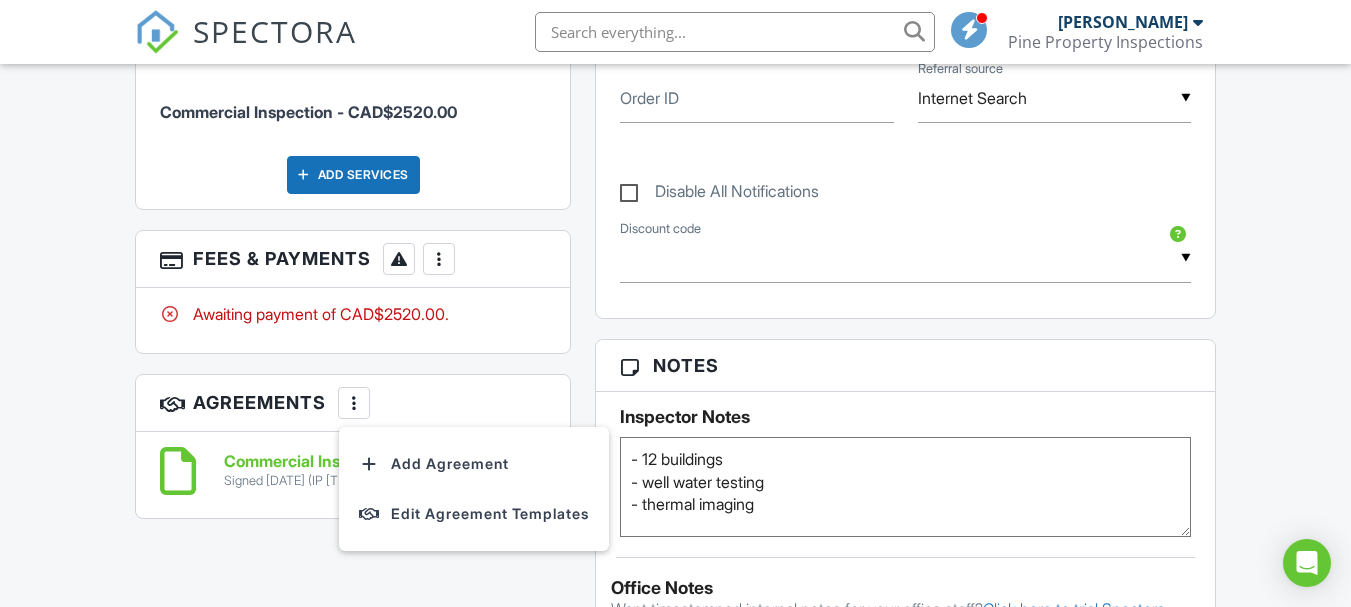 click on "People
Disable Client CC Email
New
Client
Client's Agent
Listing Agent
Add Another Person
Inspector
Jeremy Killen
+17809373097
jeremy@pinepropertyinspections.ca
Make Invisible
Mark As Requested
Remove
Update Client
First name
Otipemisiwak Metis Government
Last name
Email (required)
ayarmuch@metis.org
CC Email
Phone
780-907-2837
Address
#200-12308 111 Ave
City
Edmonton
State
AB
Zip
T5M 2N4
Internal notes visible only to the company
Private notes visible only to company admins
Updating the client email address will resend the confirmation email and update all queued automated emails.
Cancel
Save
Confirm client deletion
Cancel
Remove Client" at bounding box center (353, 52) 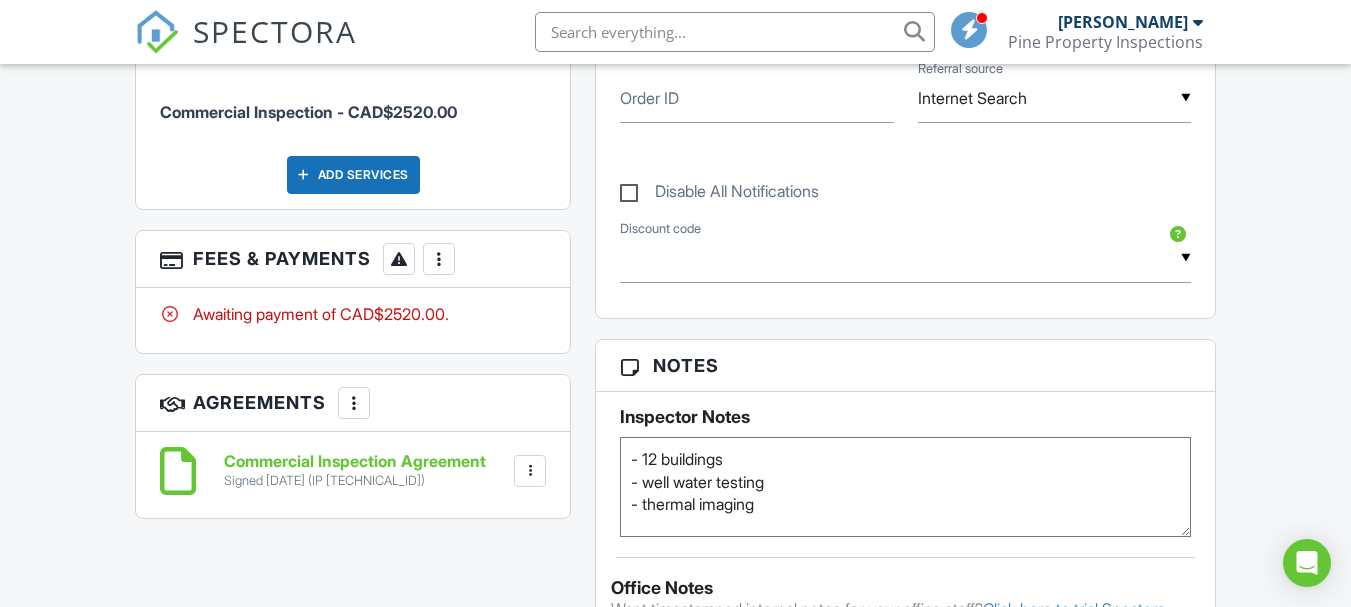 click at bounding box center (530, 471) 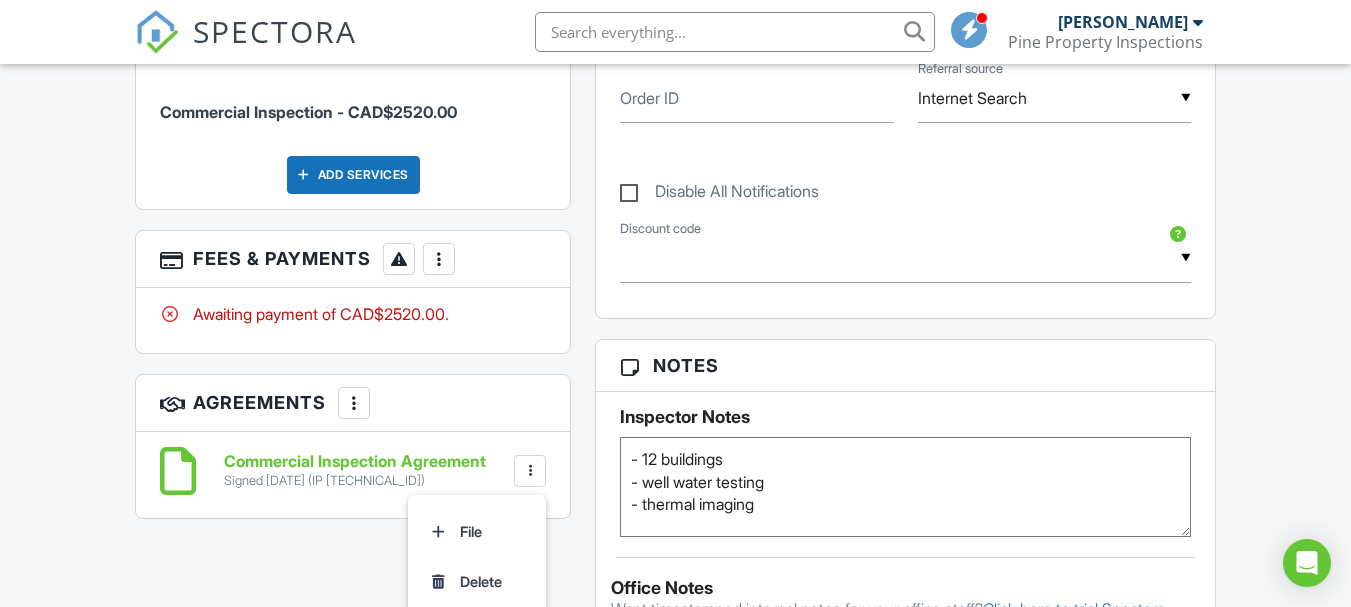 click on "People
Disable Client CC Email
New
Client
Client's Agent
Listing Agent
Add Another Person
Inspector
Jeremy Killen
+17809373097
jeremy@pinepropertyinspections.ca
Make Invisible
Mark As Requested
Remove
Update Client
First name
Otipemisiwak Metis Government
Last name
Email (required)
ayarmuch@metis.org
CC Email
Phone
780-907-2837
Address
#200-12308 111 Ave
City
Edmonton
State
AB
Zip
T5M 2N4
Internal notes visible only to the company
Private notes visible only to company admins
Updating the client email address will resend the confirmation email and update all queued automated emails.
Cancel
Save
Confirm client deletion
Cancel
Remove Client" at bounding box center (353, 52) 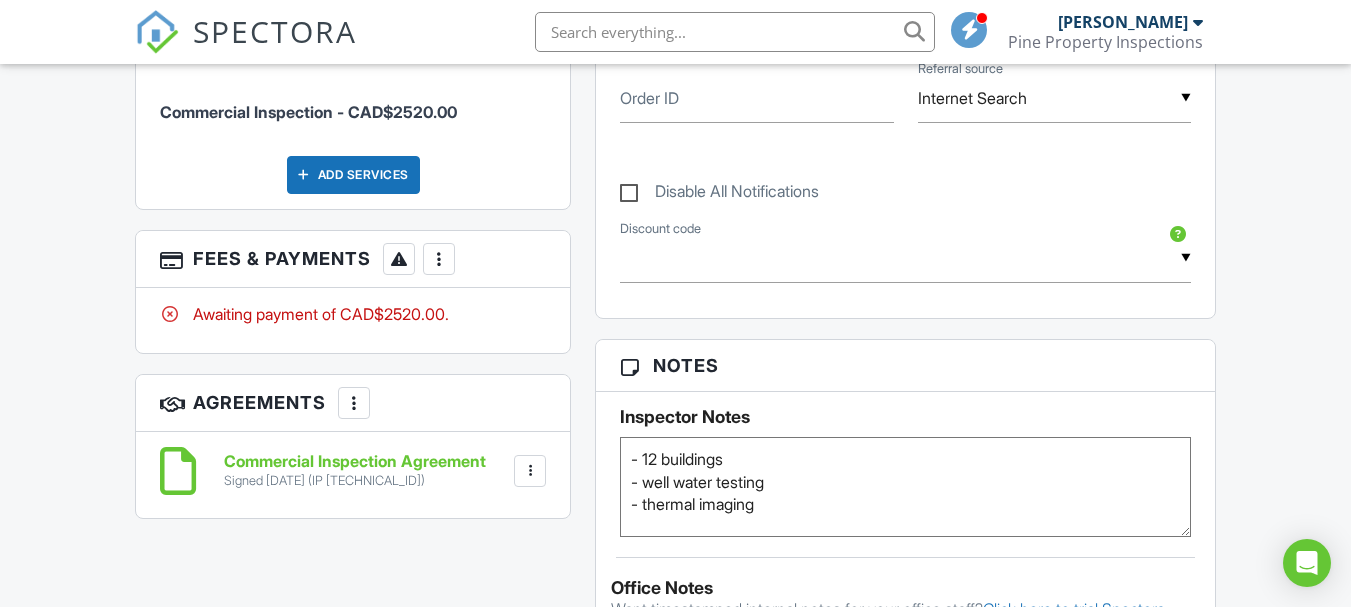 click on "Commercial Inspection Agreement" at bounding box center (355, 462) 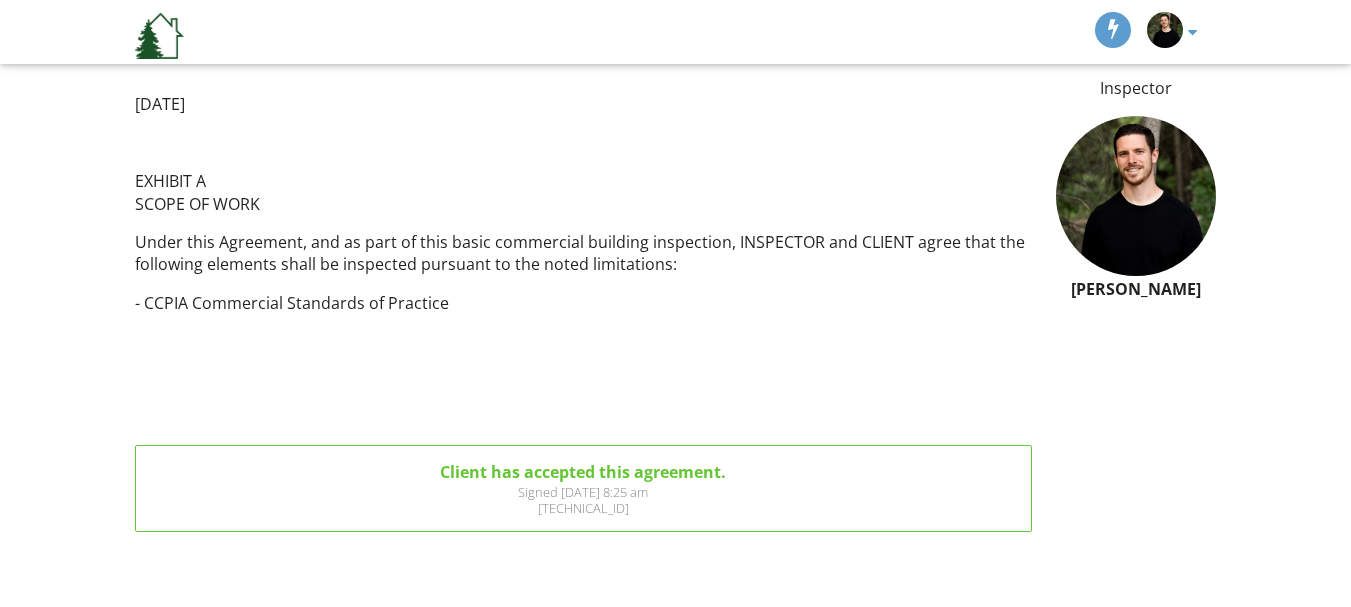 scroll, scrollTop: 156, scrollLeft: 0, axis: vertical 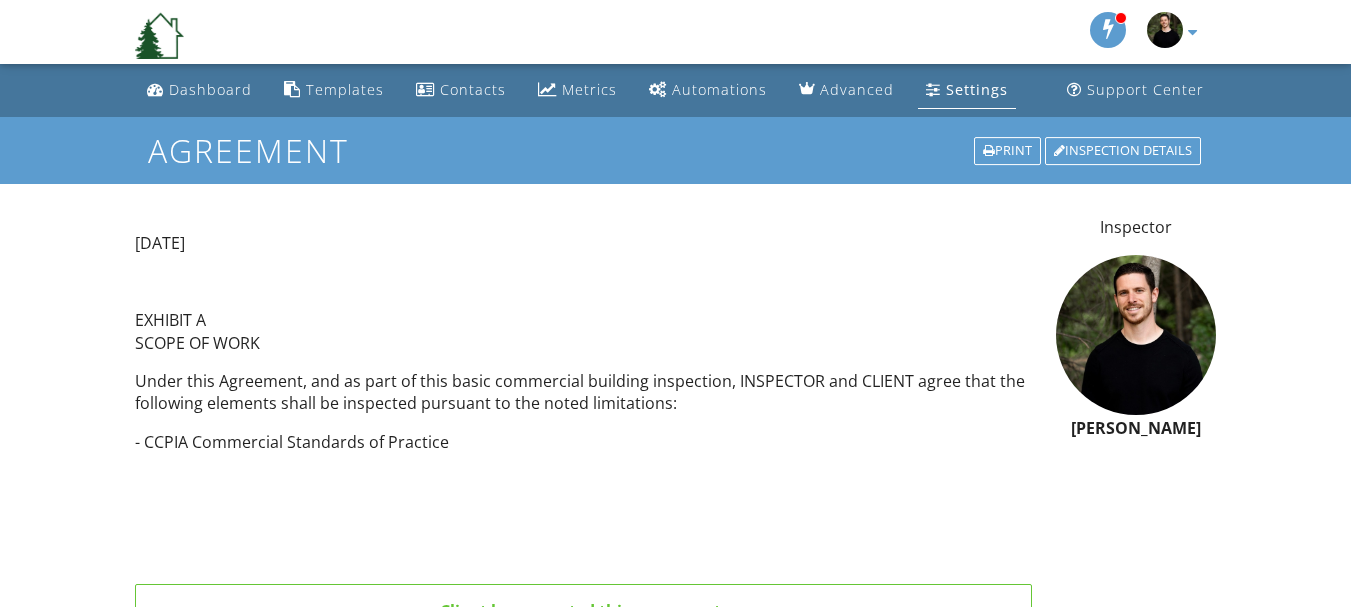 click on "Under this Agreement, and as part of this basic commercial building inspection, INSPECTOR and CLIENT agree that the following elements shall be inspected pursuant to the noted limitations:" at bounding box center (583, 392) 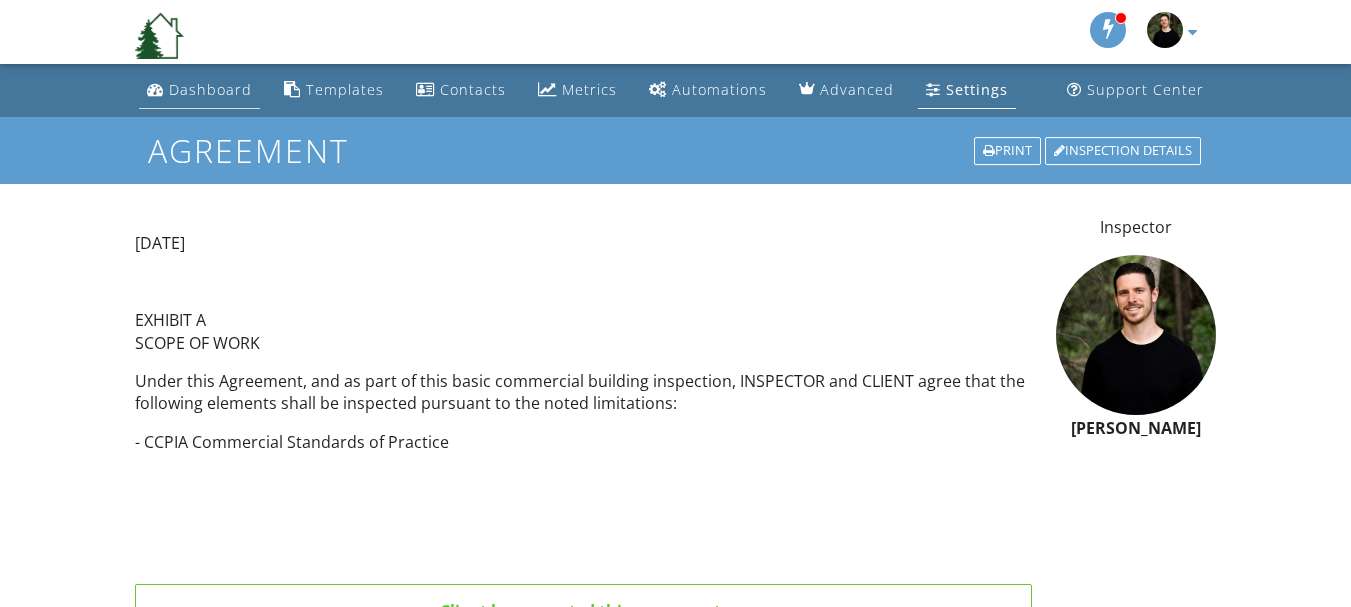 click on "Dashboard" at bounding box center (210, 89) 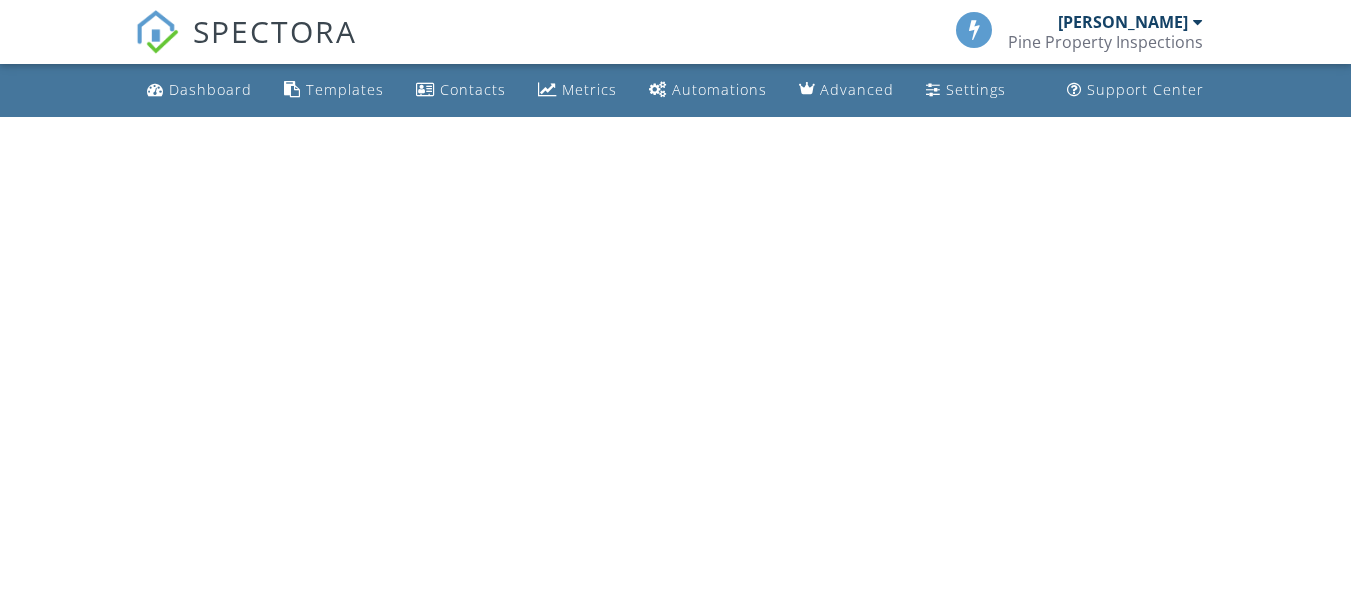 scroll, scrollTop: 0, scrollLeft: 0, axis: both 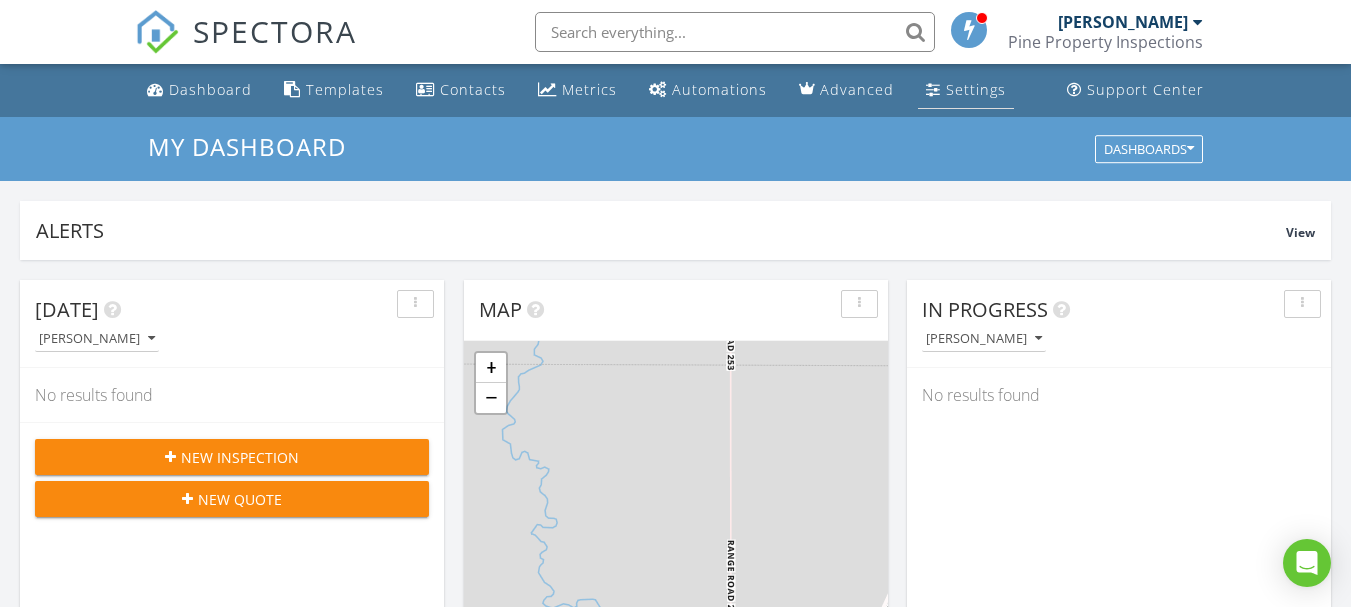 click on "Settings" at bounding box center (966, 90) 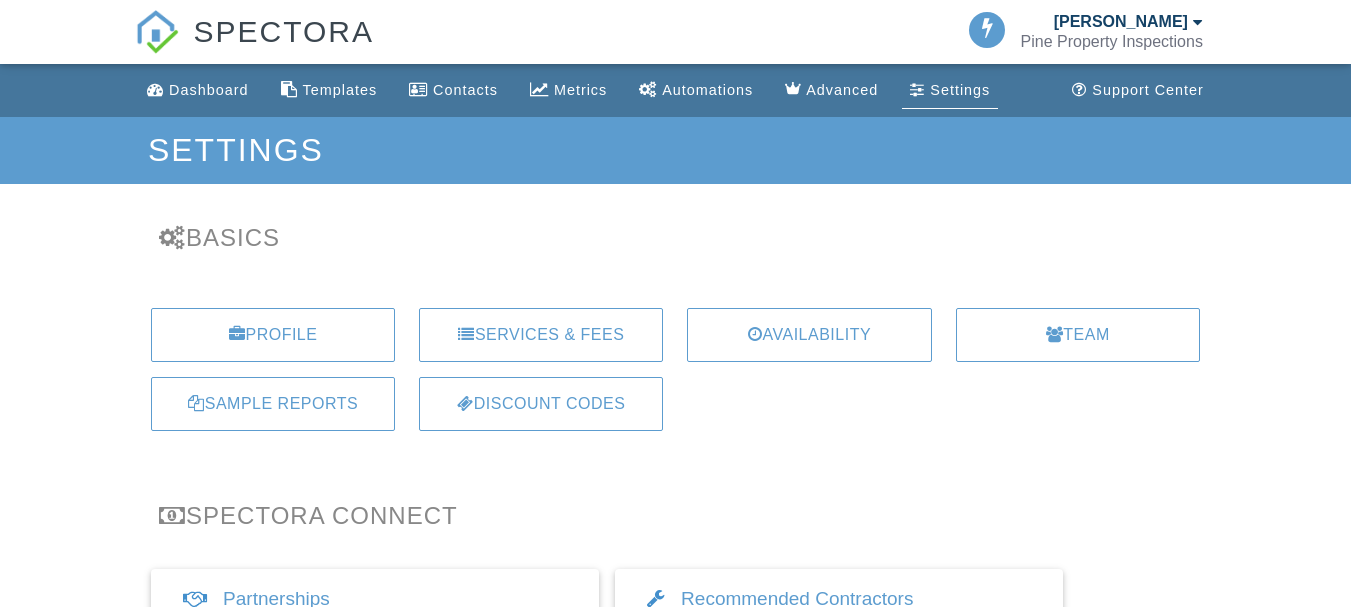 scroll, scrollTop: 0, scrollLeft: 0, axis: both 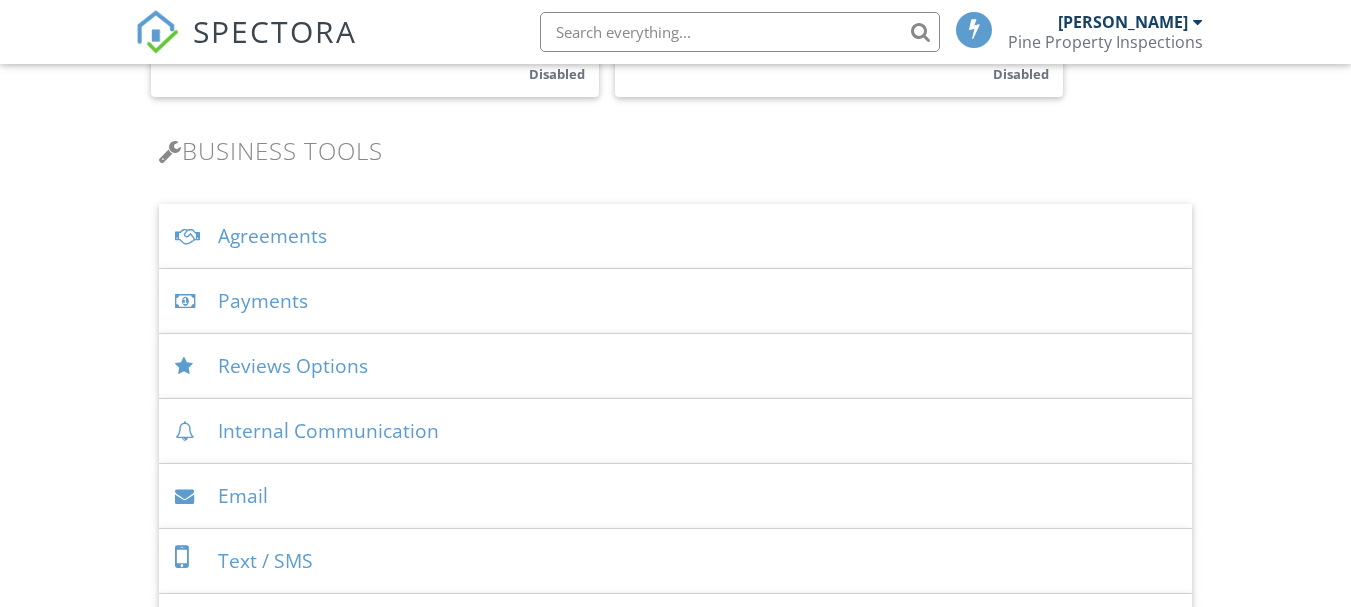click on "Agreements" at bounding box center (675, 236) 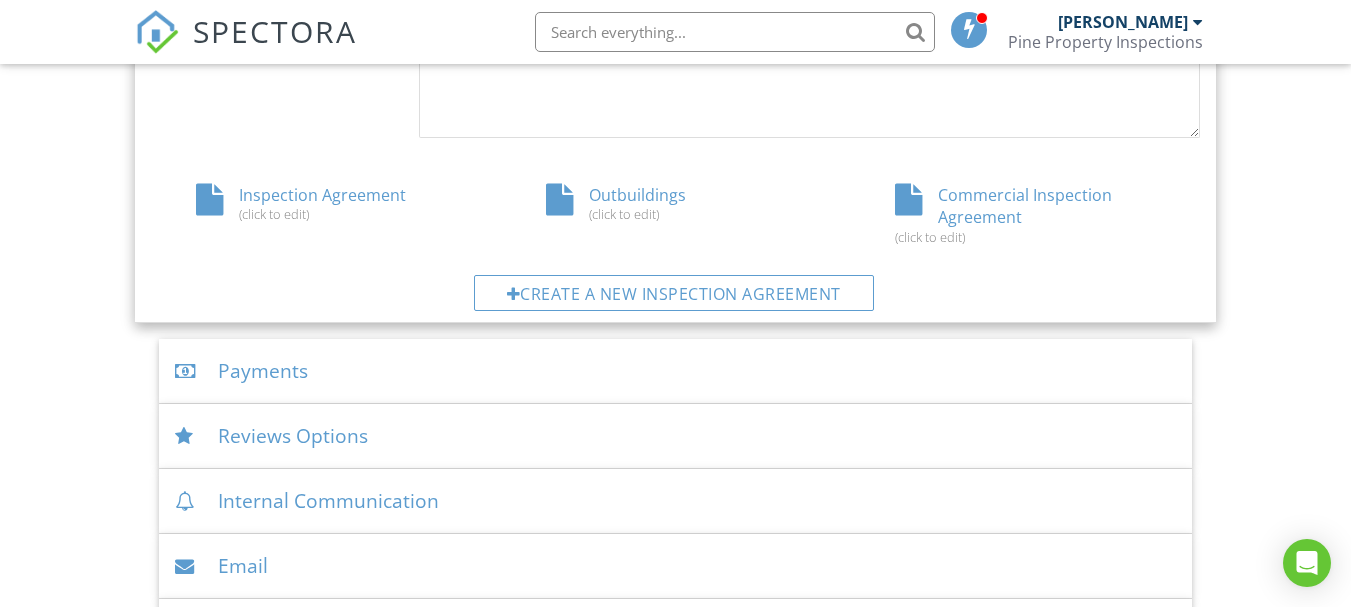 scroll, scrollTop: 1100, scrollLeft: 0, axis: vertical 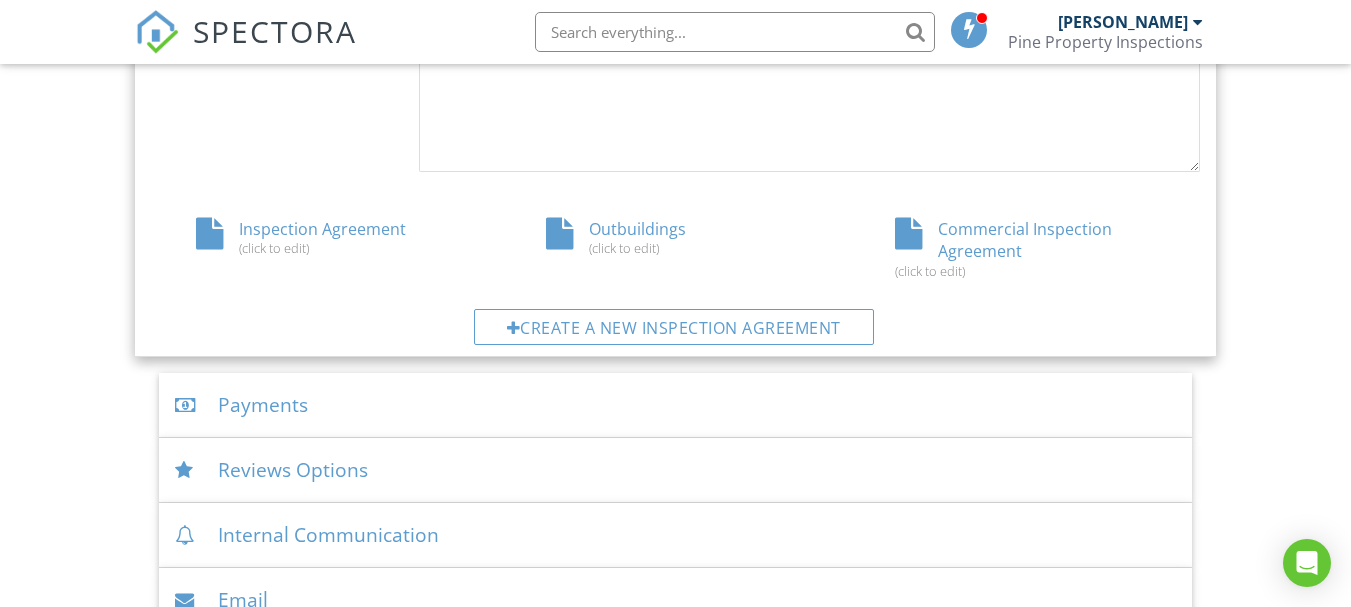 click on "Commercial Inspection Agreement
(click to edit)" at bounding box center [1025, 248] 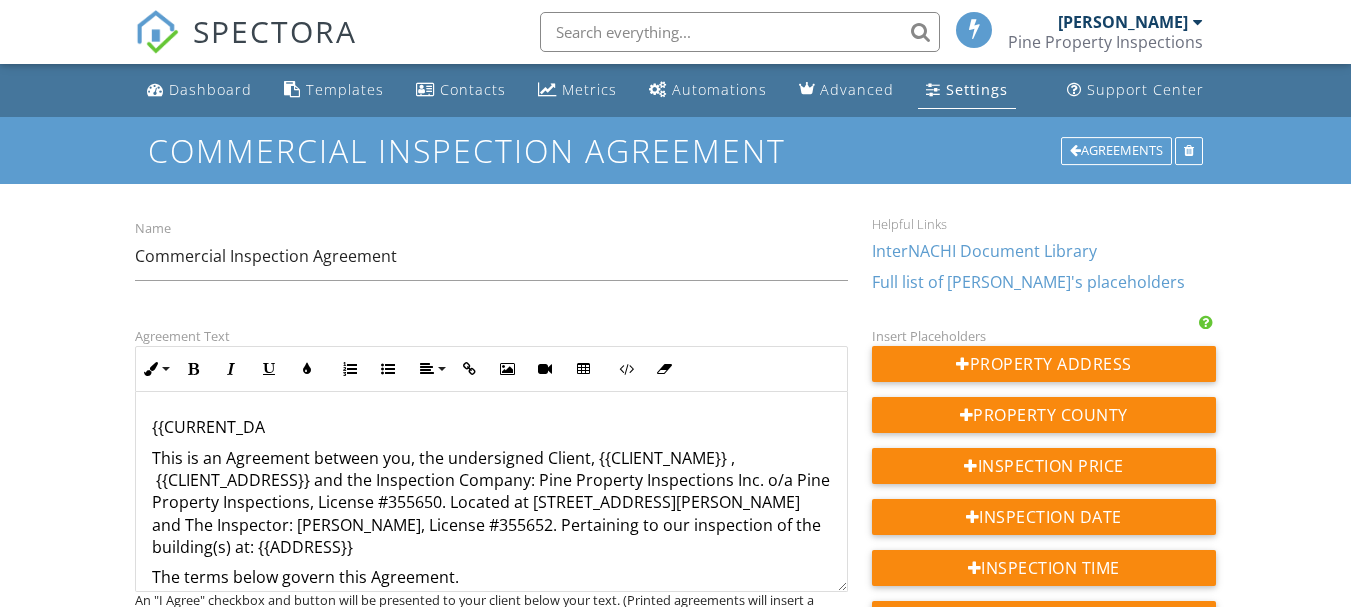 scroll, scrollTop: 0, scrollLeft: 0, axis: both 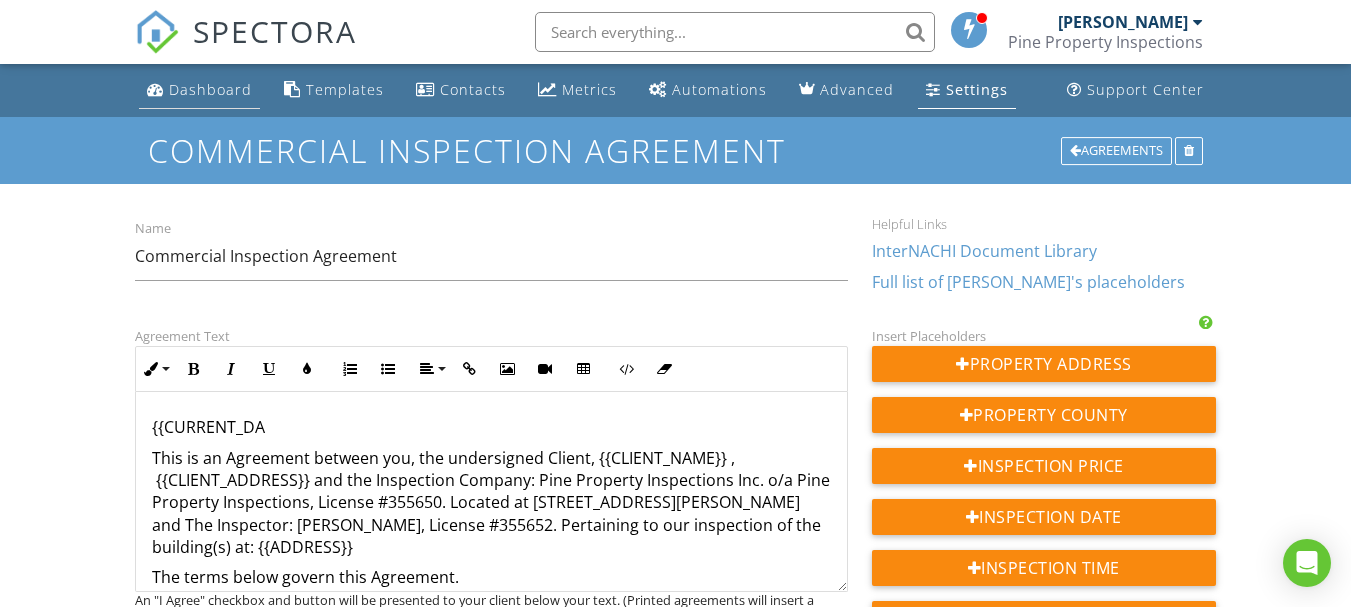 click on "Dashboard" at bounding box center (210, 89) 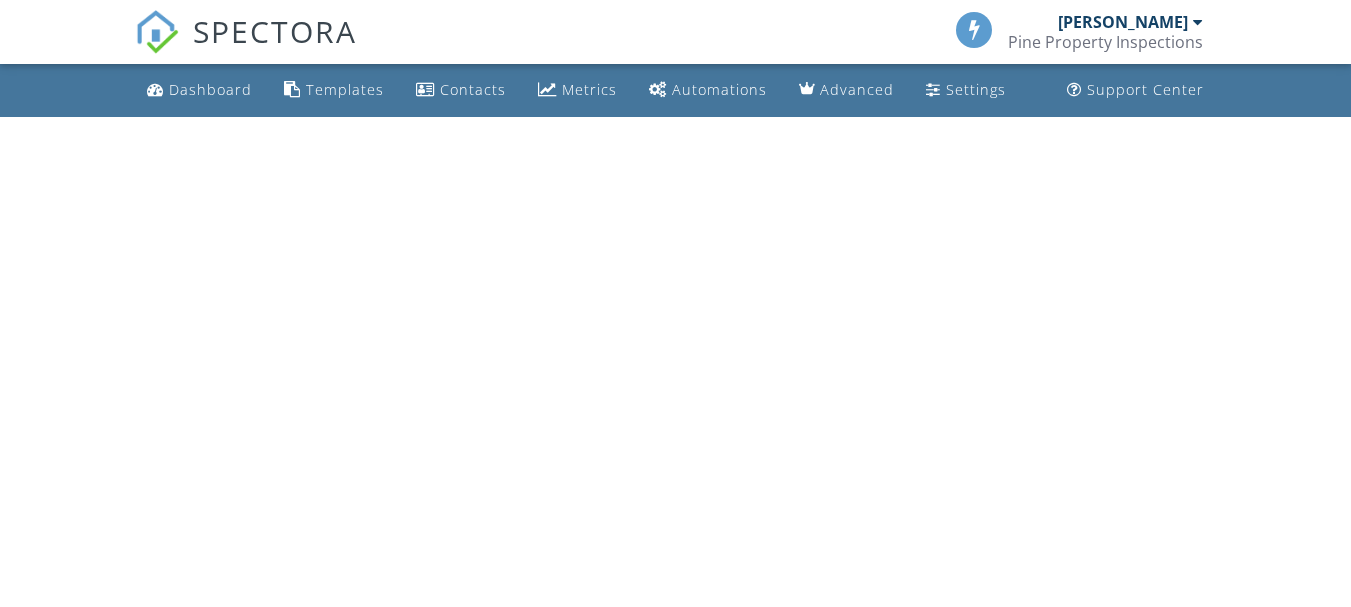 scroll, scrollTop: 0, scrollLeft: 0, axis: both 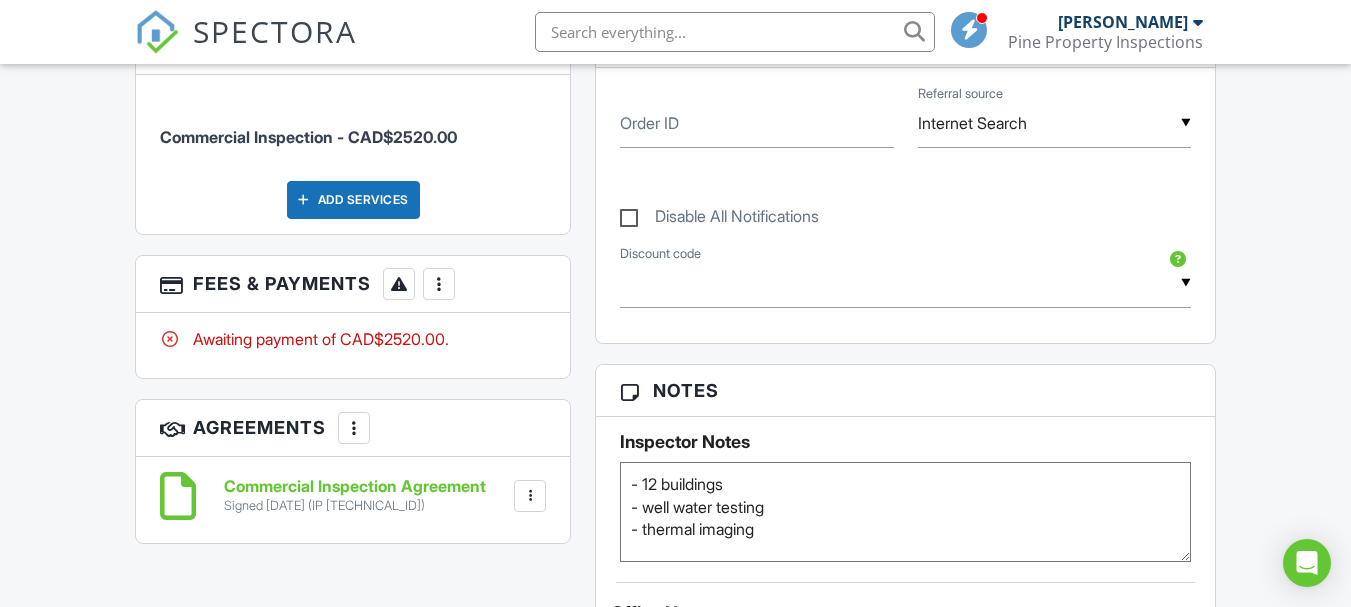 click at bounding box center (530, 496) 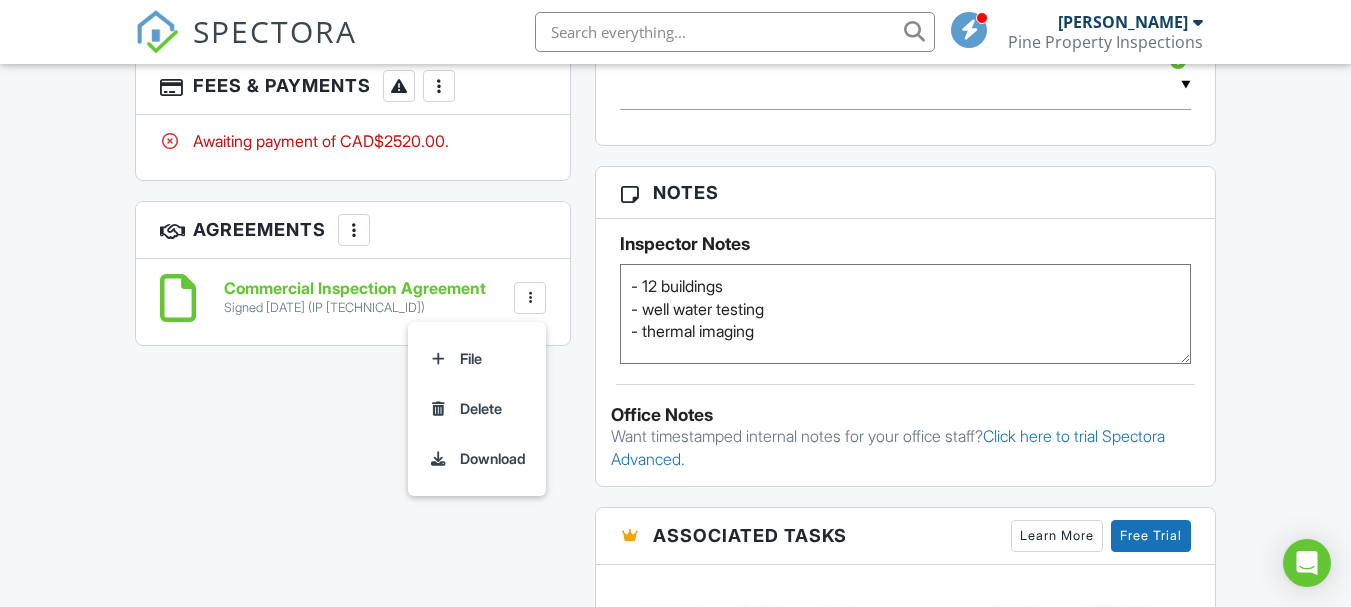 scroll, scrollTop: 1195, scrollLeft: 0, axis: vertical 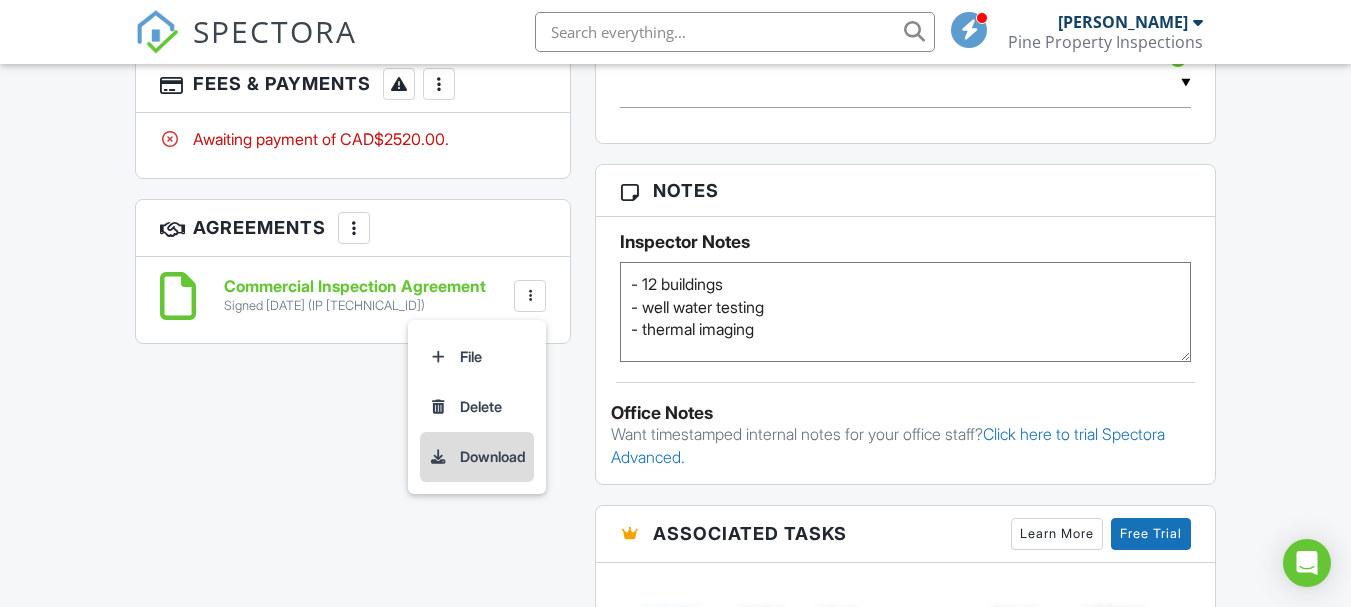 click on "Download" at bounding box center (477, 457) 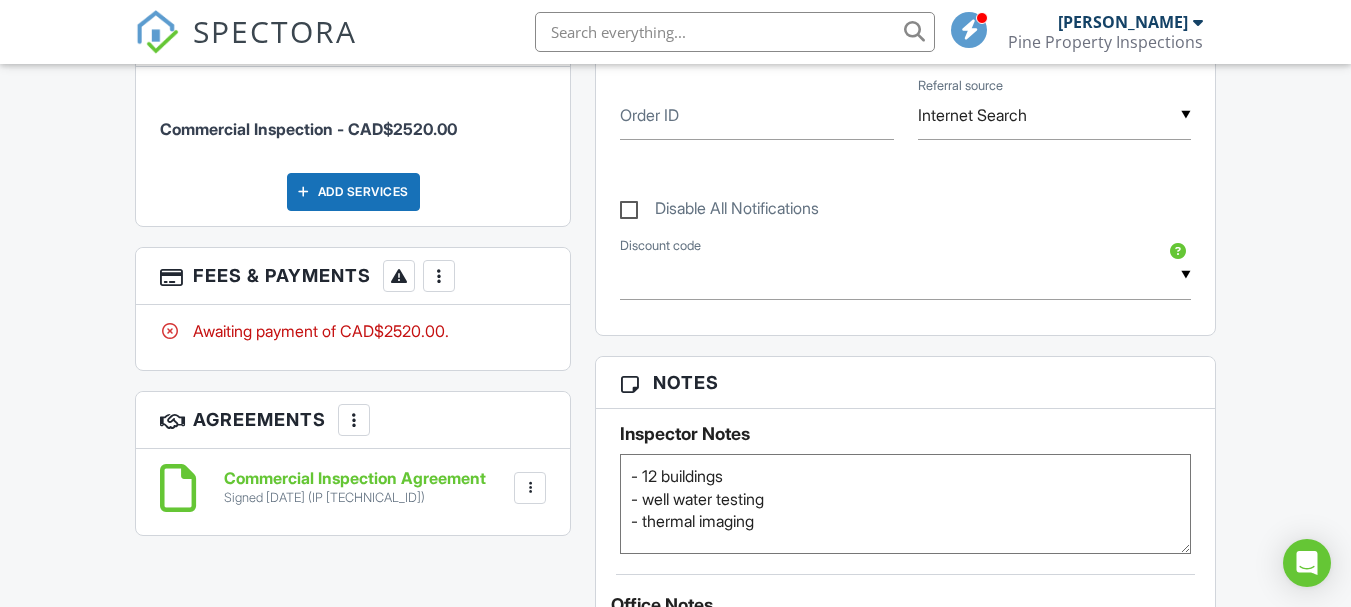 scroll, scrollTop: 995, scrollLeft: 0, axis: vertical 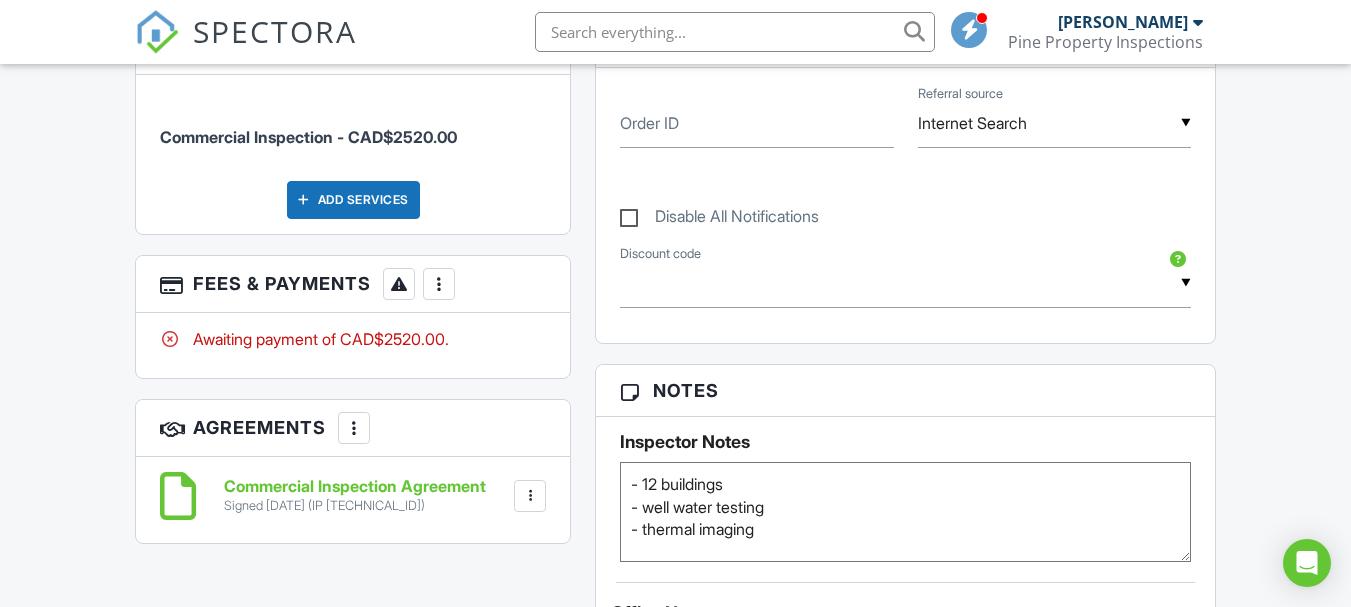 click at bounding box center [530, 496] 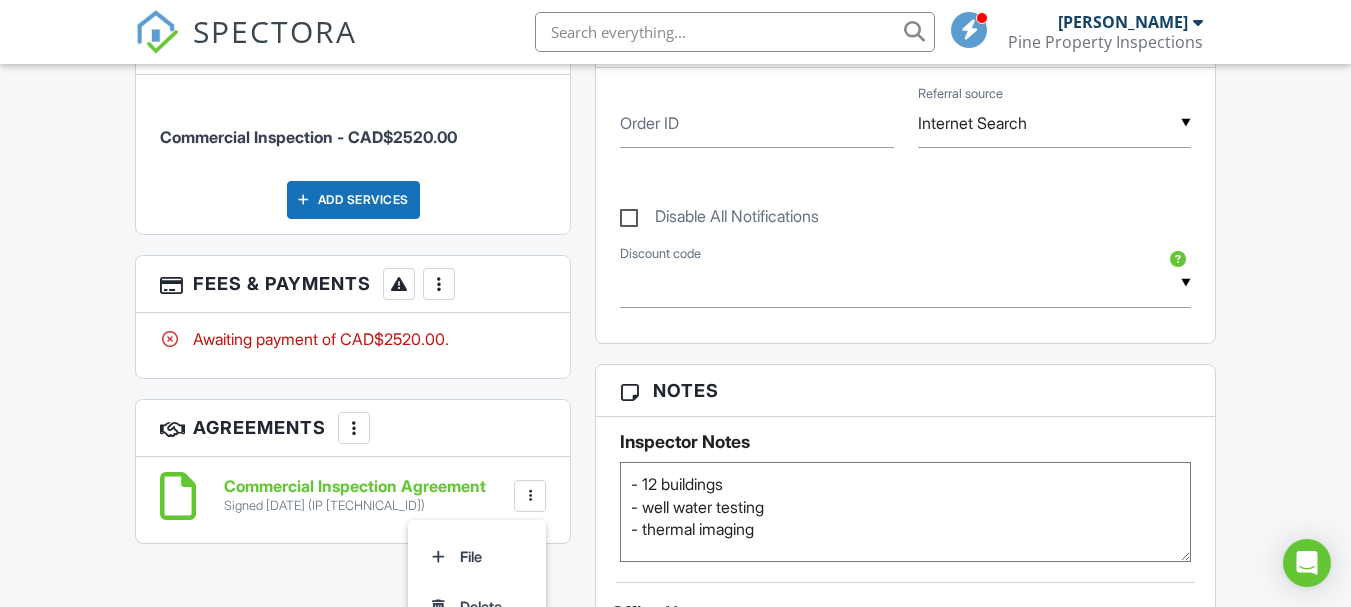 click at bounding box center (354, 428) 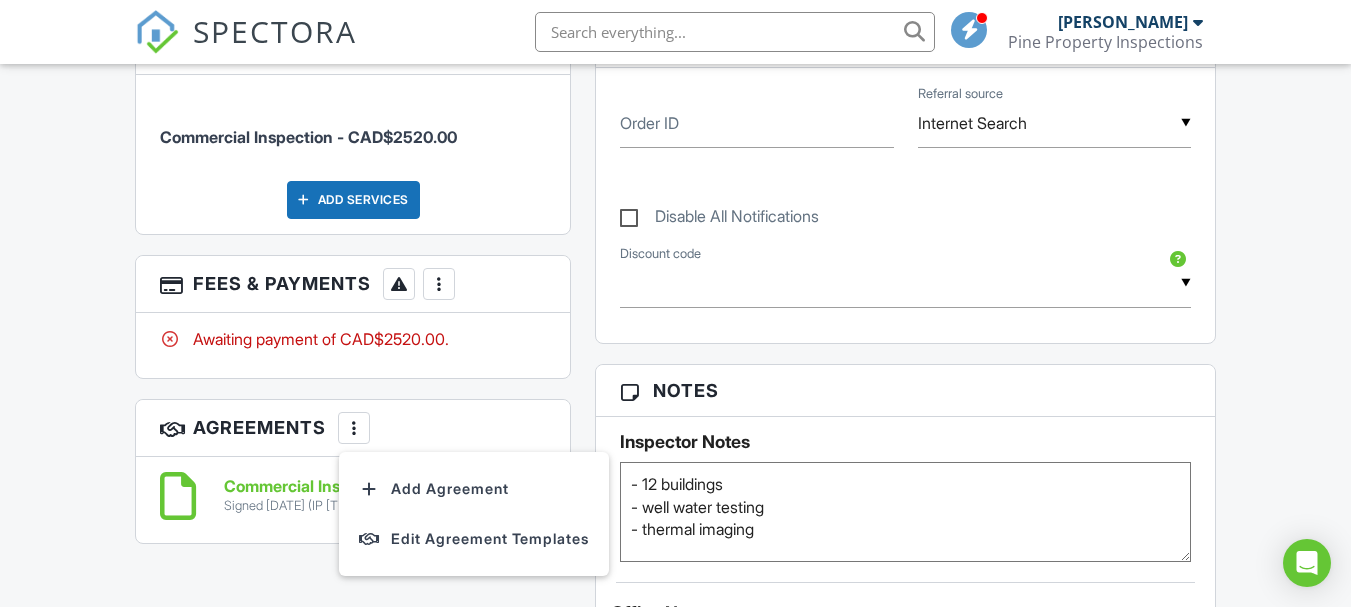 click on "Dashboard
Templates
Contacts
Metrics
Automations
Advanced
Settings
Support Center
Inspection Details
Client View
More
Property Details
Reschedule
Reorder / Copy
Share
Cancel
Delete
Print Order
Convert to V9
View Change Log
2025/07/10  9:00 am
- 5:00 pm
NE 24-47-2-W5
Leduc County, AB T0C 2C0
Built
1960
6659.00
m²
+ − Leaflet  |  © MapTiler   © OpenStreetMap contributors
All emails and texts are disabled for this inspection!
All emails and texts have been disabled for this inspection. This may have happened due to someone manually disabling them or this inspection being unconfirmed when it was scheduled. To re-enable emails and texts for this inspection, click the button below.
Turn on emails and texts" at bounding box center (675, 338) 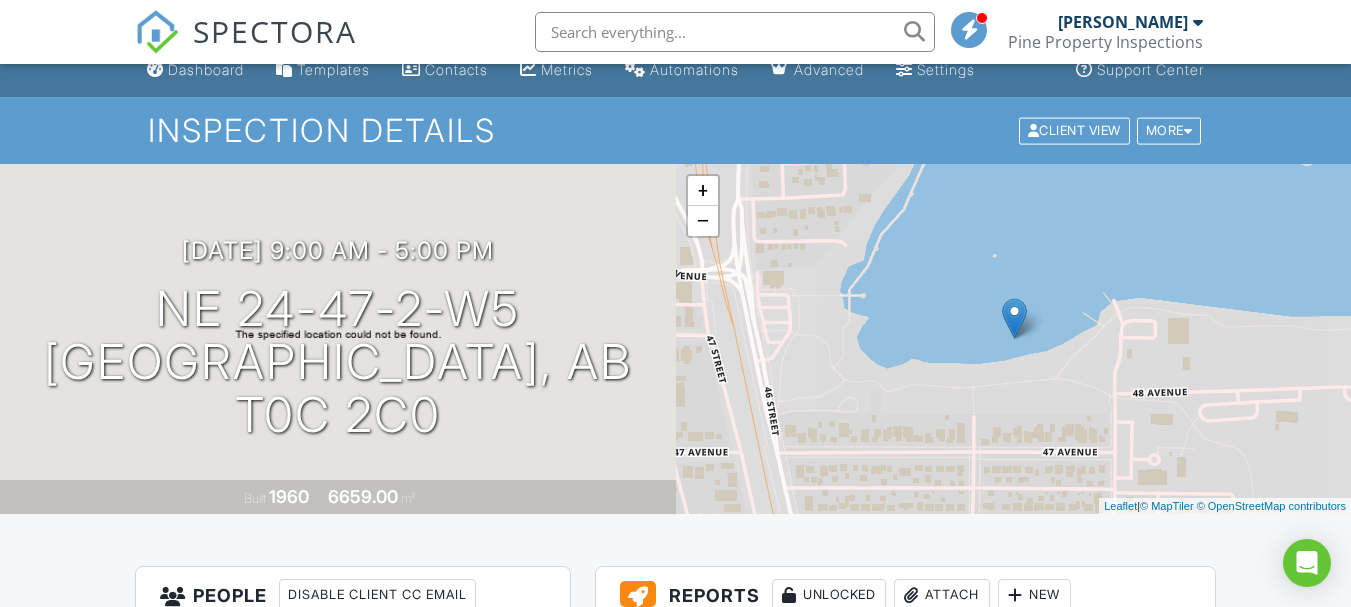 scroll, scrollTop: 0, scrollLeft: 0, axis: both 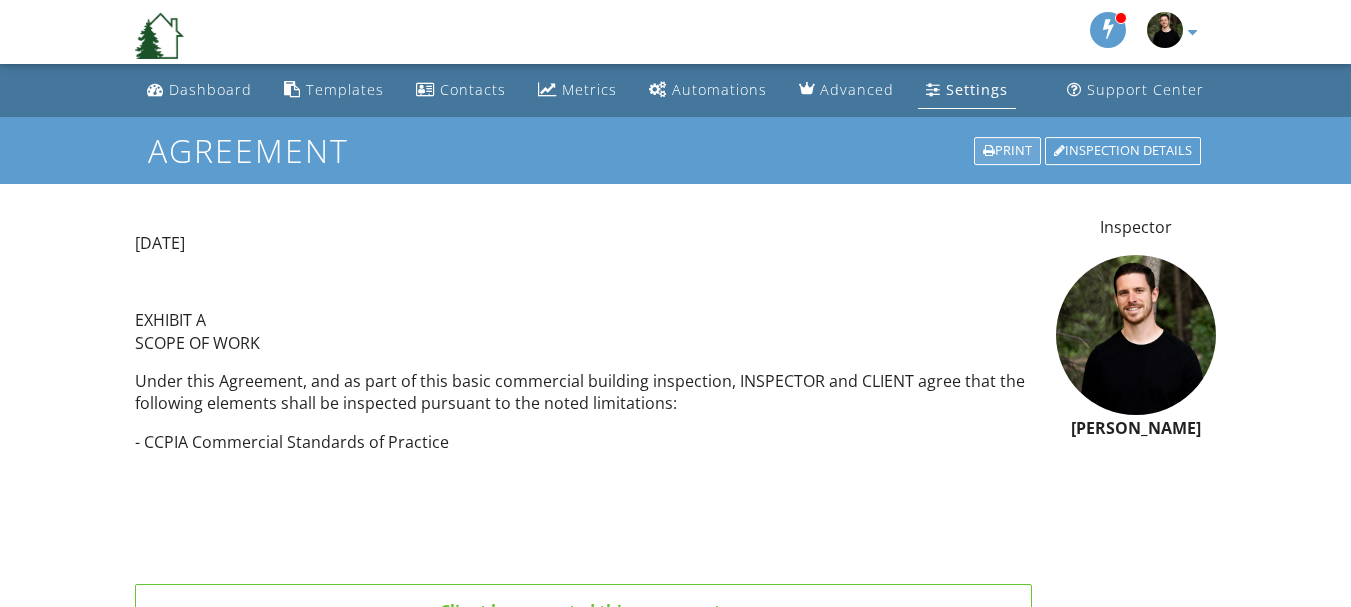 click on "Print" at bounding box center [1007, 151] 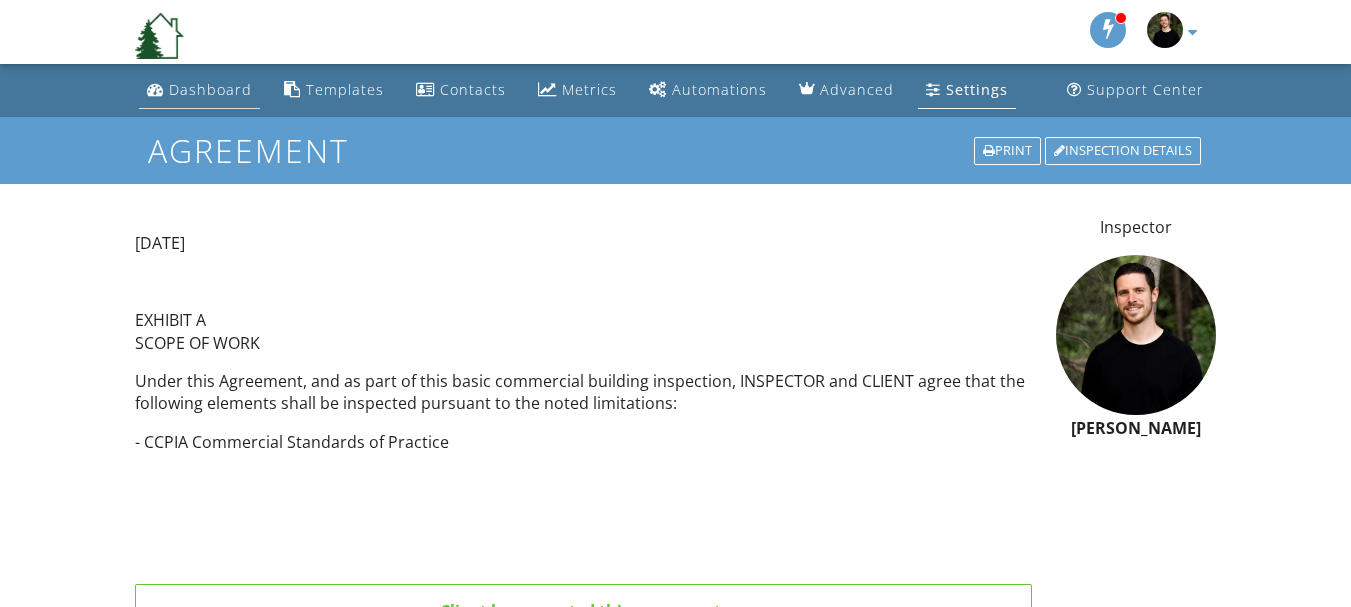 click on "Dashboard" at bounding box center (199, 90) 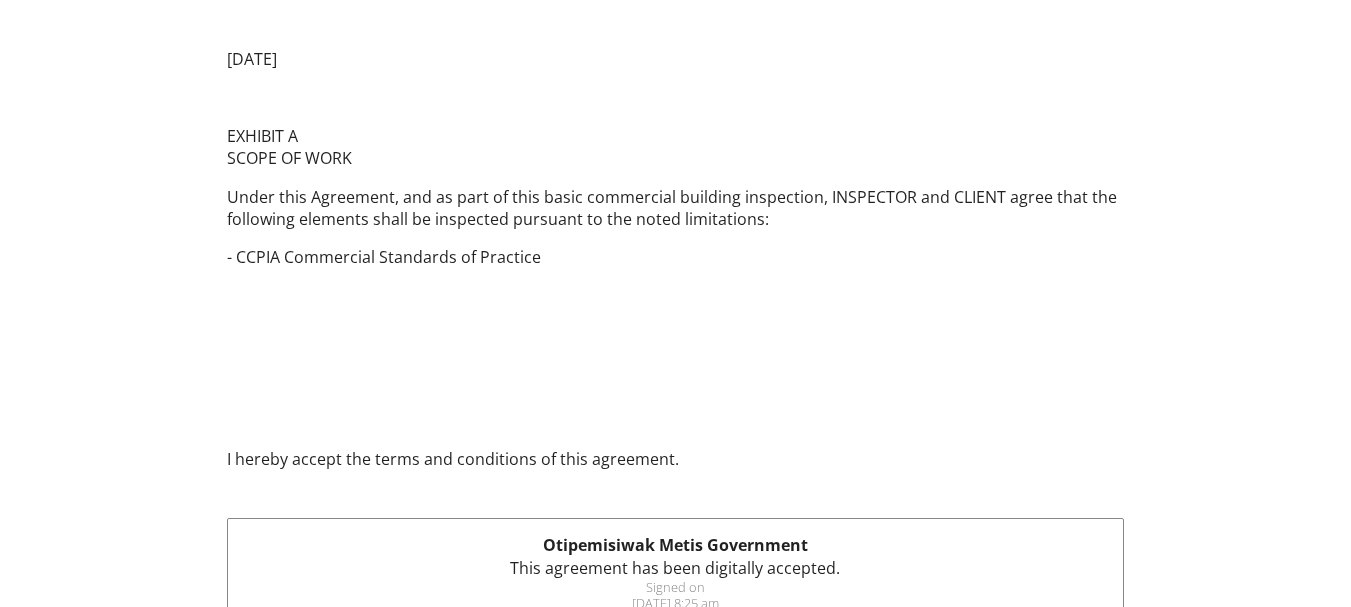 scroll, scrollTop: 0, scrollLeft: 0, axis: both 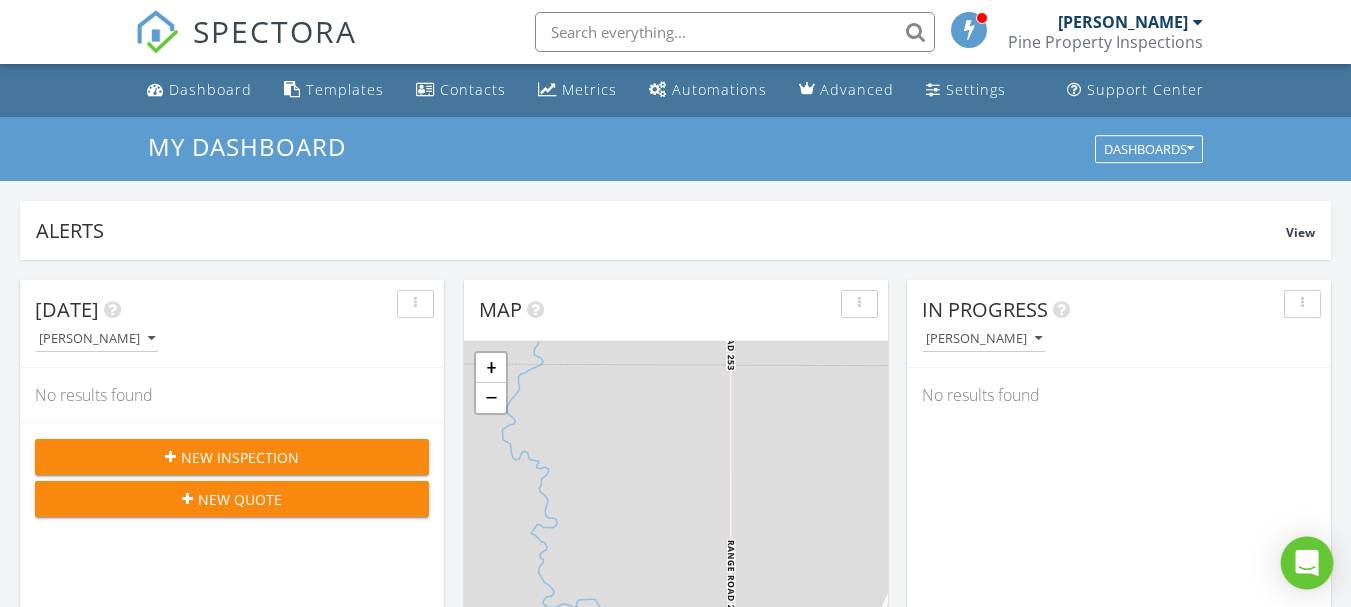 click 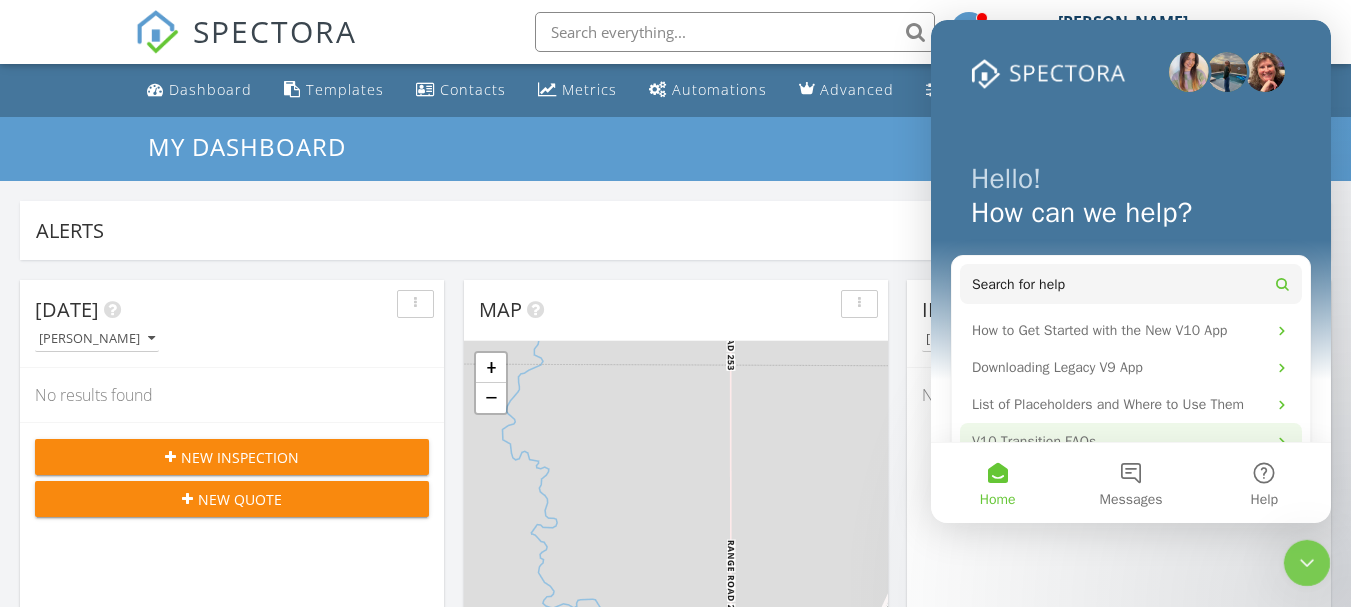 scroll, scrollTop: 0, scrollLeft: 0, axis: both 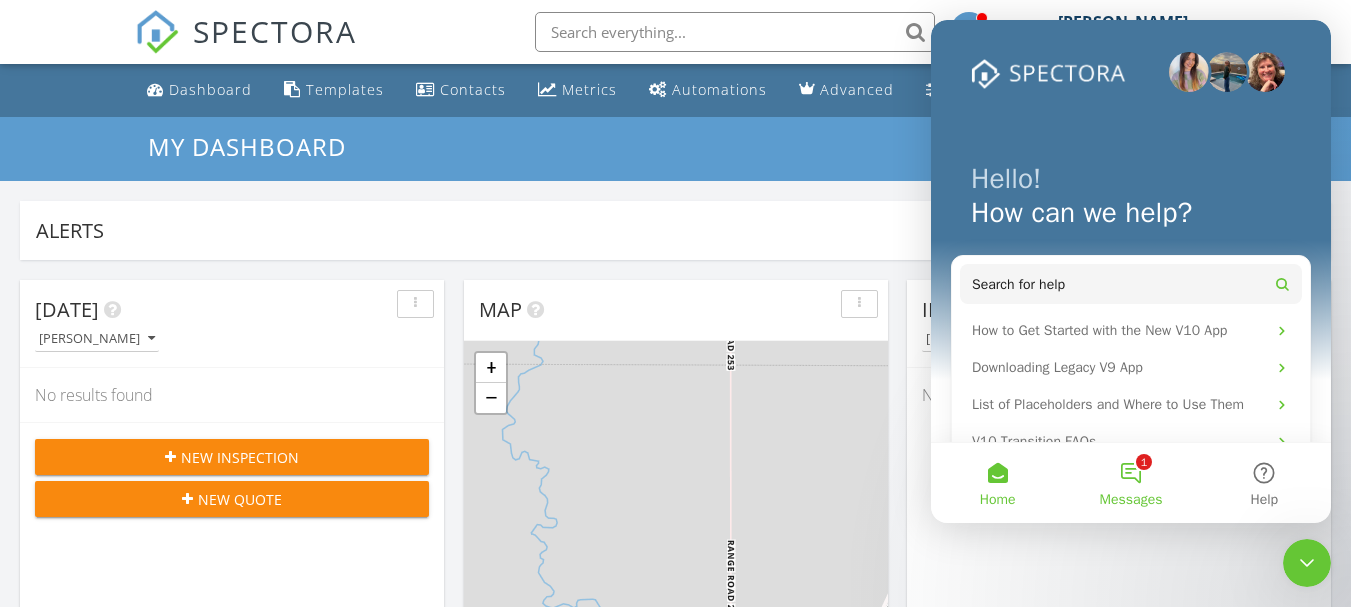 click on "1 Messages" at bounding box center (1130, 483) 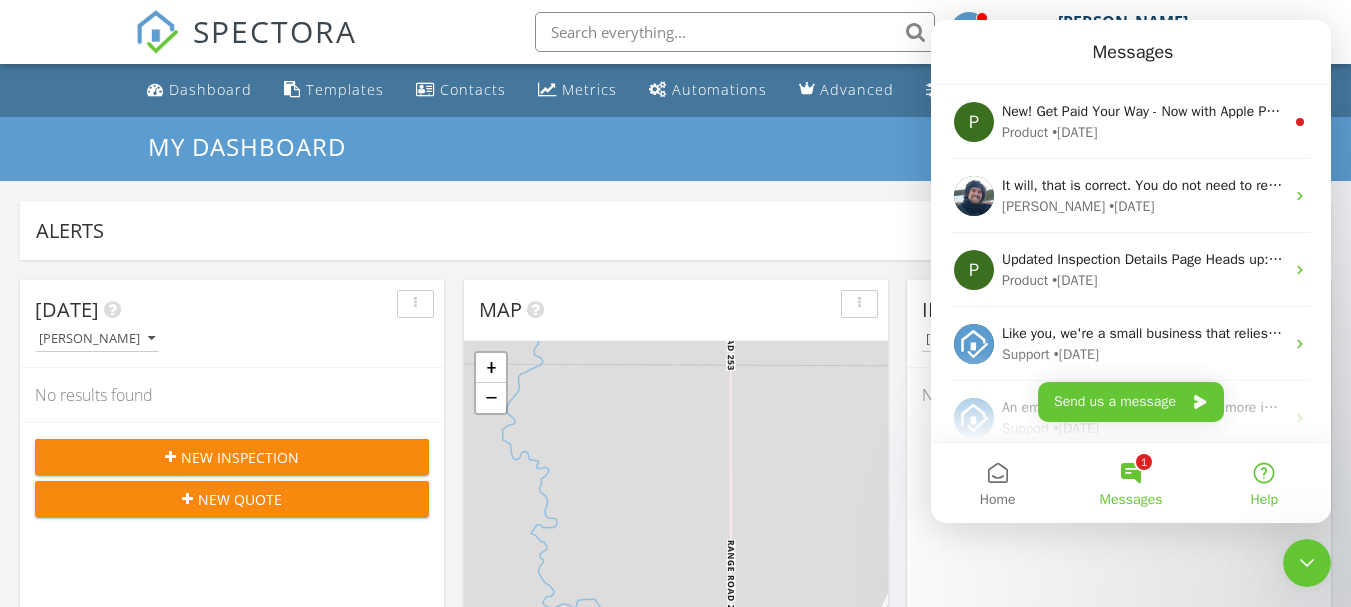 click on "Help" at bounding box center [1264, 483] 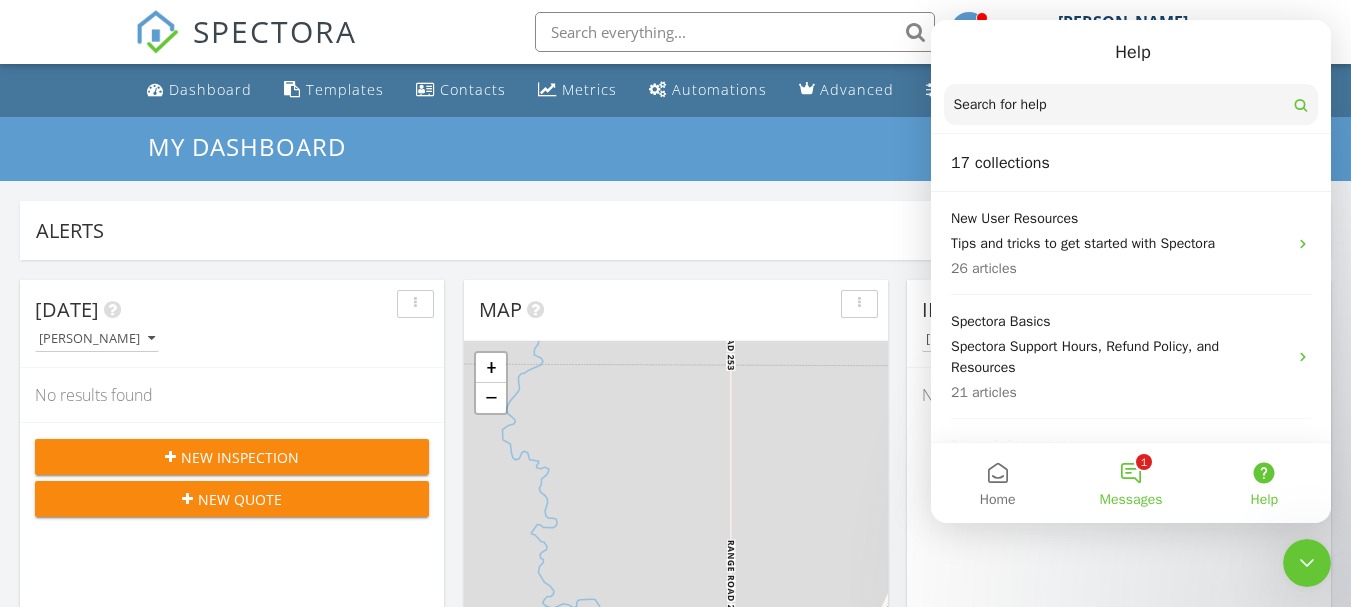 click on "1 Messages" at bounding box center (1130, 483) 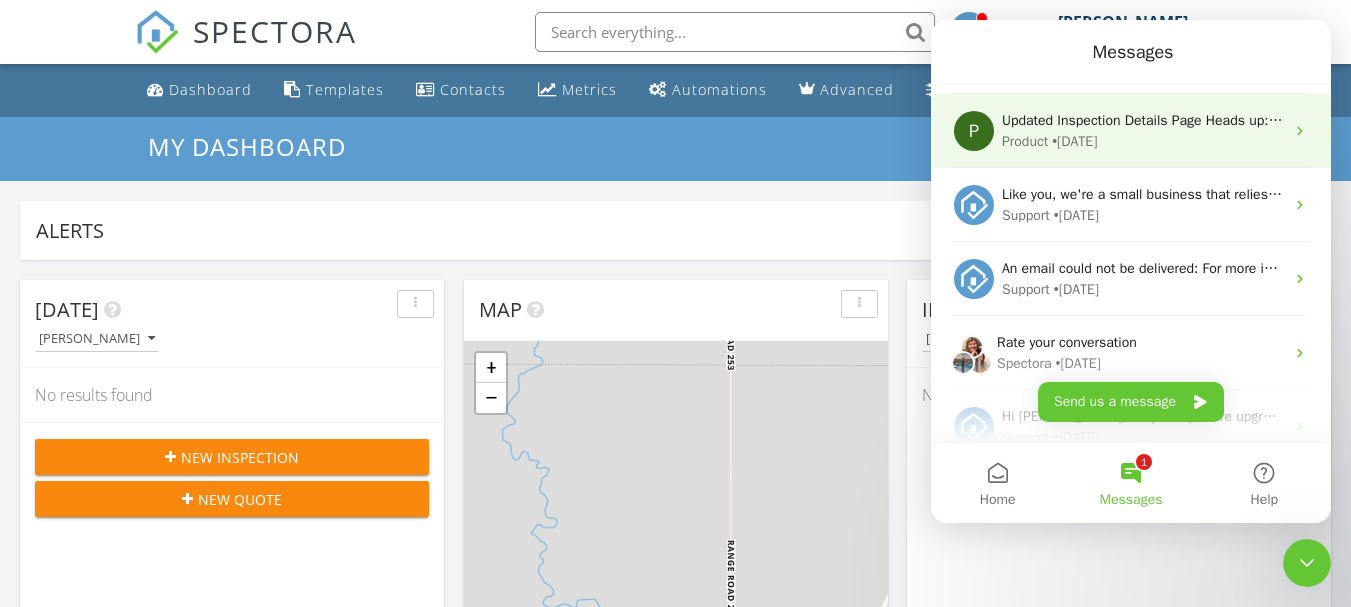 scroll, scrollTop: 400, scrollLeft: 0, axis: vertical 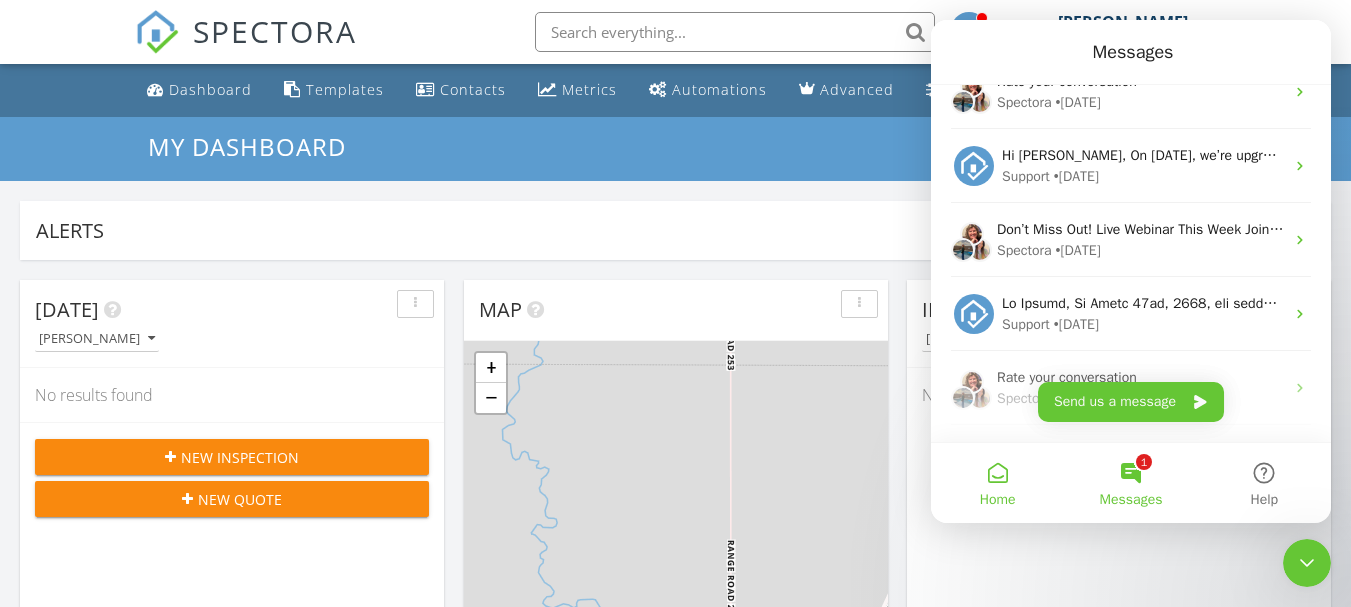 click on "Home" at bounding box center (997, 483) 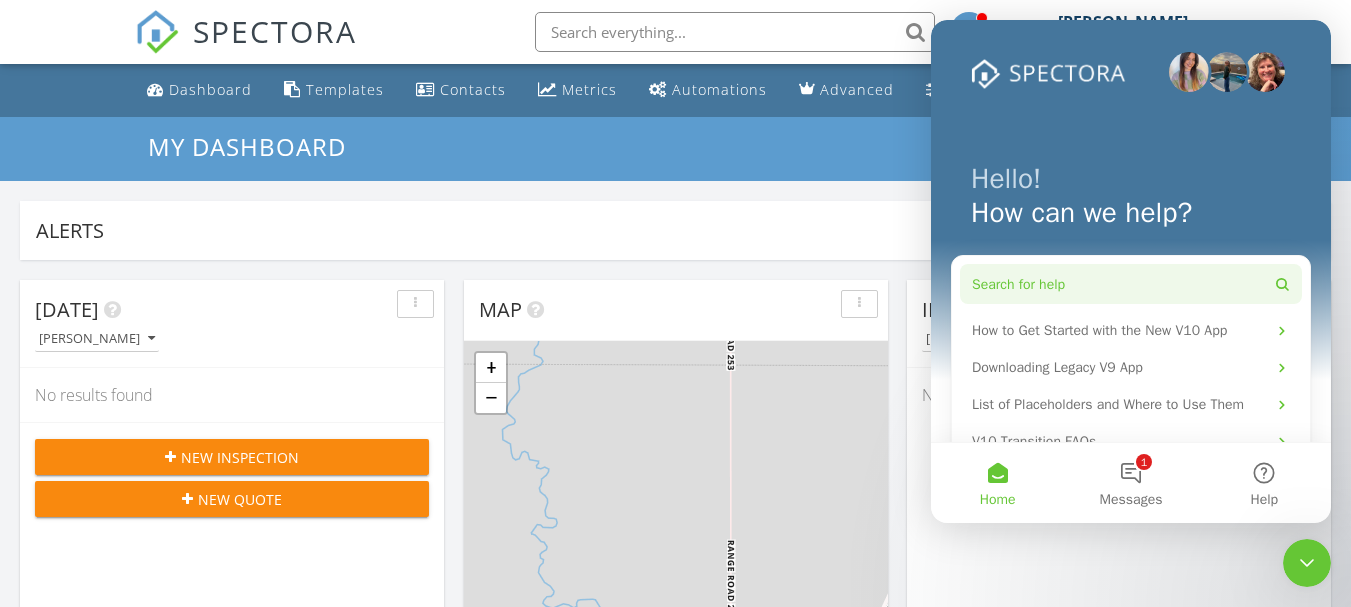 click on "Search for help" at bounding box center [1131, 284] 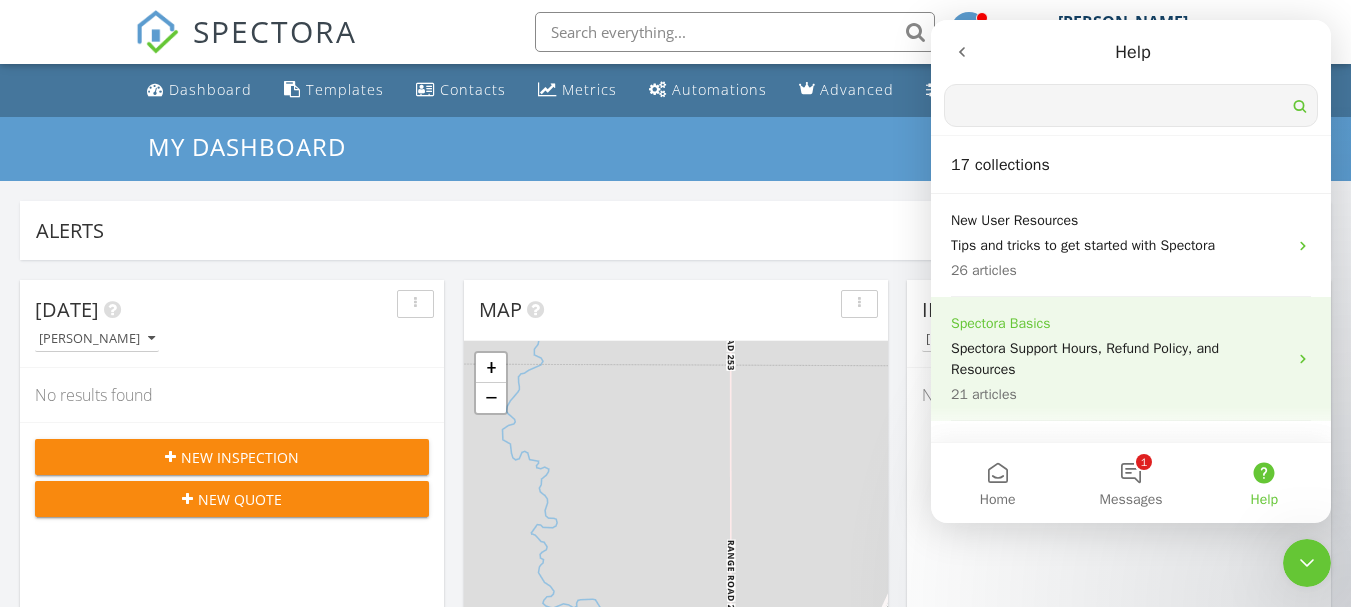 scroll, scrollTop: 0, scrollLeft: 0, axis: both 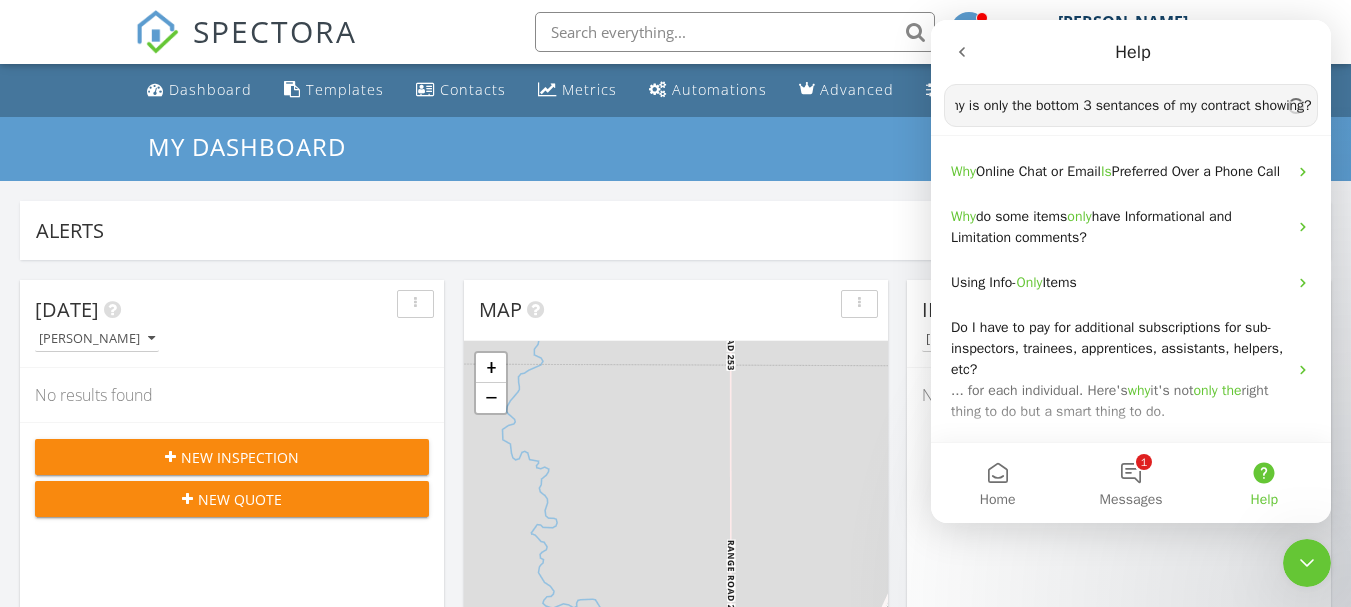 type on "why is only the bottom 3 sentances of my contract showing?" 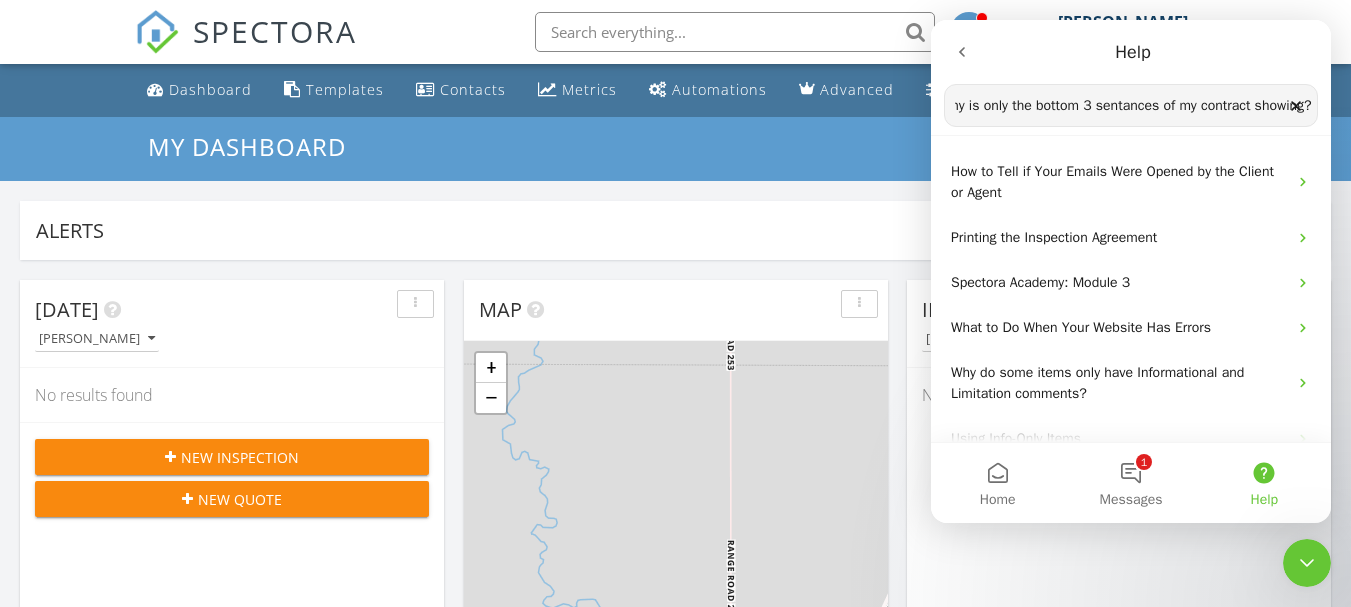 scroll, scrollTop: 0, scrollLeft: 16, axis: horizontal 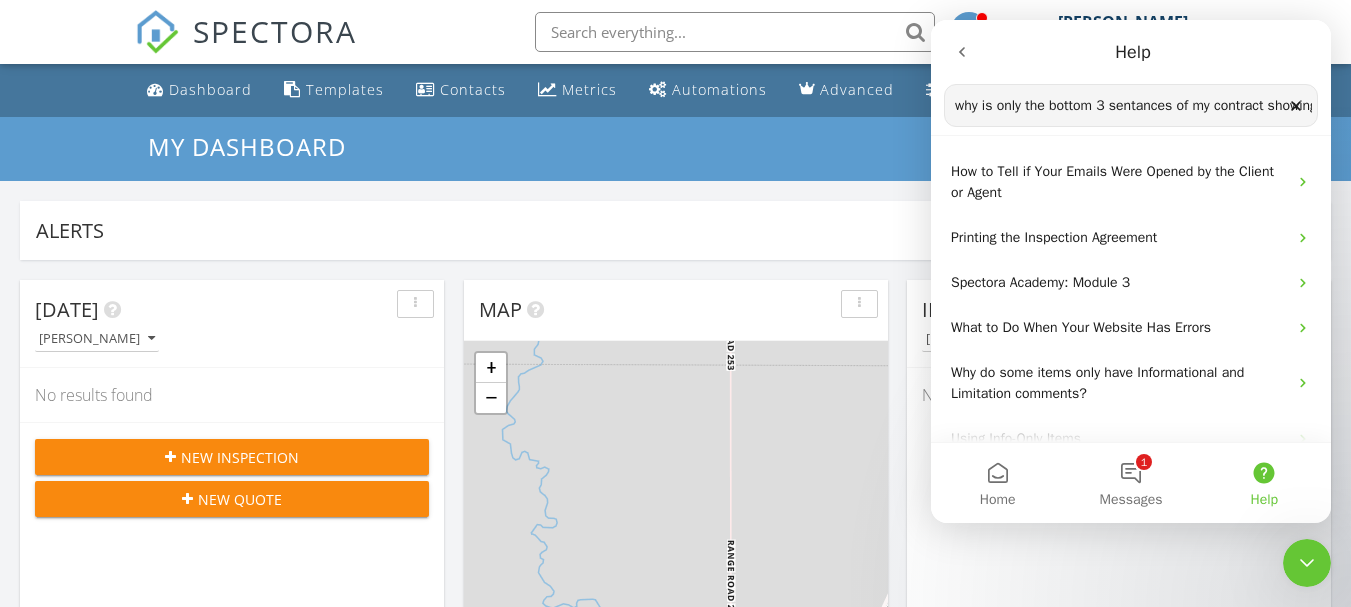 click on "Search for help" at bounding box center [1131, 106] 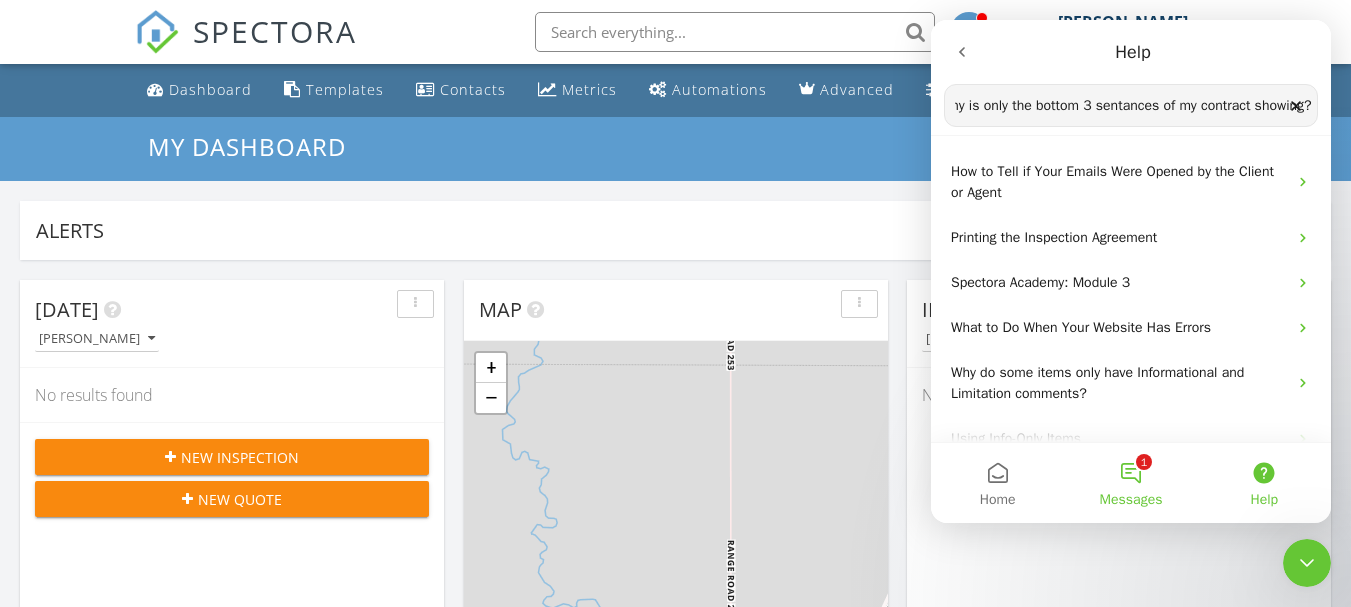click on "1 Messages" at bounding box center (1130, 483) 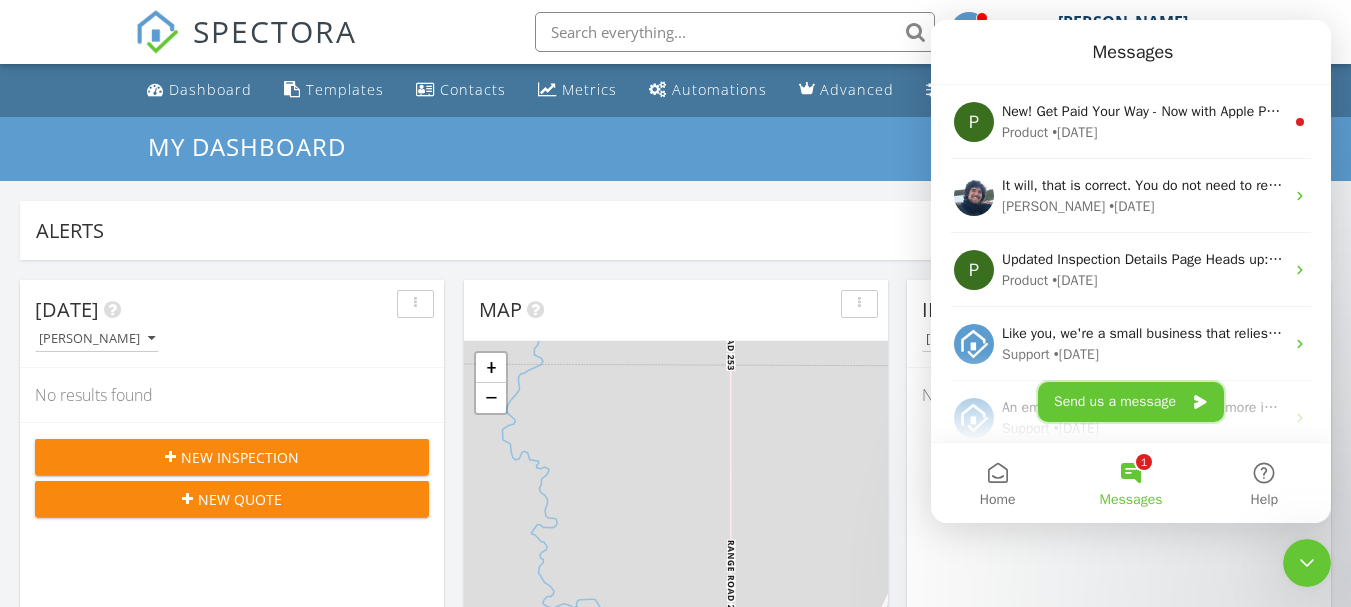 click on "Send us a message" at bounding box center (1131, 402) 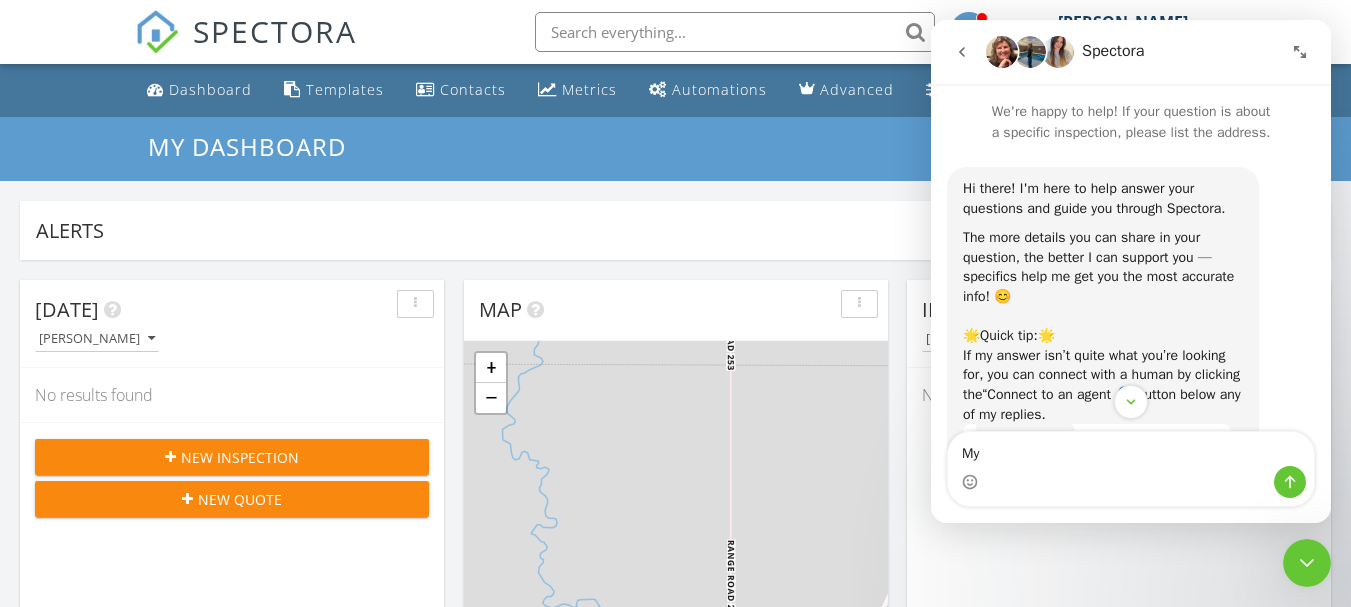 type on "M" 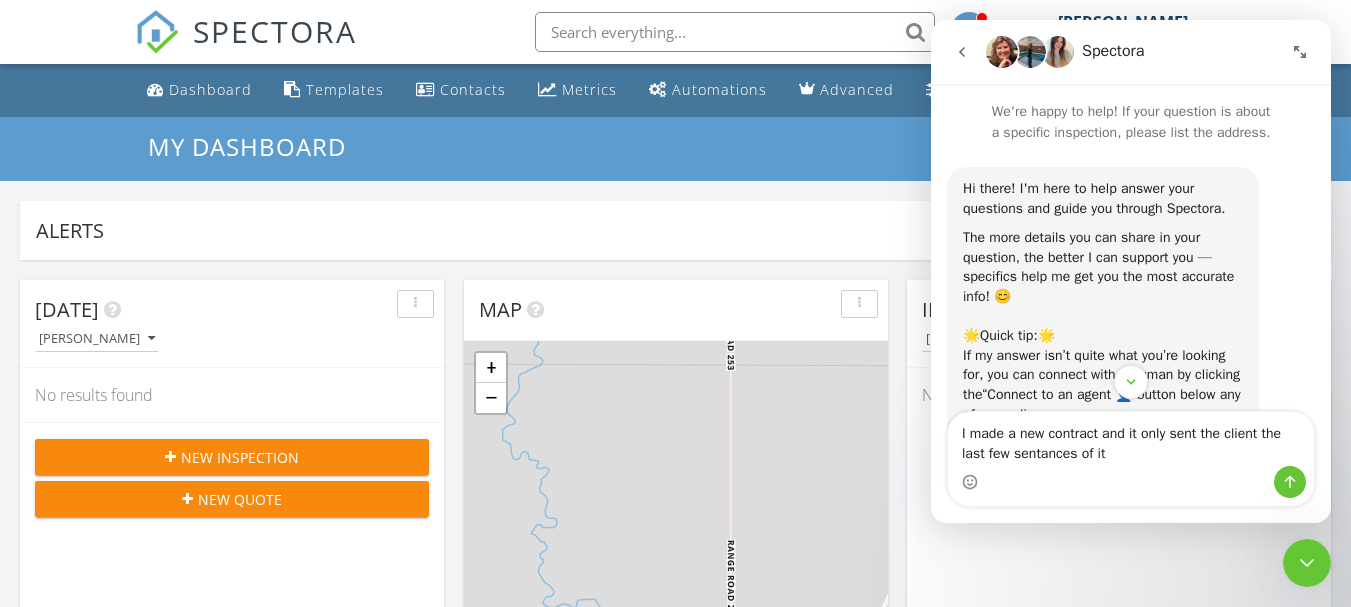 type on "I made a new contract and it only sent the client the last few sentances of it" 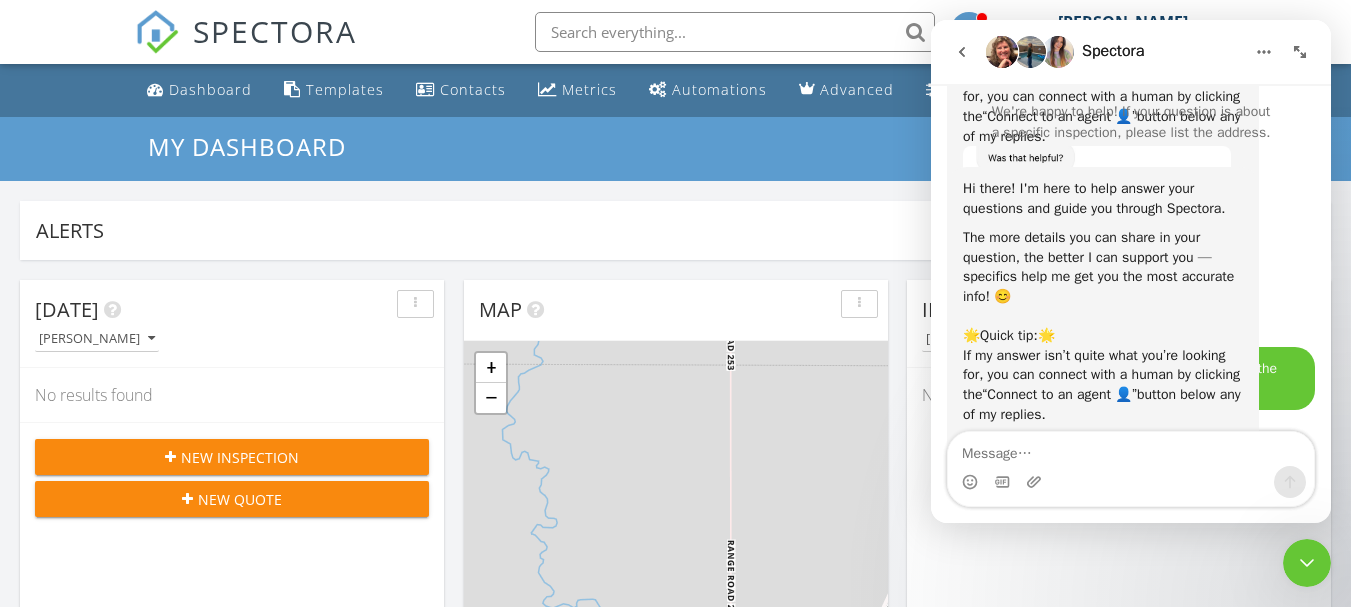 scroll, scrollTop: 0, scrollLeft: 0, axis: both 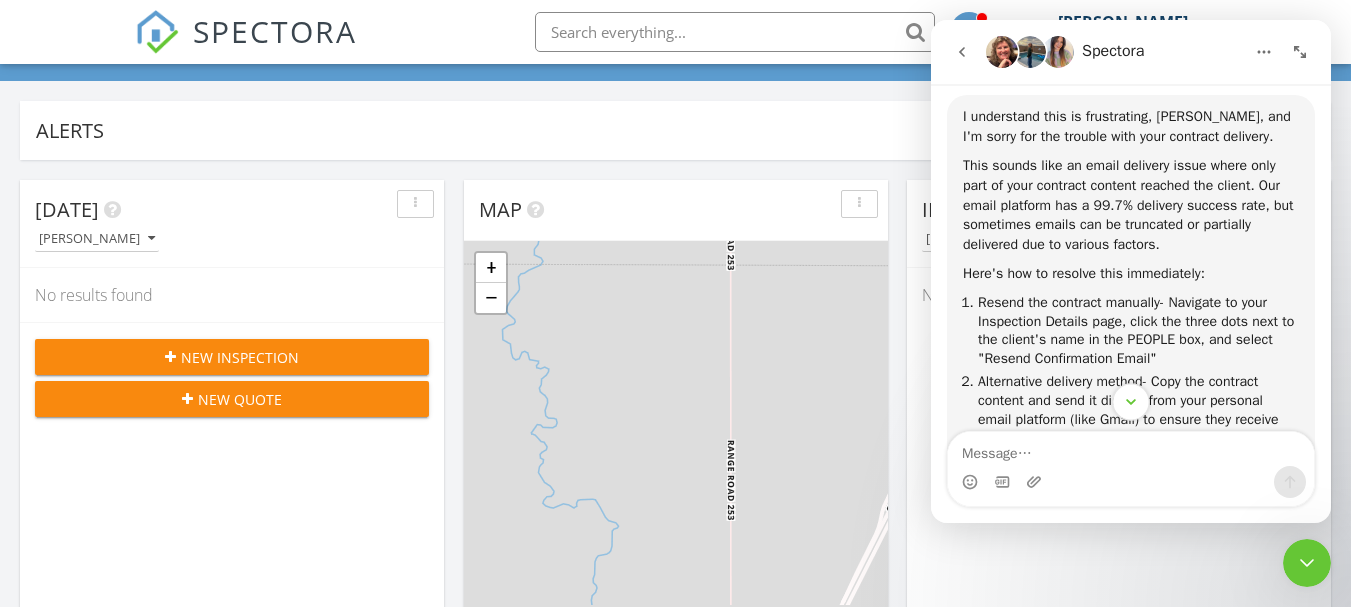 click 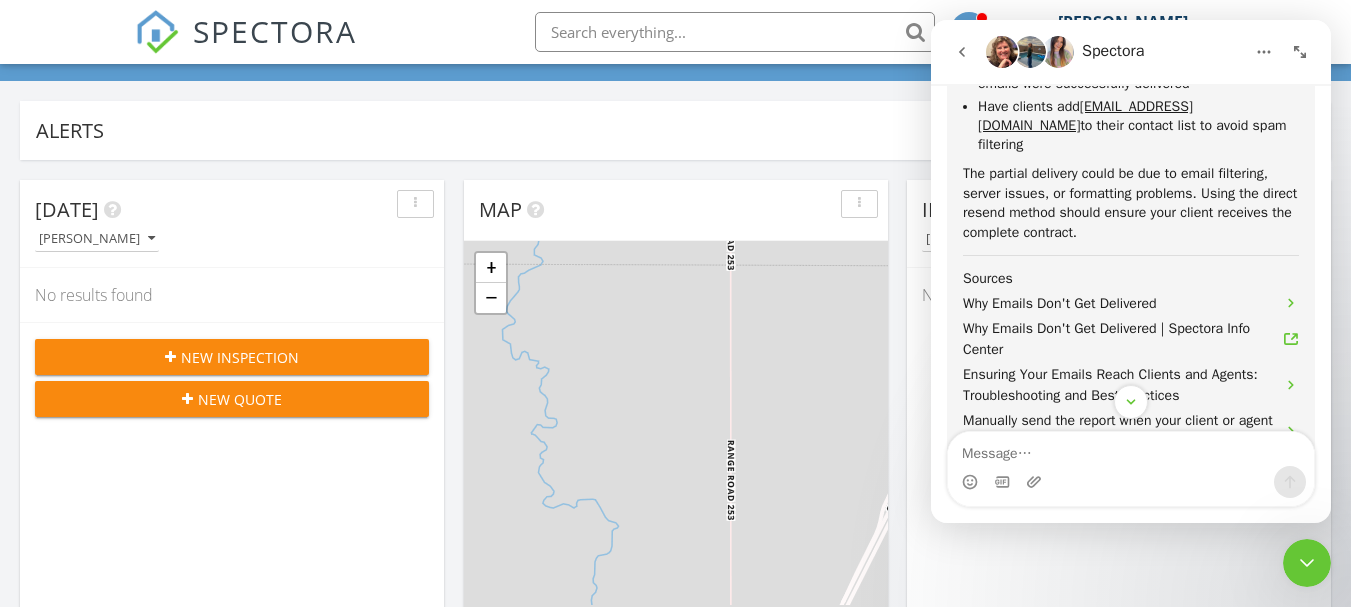 scroll, scrollTop: 1281, scrollLeft: 0, axis: vertical 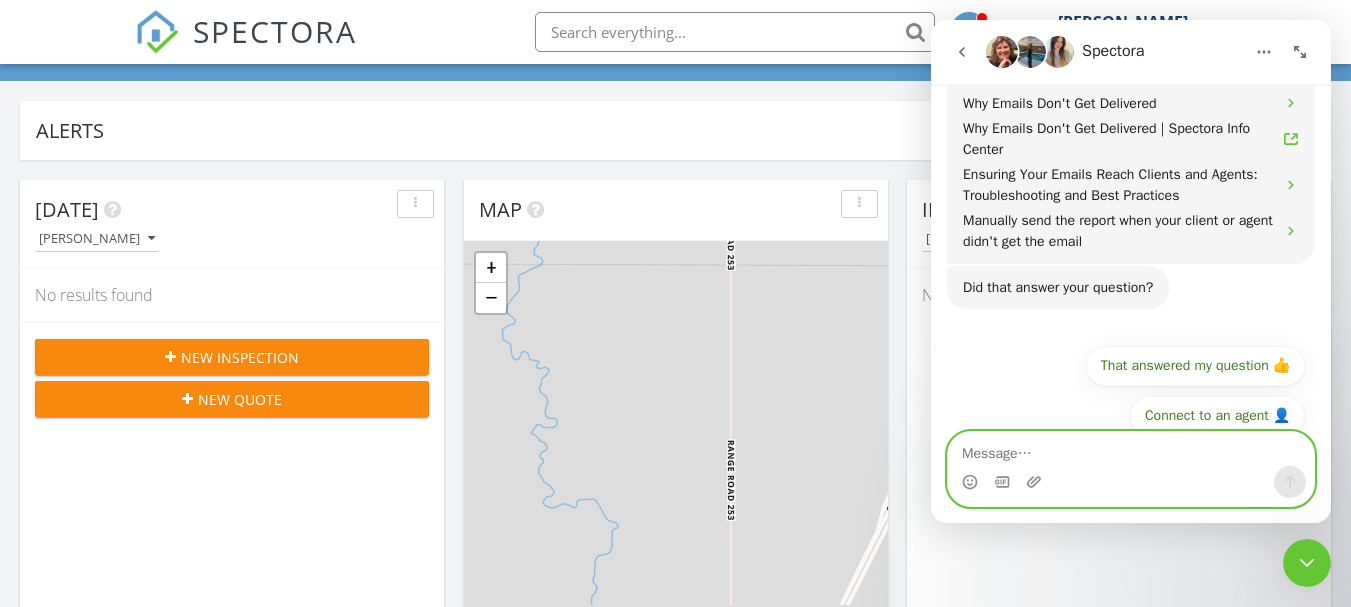 click at bounding box center (1131, 449) 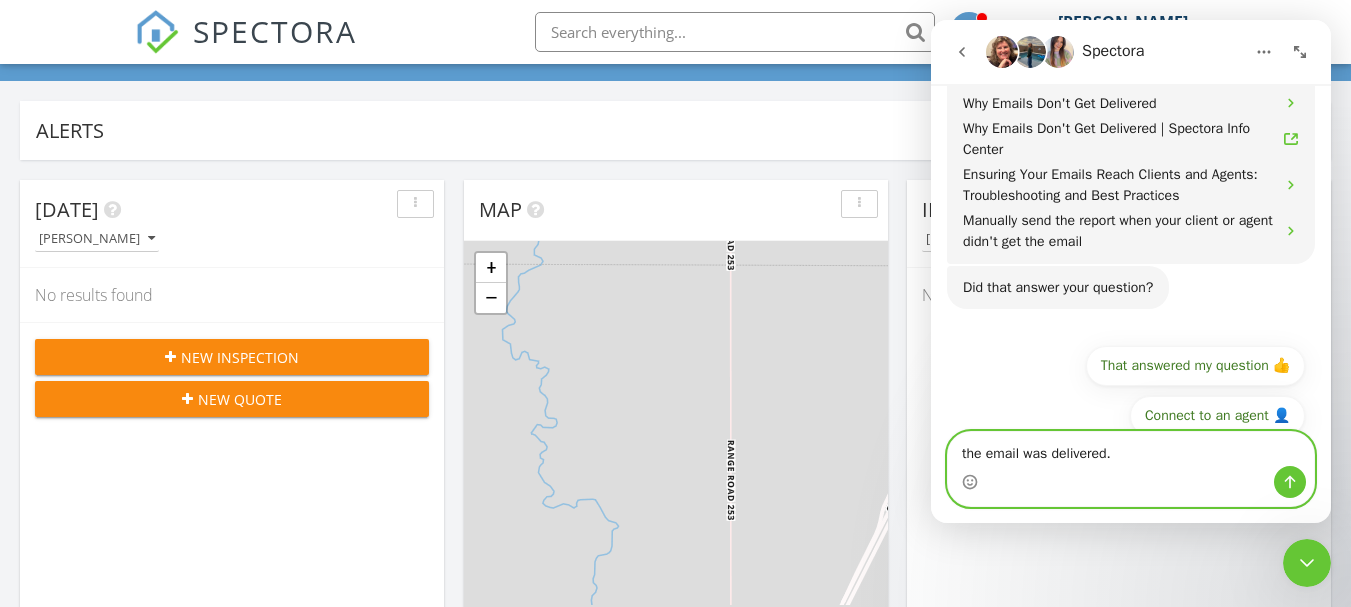 type on "the email was delivered." 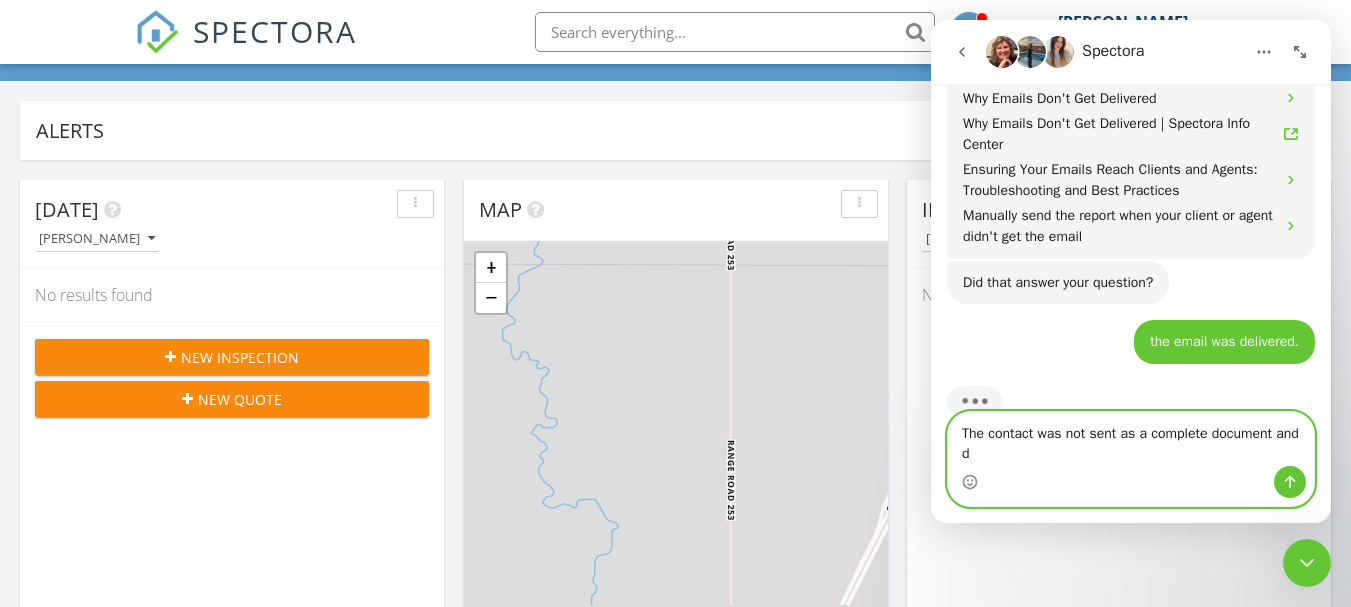 scroll, scrollTop: 1306, scrollLeft: 0, axis: vertical 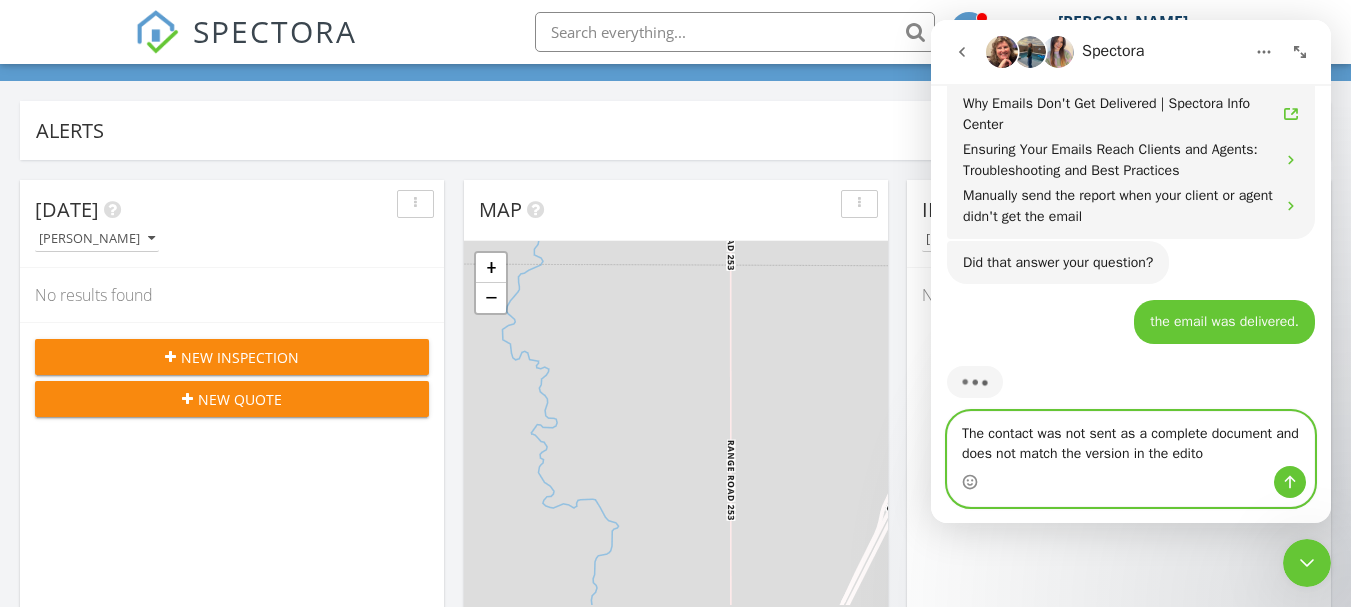 type on "The contact was not sent as a complete document and does not match the version in the editor" 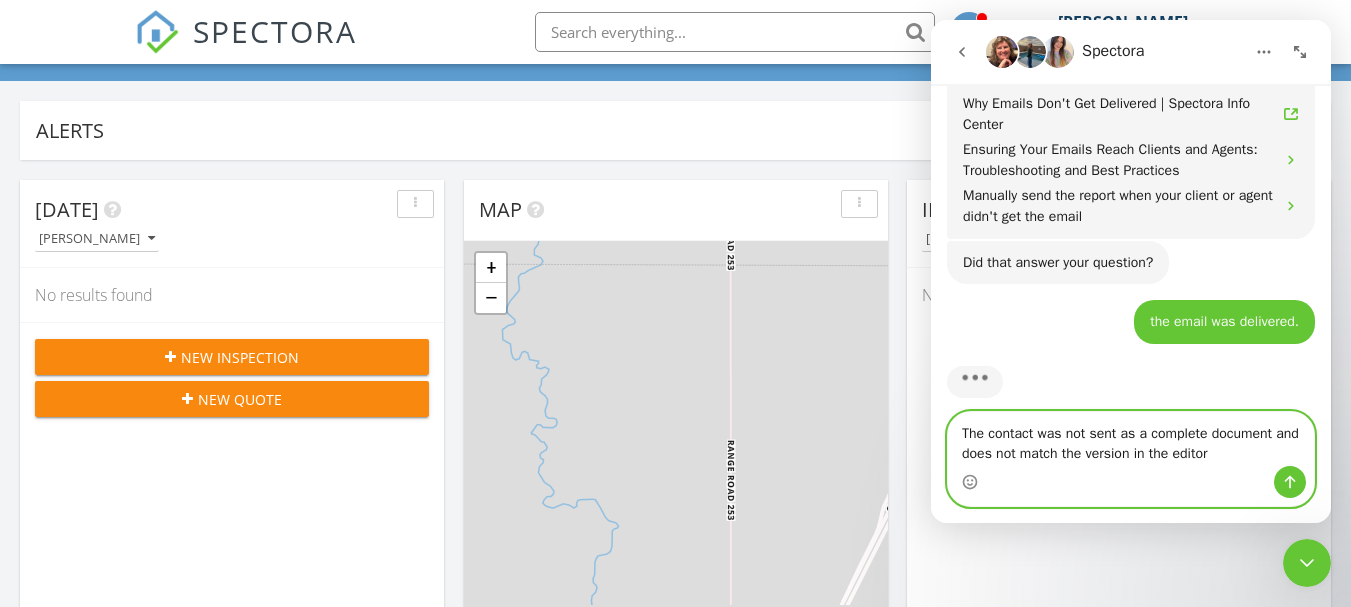 type 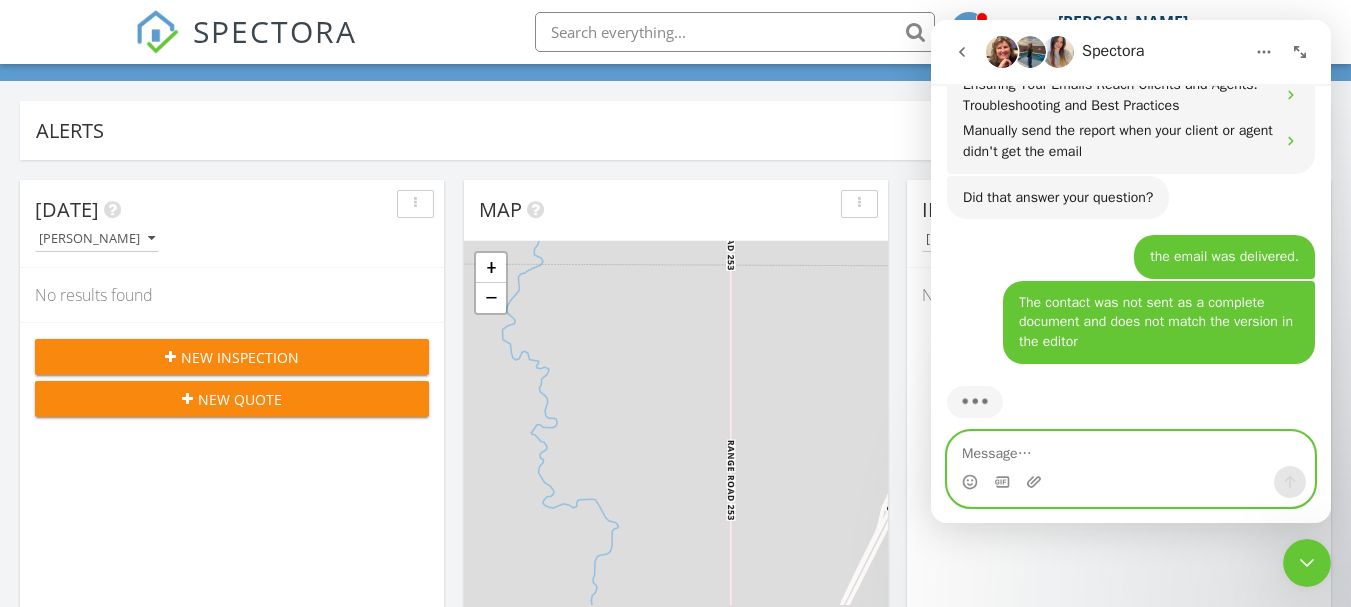 scroll, scrollTop: 1533, scrollLeft: 0, axis: vertical 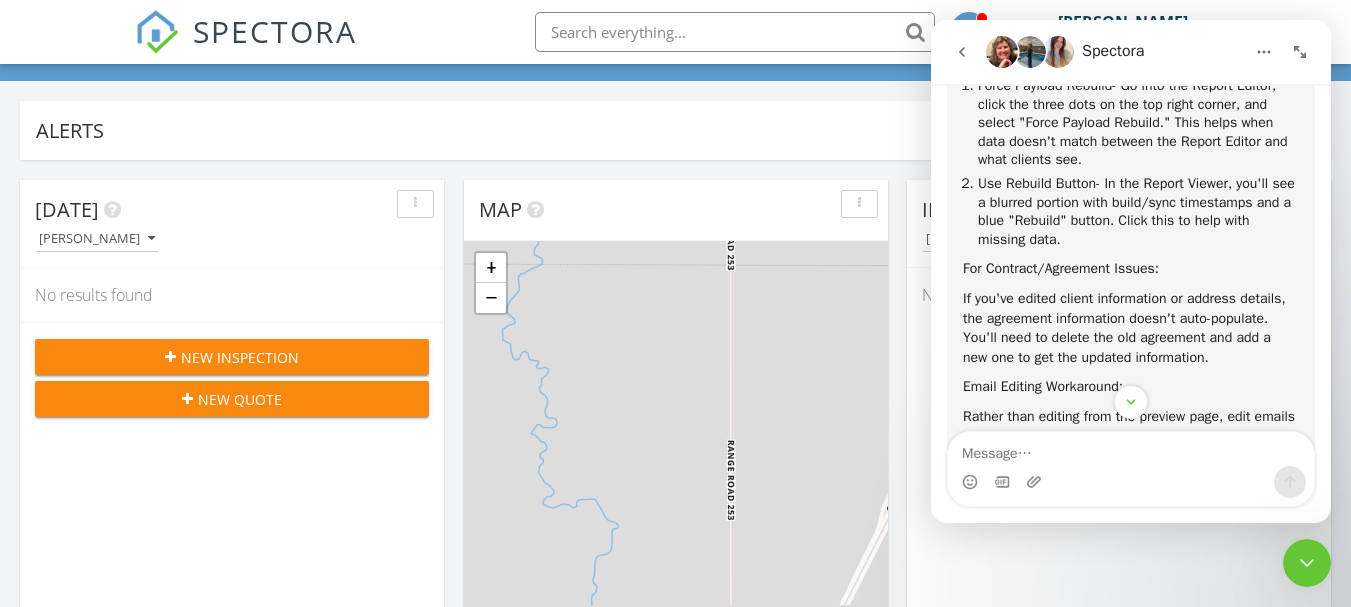 click 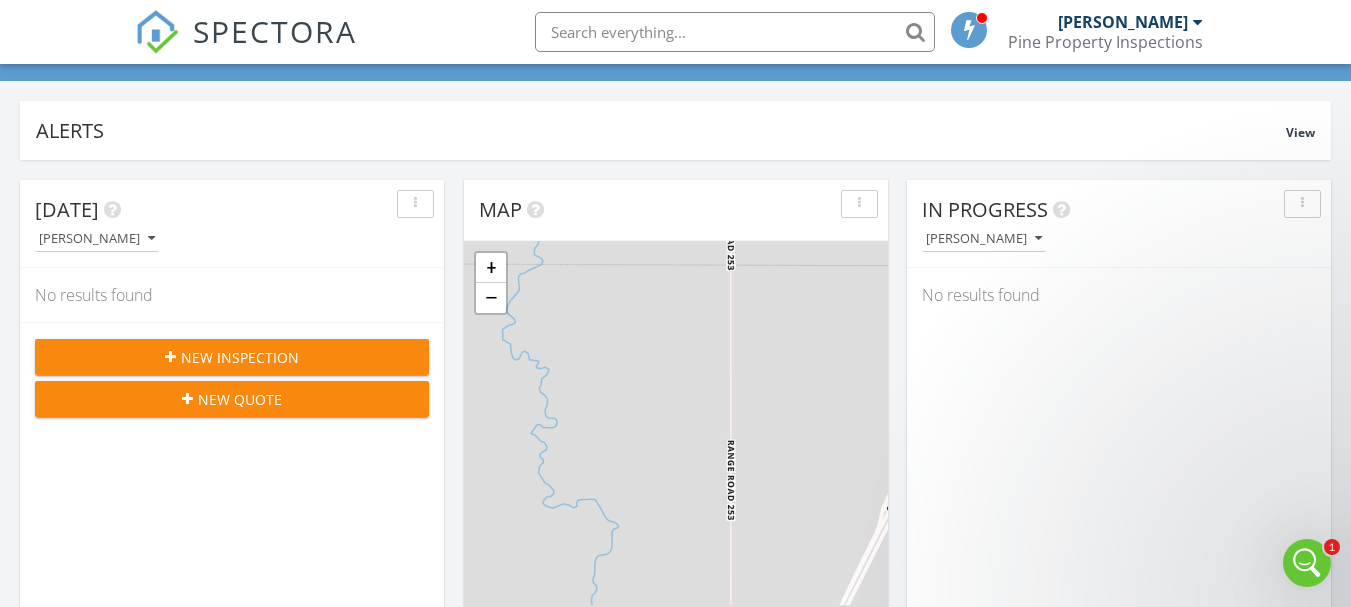 scroll, scrollTop: 0, scrollLeft: 0, axis: both 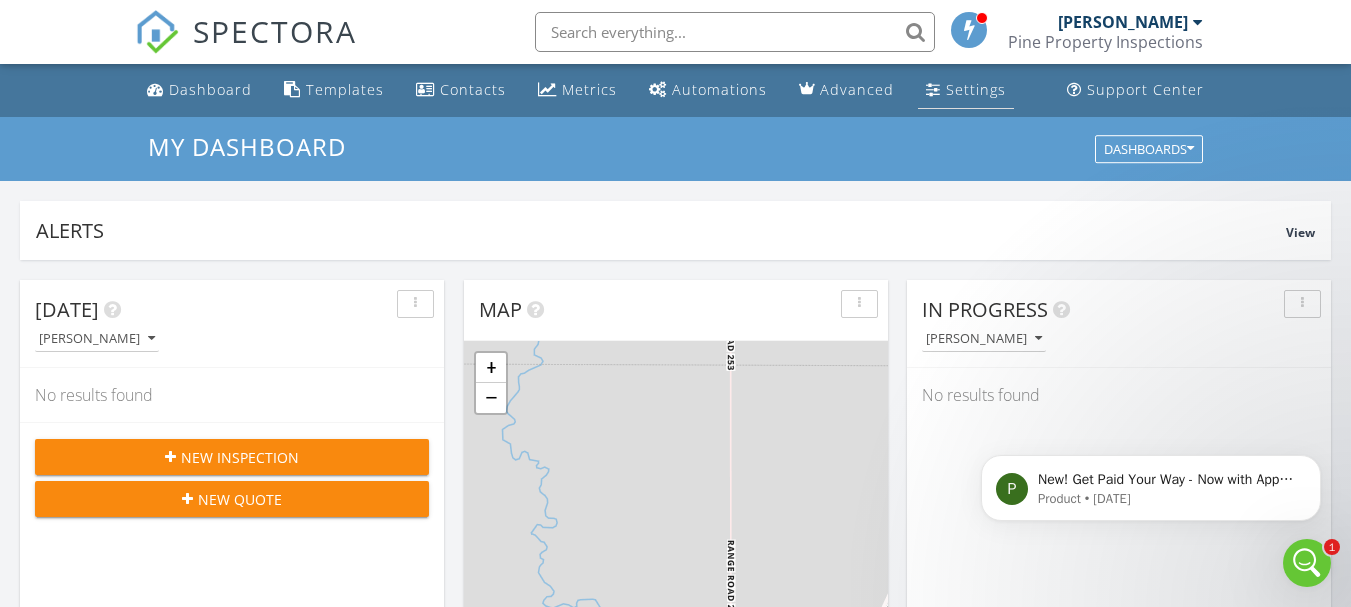 click on "Settings" at bounding box center (976, 89) 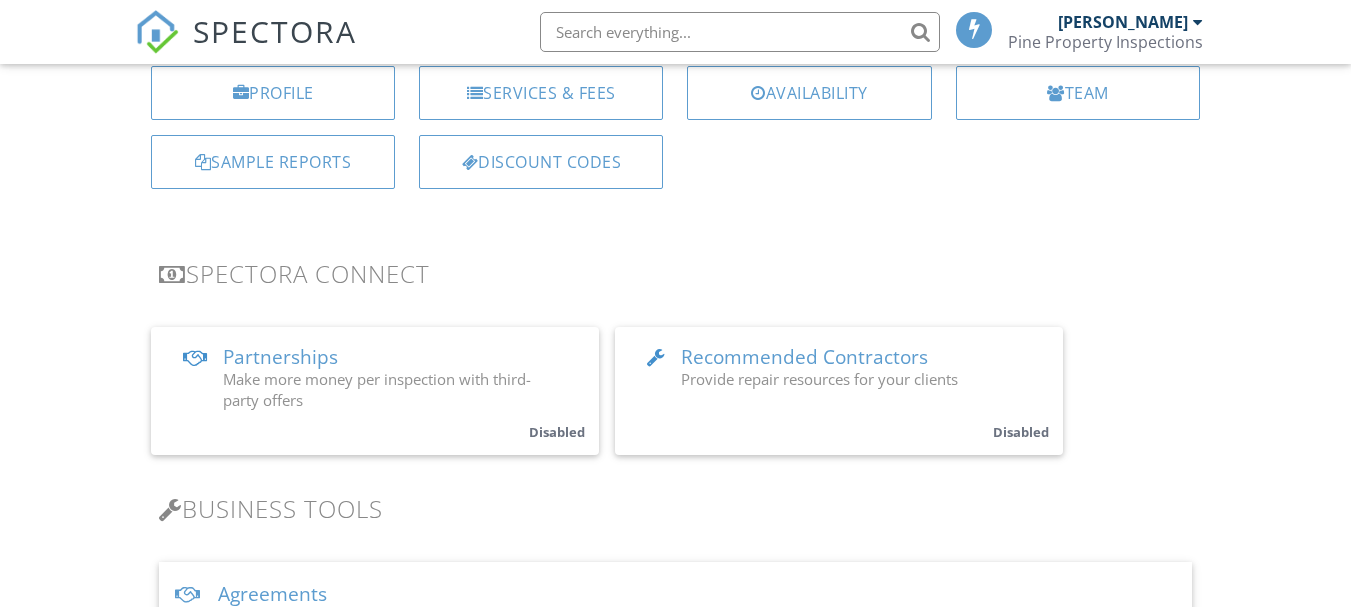 scroll, scrollTop: 500, scrollLeft: 0, axis: vertical 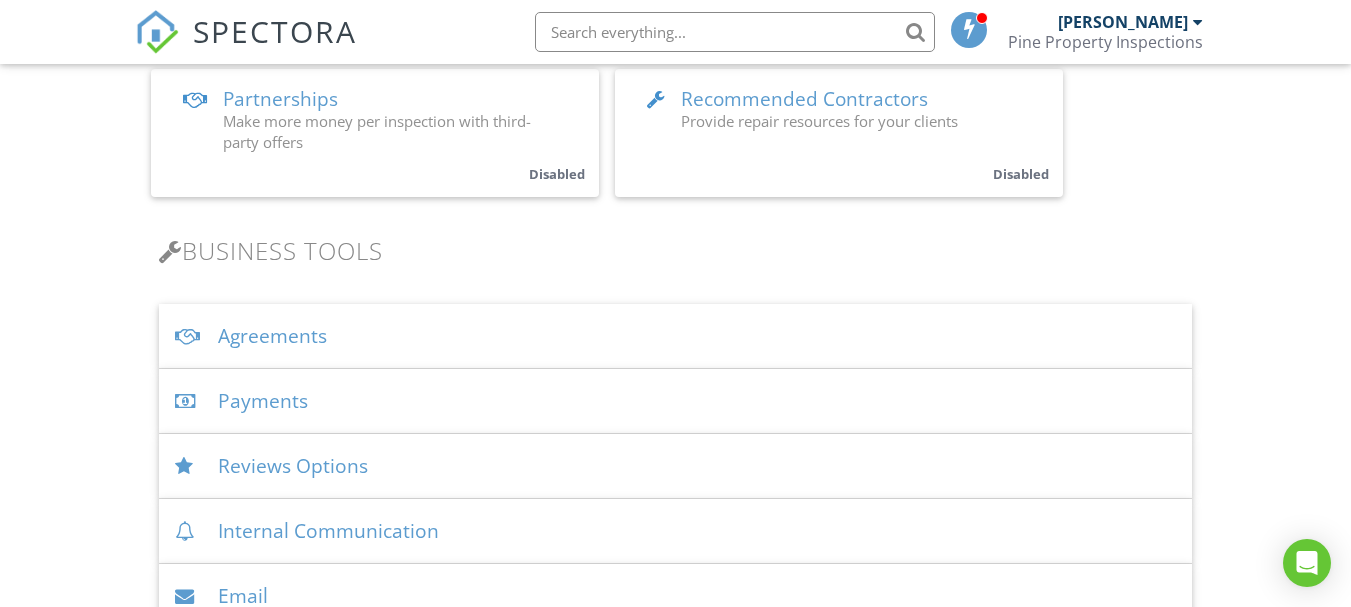 click on "Agreements" at bounding box center (675, 336) 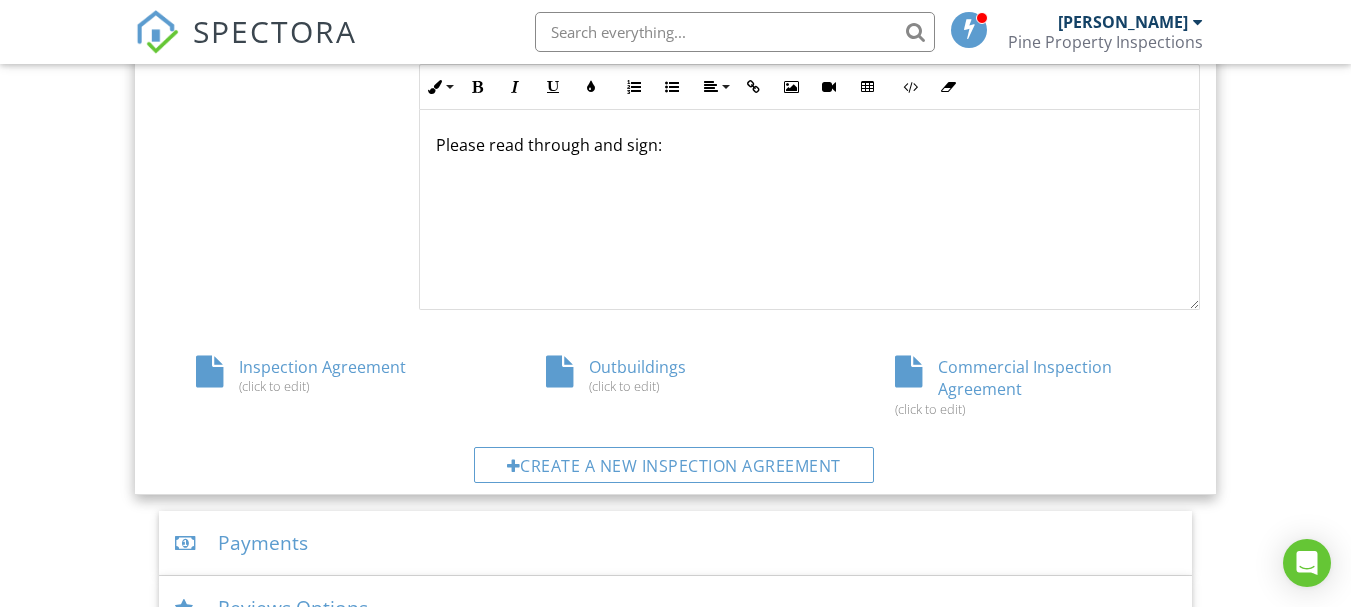 scroll, scrollTop: 1000, scrollLeft: 0, axis: vertical 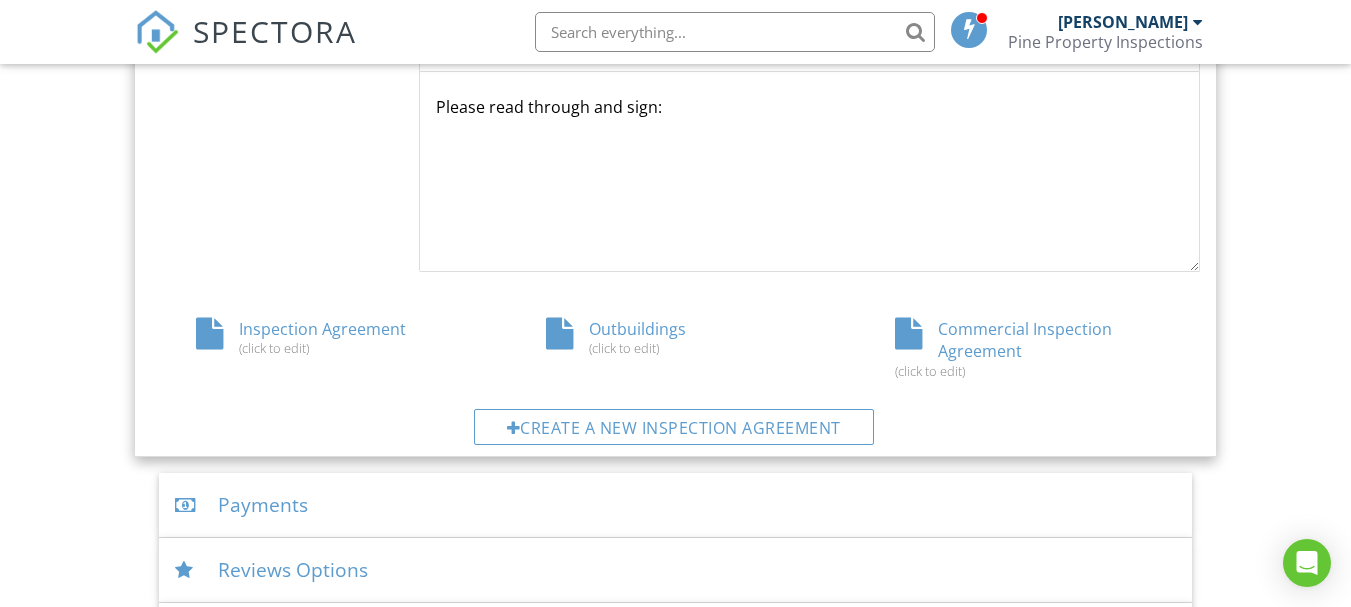 click on "Inspection Agreement
(click to edit)" at bounding box center (326, 337) 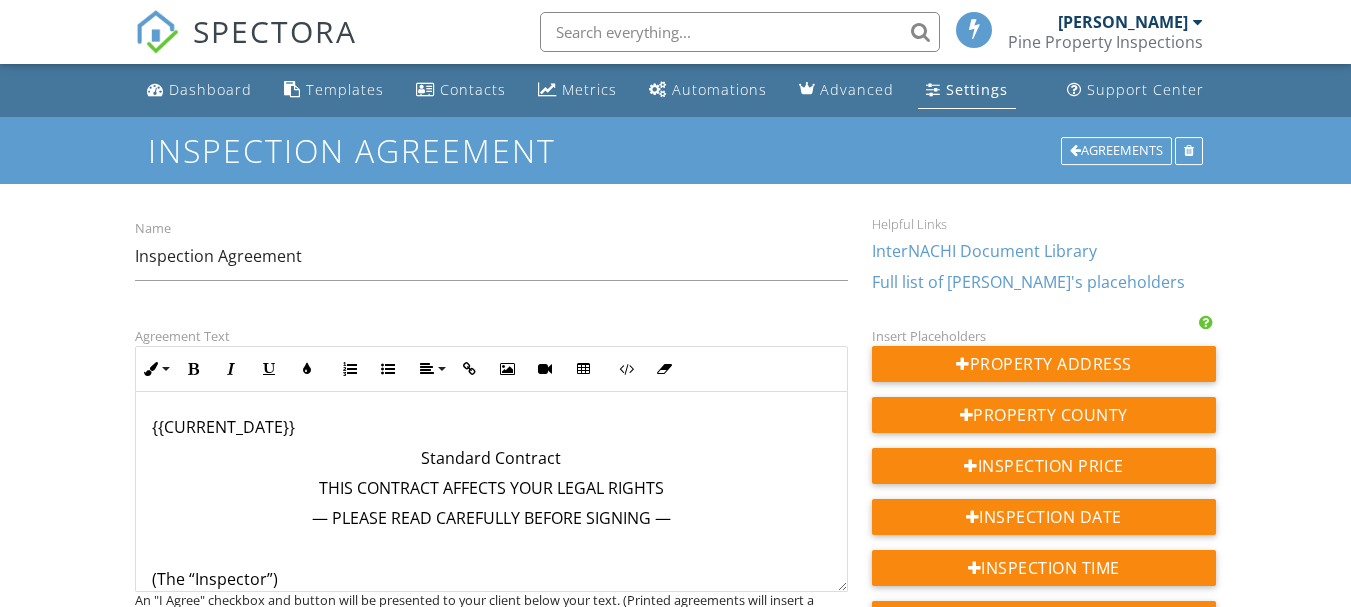 scroll, scrollTop: 0, scrollLeft: 0, axis: both 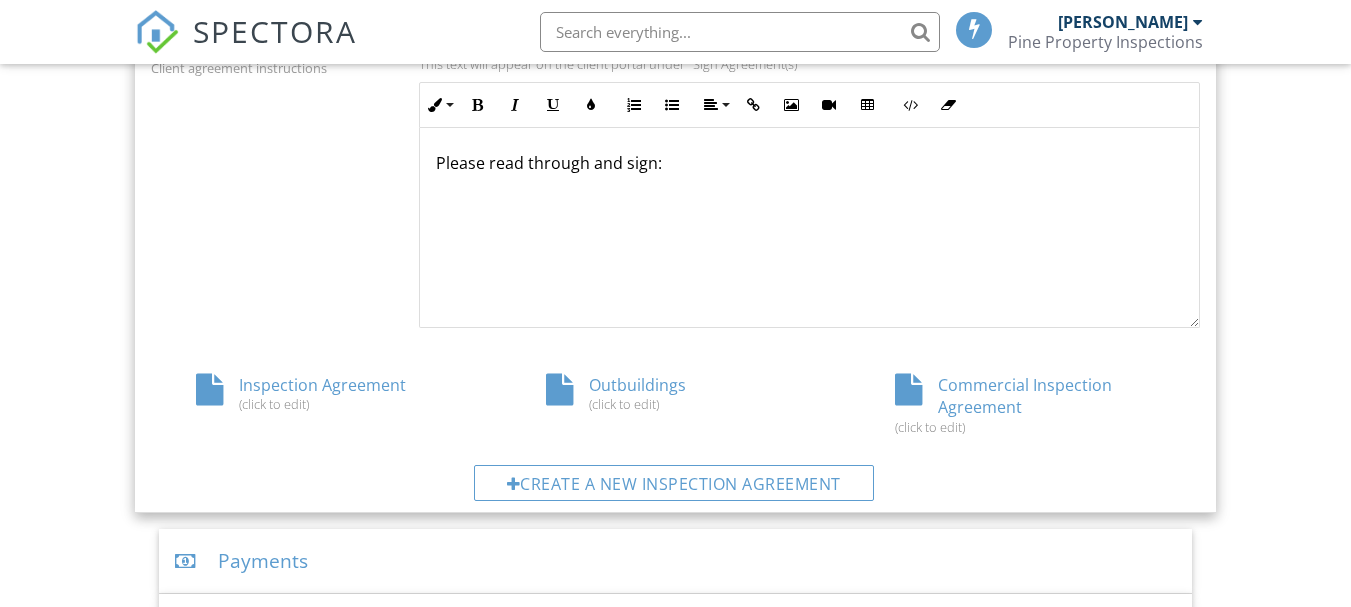 click on "Commercial Inspection Agreement
(click to edit)" at bounding box center (1025, 404) 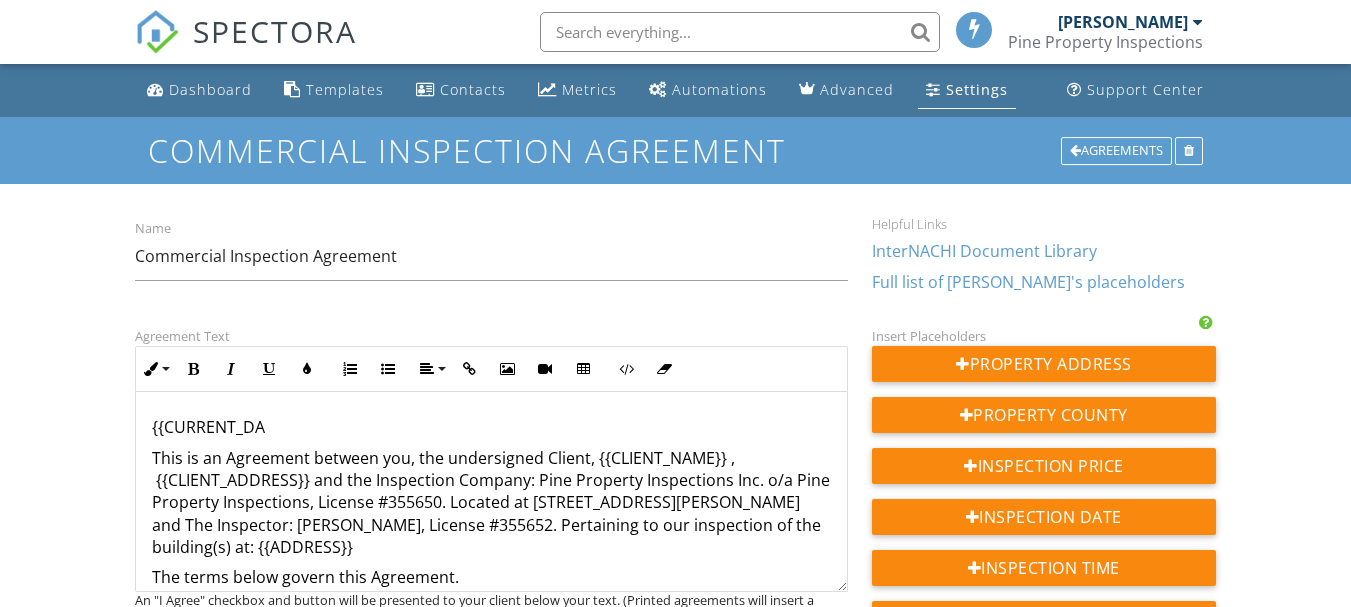 scroll, scrollTop: 138, scrollLeft: 0, axis: vertical 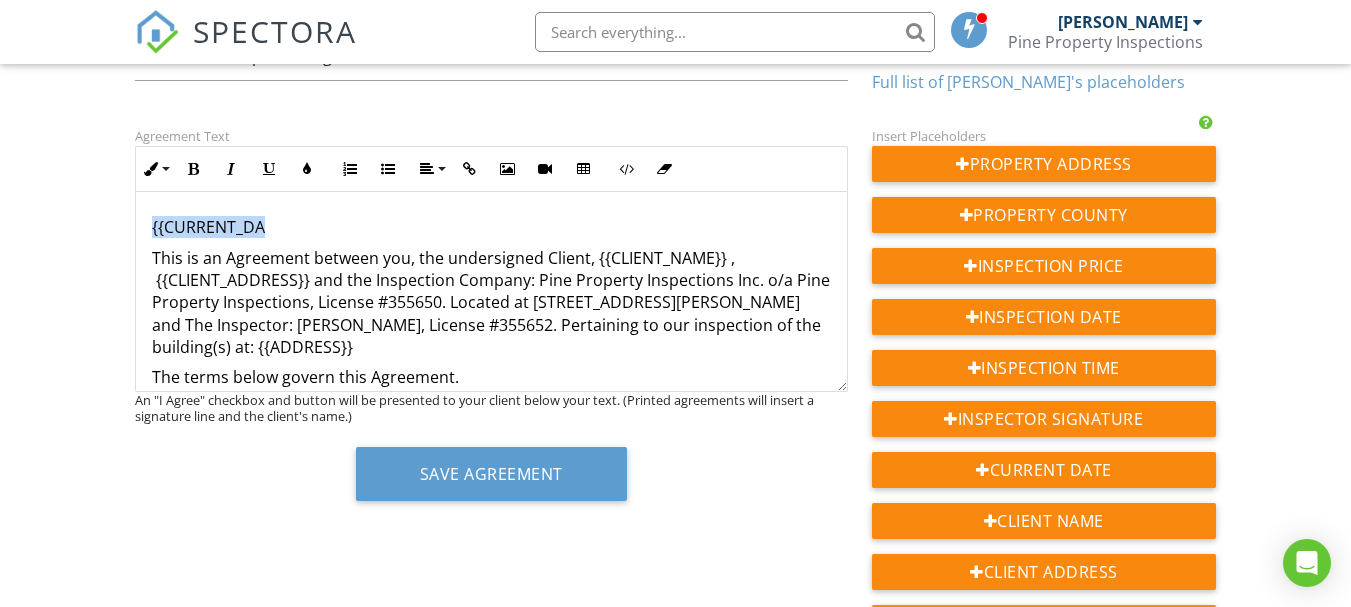 drag, startPoint x: 285, startPoint y: 221, endPoint x: 72, endPoint y: 218, distance: 213.02112 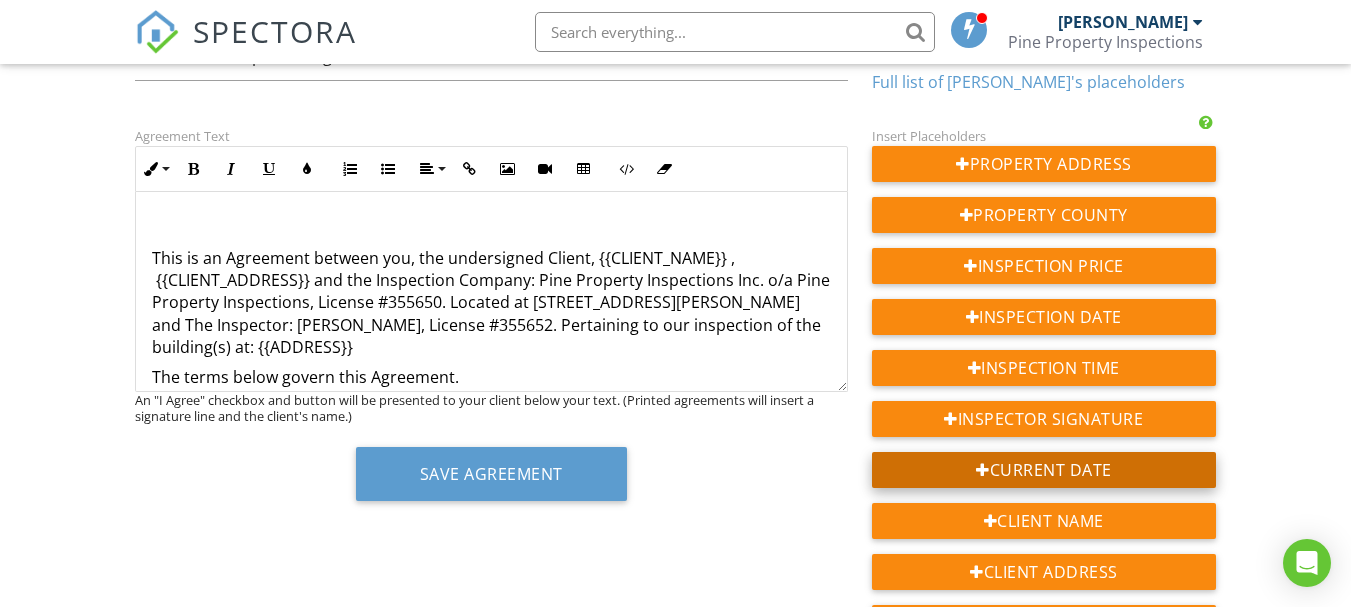 click on "Current Date" at bounding box center [1044, 470] 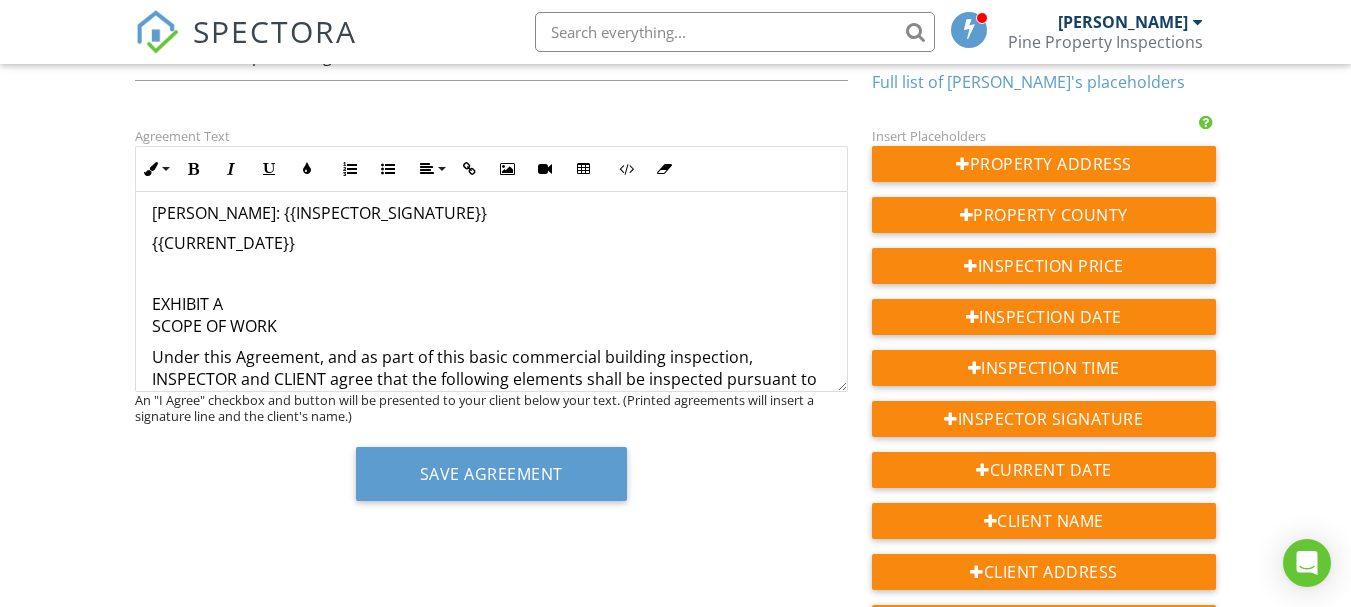 scroll, scrollTop: 2486, scrollLeft: 0, axis: vertical 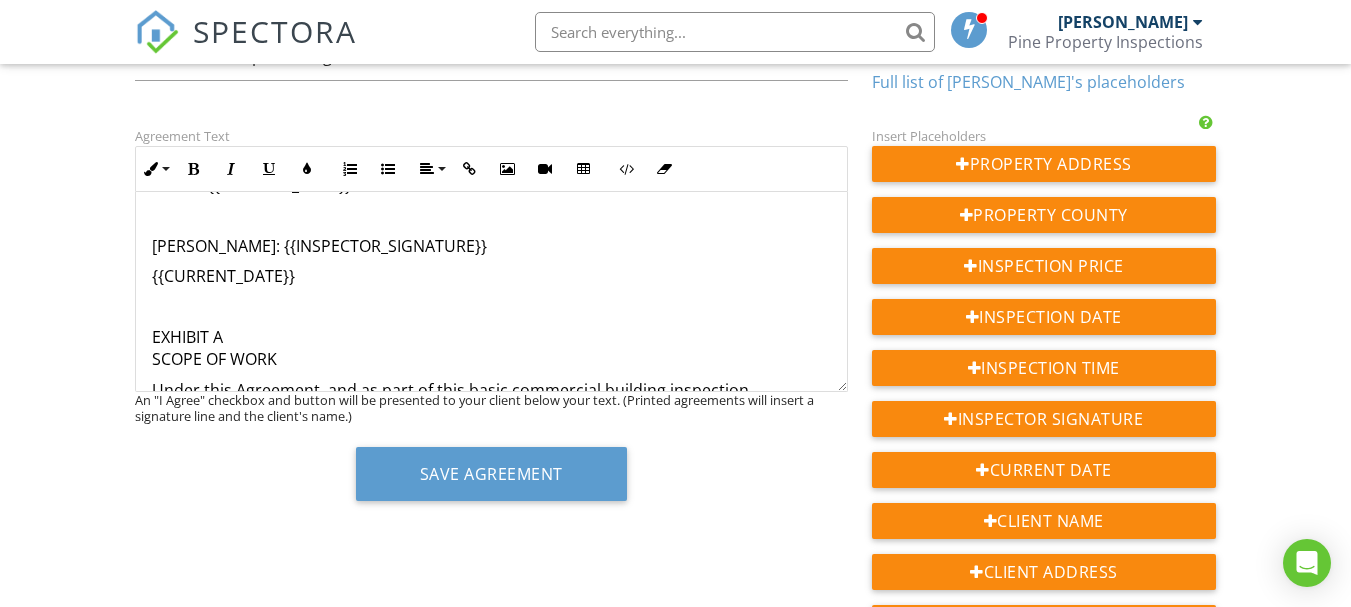 click at bounding box center [491, 307] 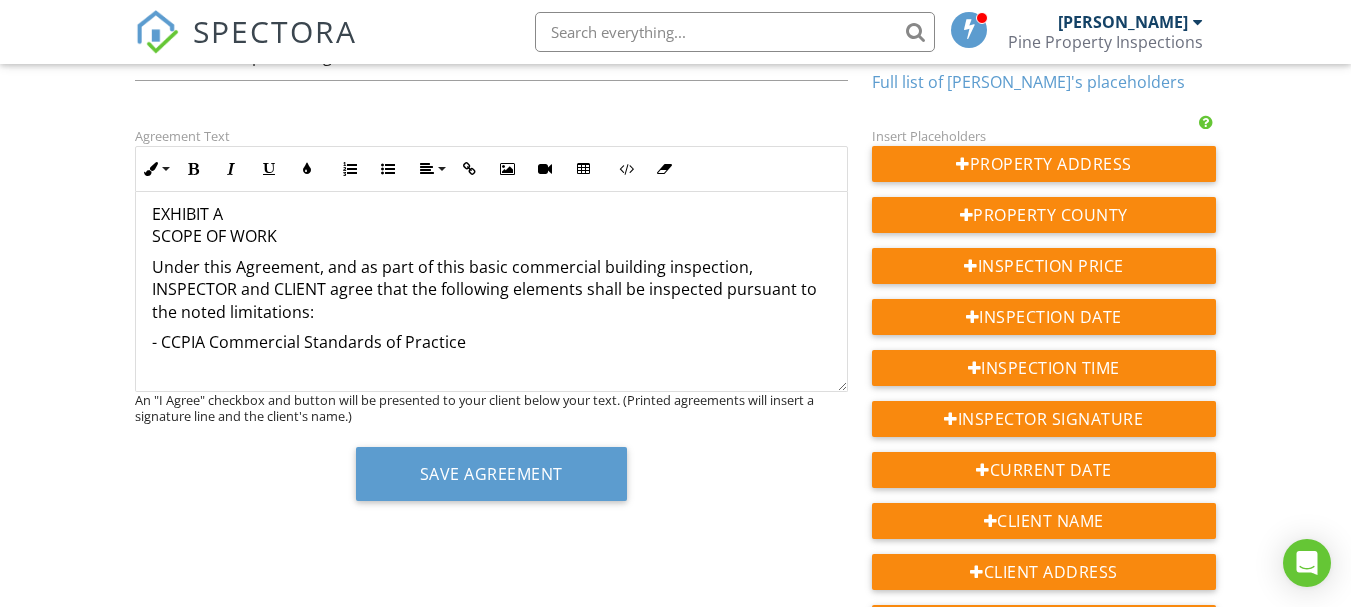 scroll, scrollTop: 2686, scrollLeft: 0, axis: vertical 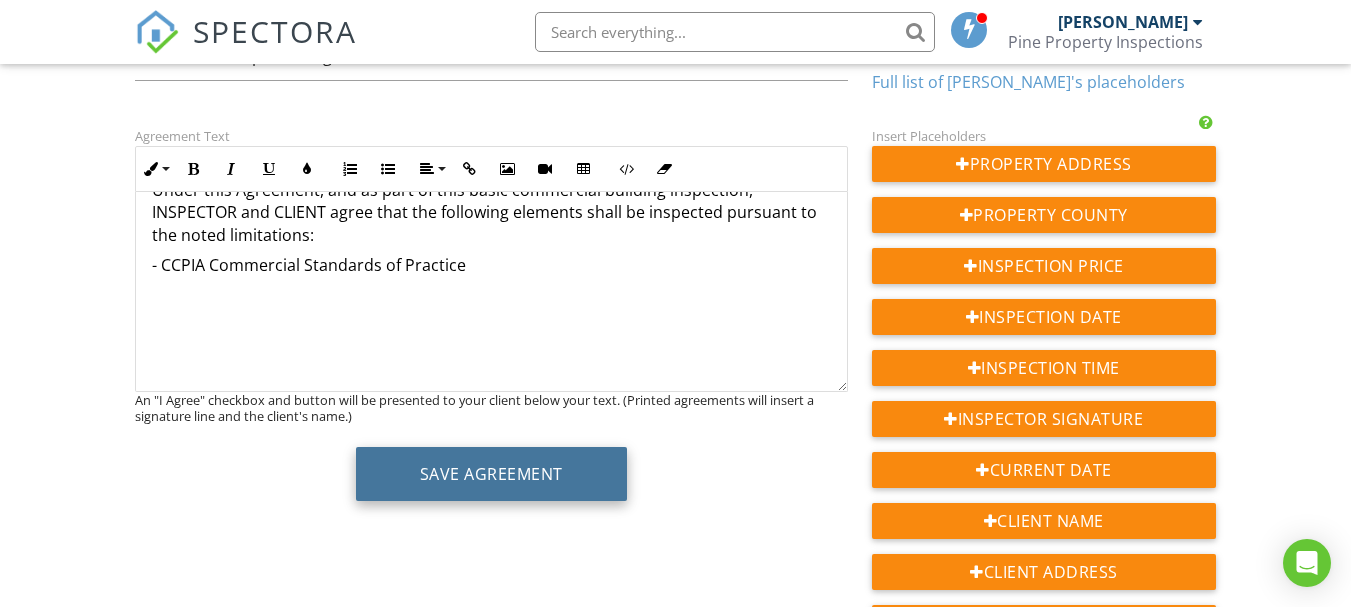 click on "Save Agreement" at bounding box center (491, 474) 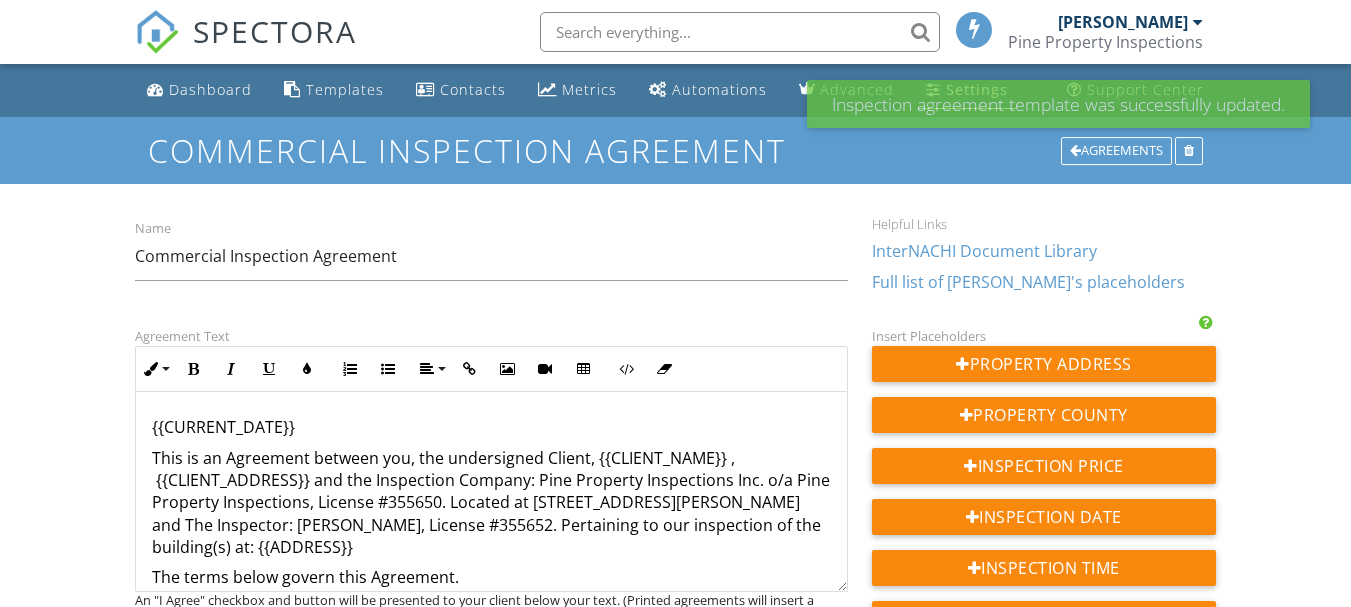 scroll, scrollTop: 0, scrollLeft: 0, axis: both 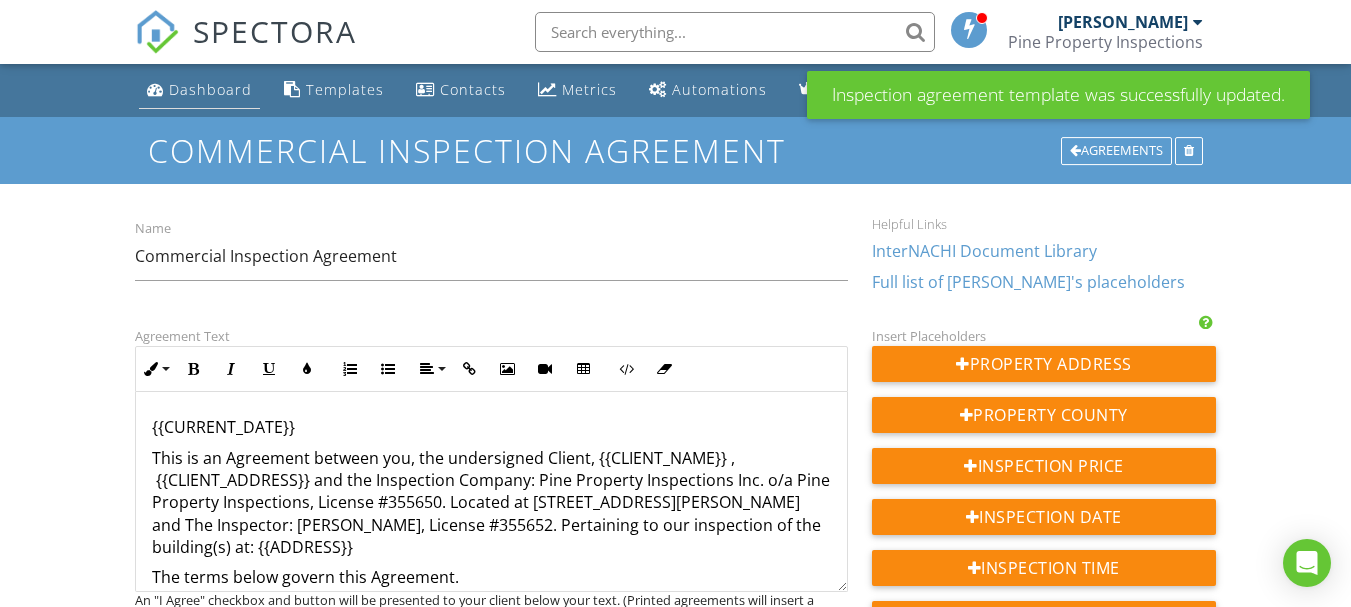 click on "Dashboard" at bounding box center (210, 89) 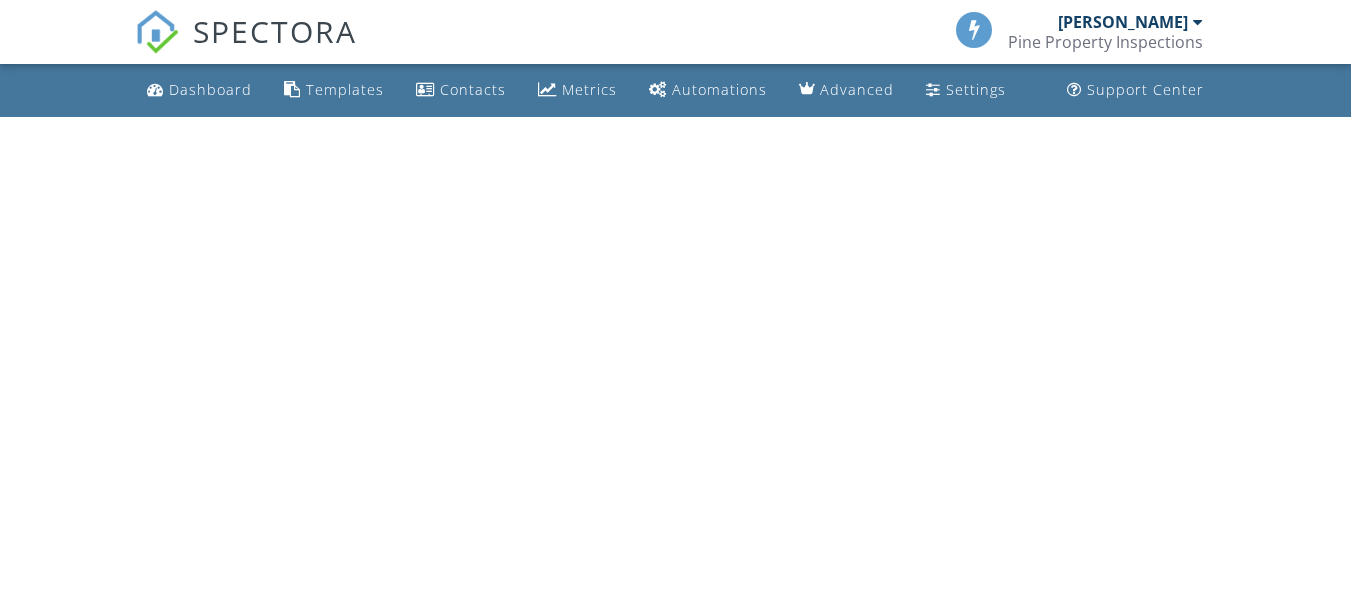 scroll, scrollTop: 0, scrollLeft: 0, axis: both 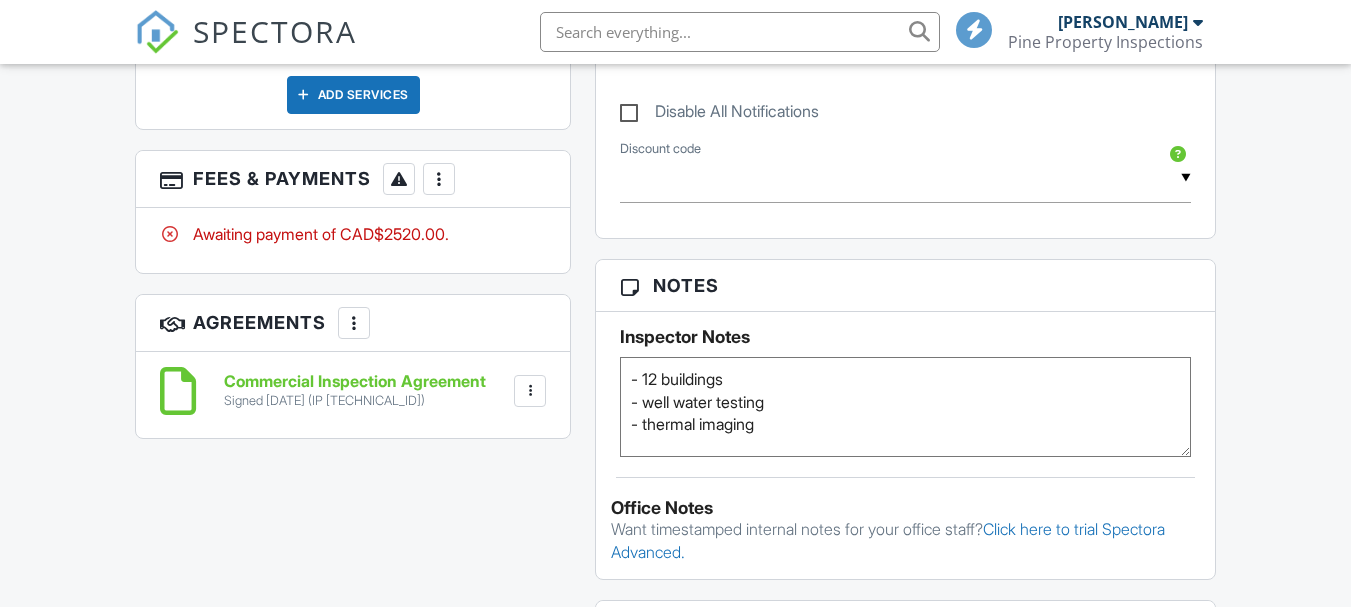 click at bounding box center [530, 391] 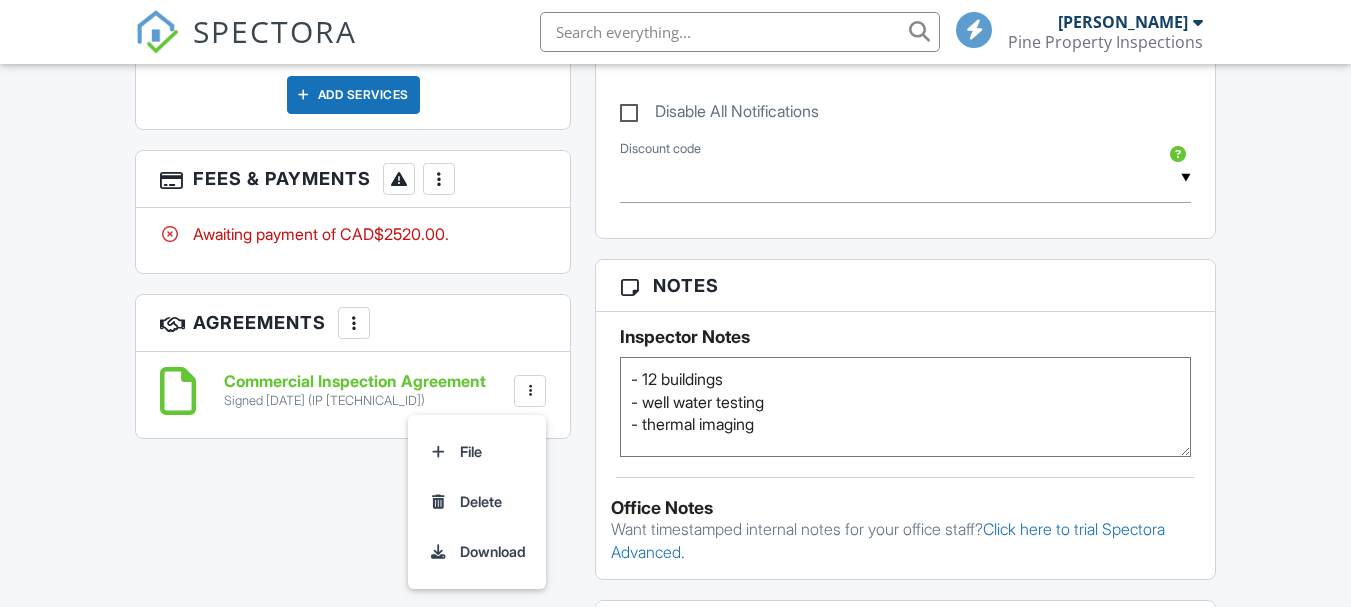 click on "Dashboard
Templates
Contacts
Metrics
Automations
Advanced
Settings
Support Center
Inspection Details
Client View
More
Property Details
Reschedule
Reorder / Copy
Share
Cancel
[GEOGRAPHIC_DATA]
Print Order
Convert to V9
View Change Log
[DATE]  9:00 am
- 5:00 pm
NE 24-47-2-W5
[GEOGRAPHIC_DATA], AB T0C 2C0
Built
1960
6659.00
m²
+ −  Leaflet   |   © MapTiler   © OpenStreetMap contributors
All emails and texts are disabled for this inspection!
All emails and texts have been disabled for this inspection. This may have happened due to someone manually disabling them or this inspection being unconfirmed when it was scheduled. To re-enable emails and texts for this inspection, click the button below.
Turn on emails and texts" at bounding box center [675, 233] 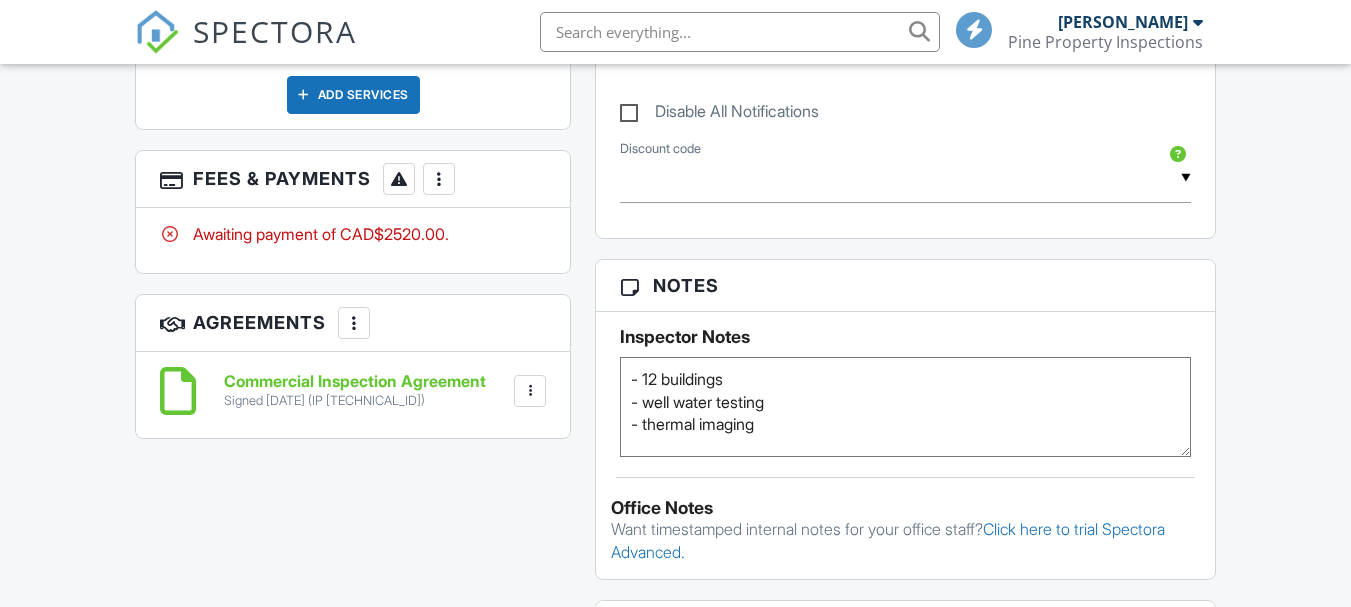 click on "Commercial Inspection Agreement" at bounding box center [355, 382] 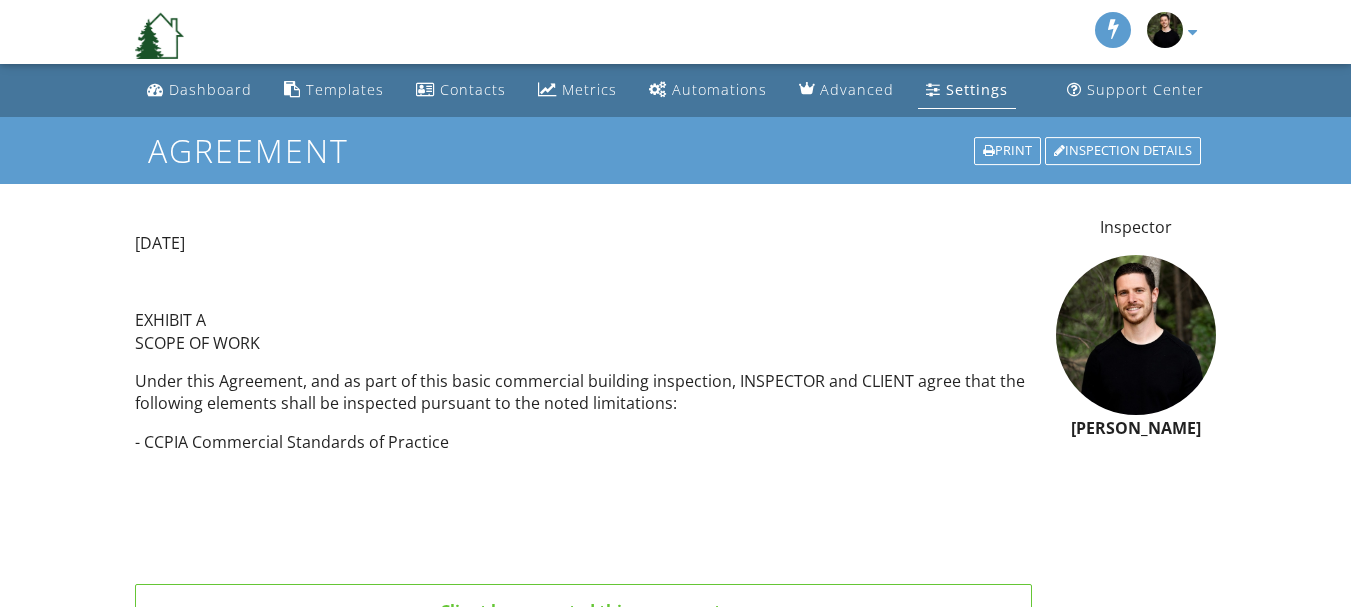 scroll, scrollTop: 156, scrollLeft: 0, axis: vertical 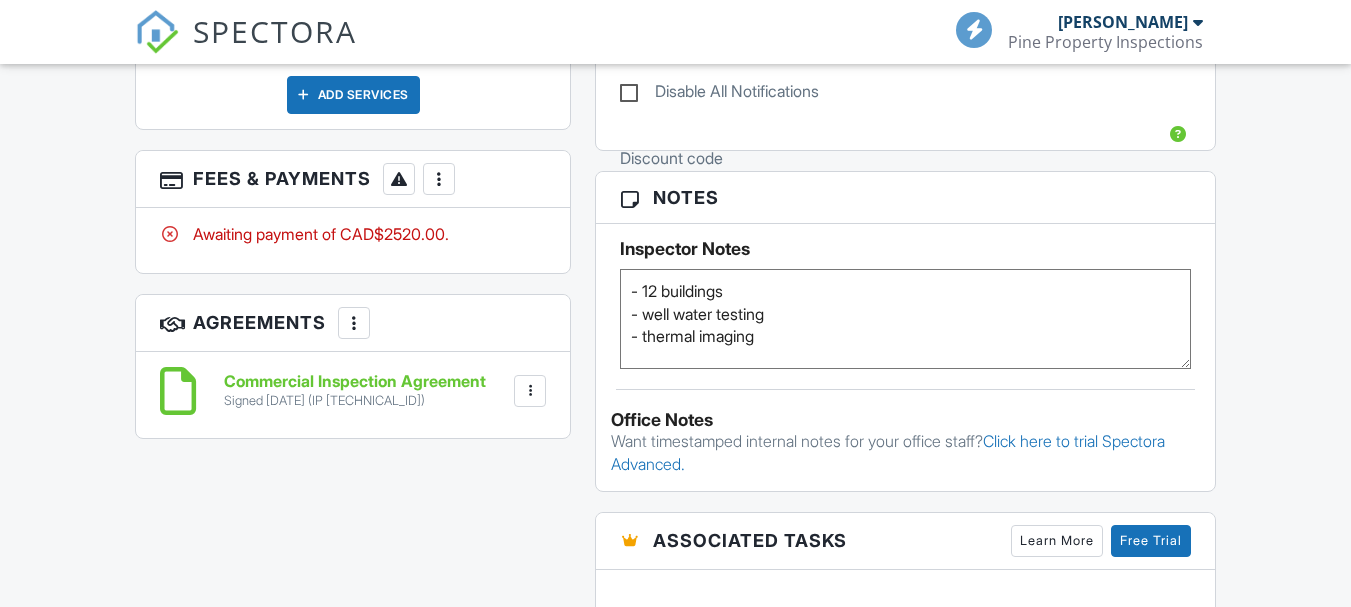 click at bounding box center (530, 391) 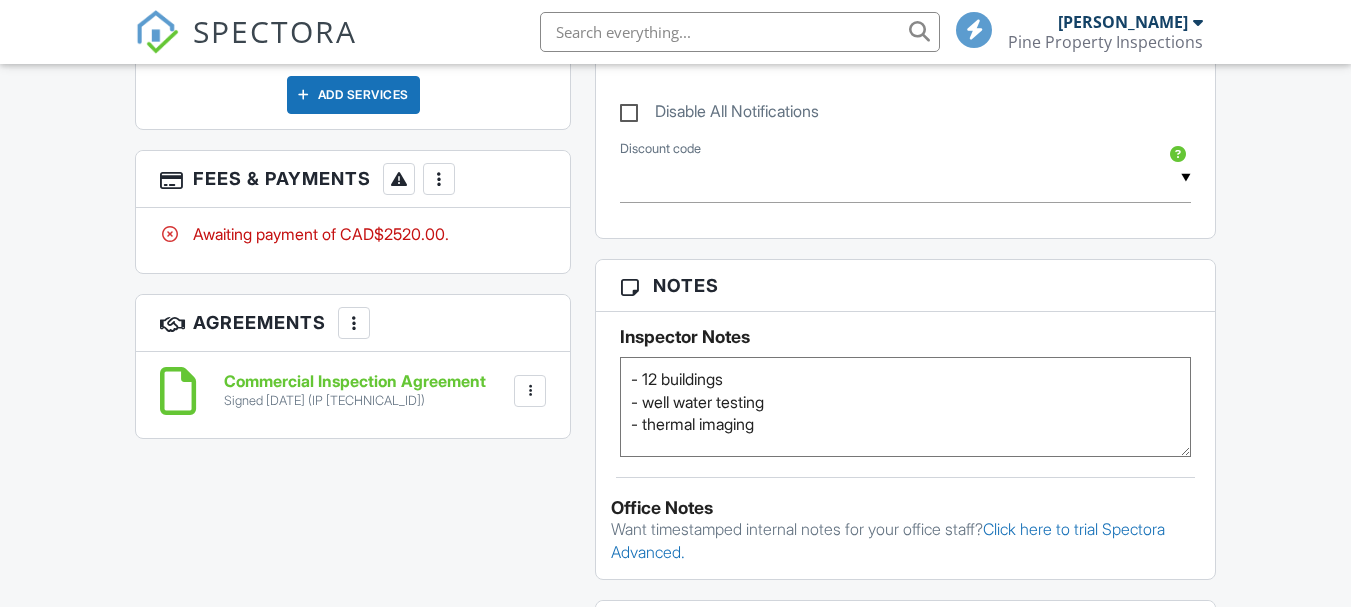 scroll, scrollTop: 1100, scrollLeft: 0, axis: vertical 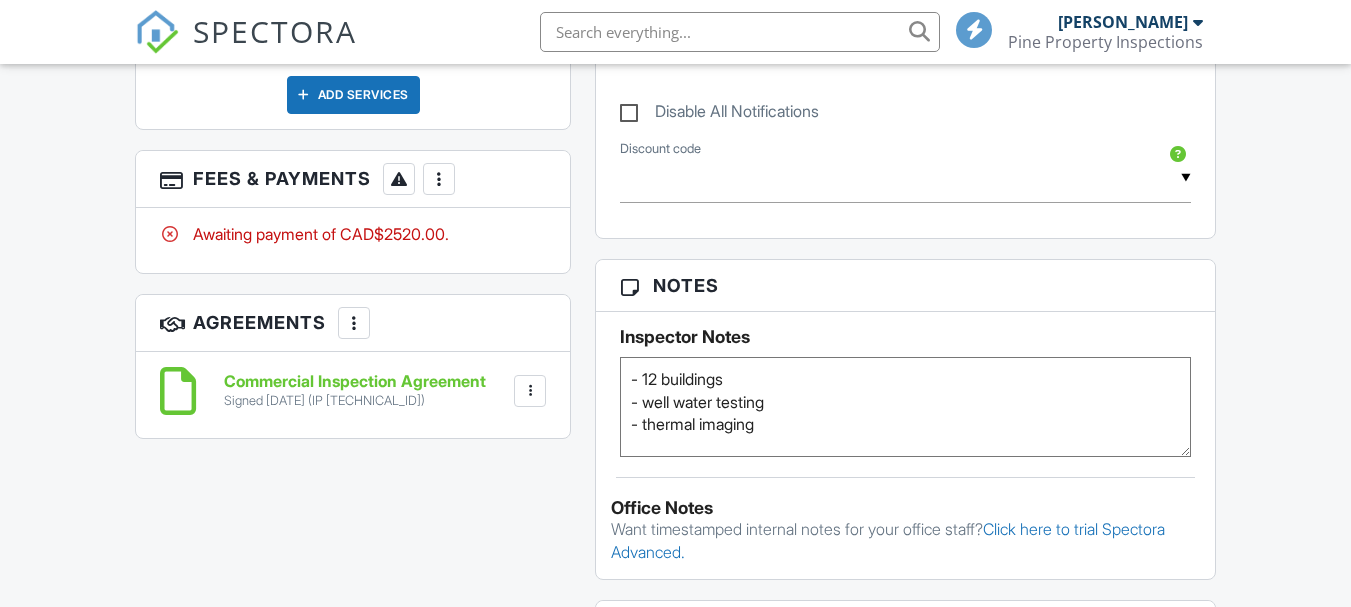 click at bounding box center (530, 391) 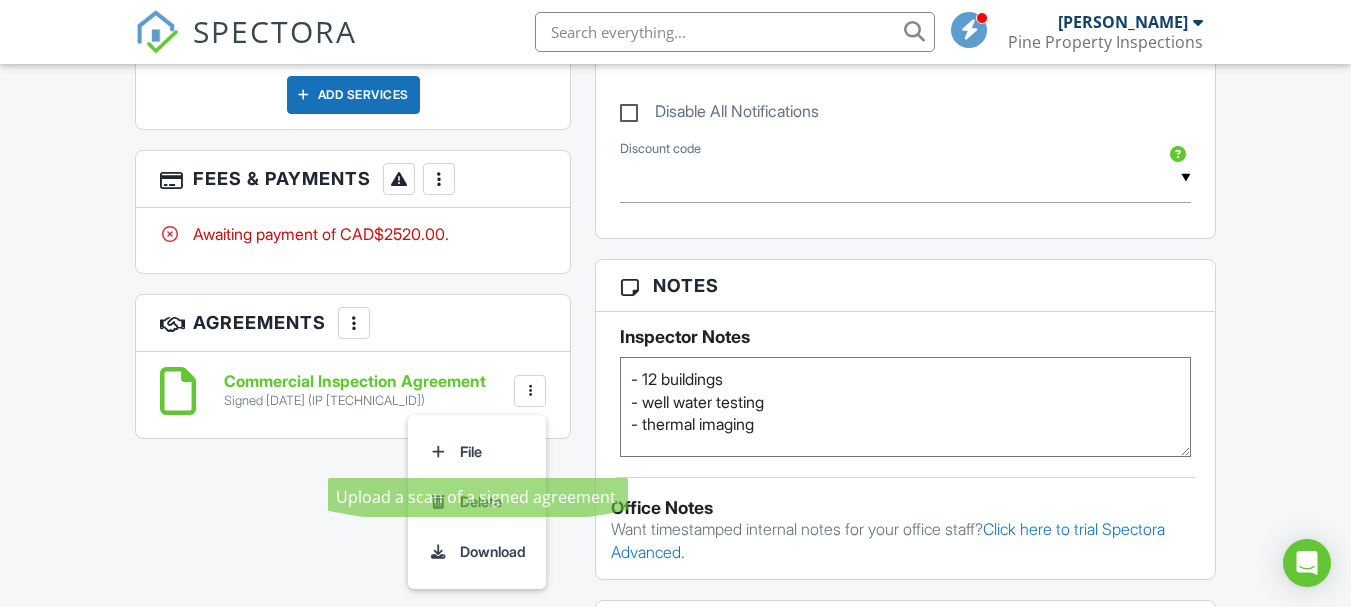 click on "All emails and texts are disabled for this inspection!
All emails and texts have been disabled for this inspection. This may have happened due to someone manually disabling them or this inspection being unconfirmed when it was scheduled. To re-enable emails and texts for this inspection, click the button below.
Turn on emails and texts
Turn on and Requeue Notifications
Reports
Unlocked
Attach
New
CCPIA
CCPIA Template
Edit
View
CCPIA
CCPIA Template
This report will be built from your template on 07/10/25  3:00am
Quick Publish
Copy
Build Now
Delete
Publish All
Checking report completion
Publish report?
Before publishing from the web, click "Preview/Publish" in the Report Editor to save your changes ( don't know where that is?
Cancel
Publish
Share archived report" at bounding box center [675, 310] 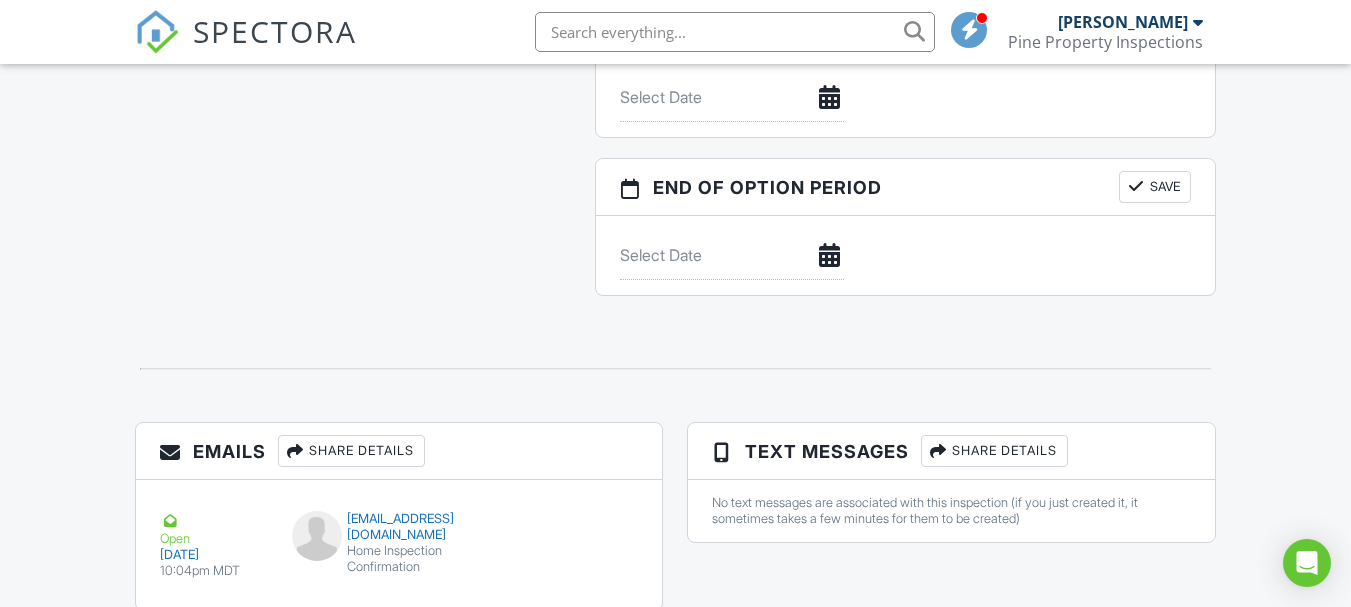 scroll, scrollTop: 1995, scrollLeft: 0, axis: vertical 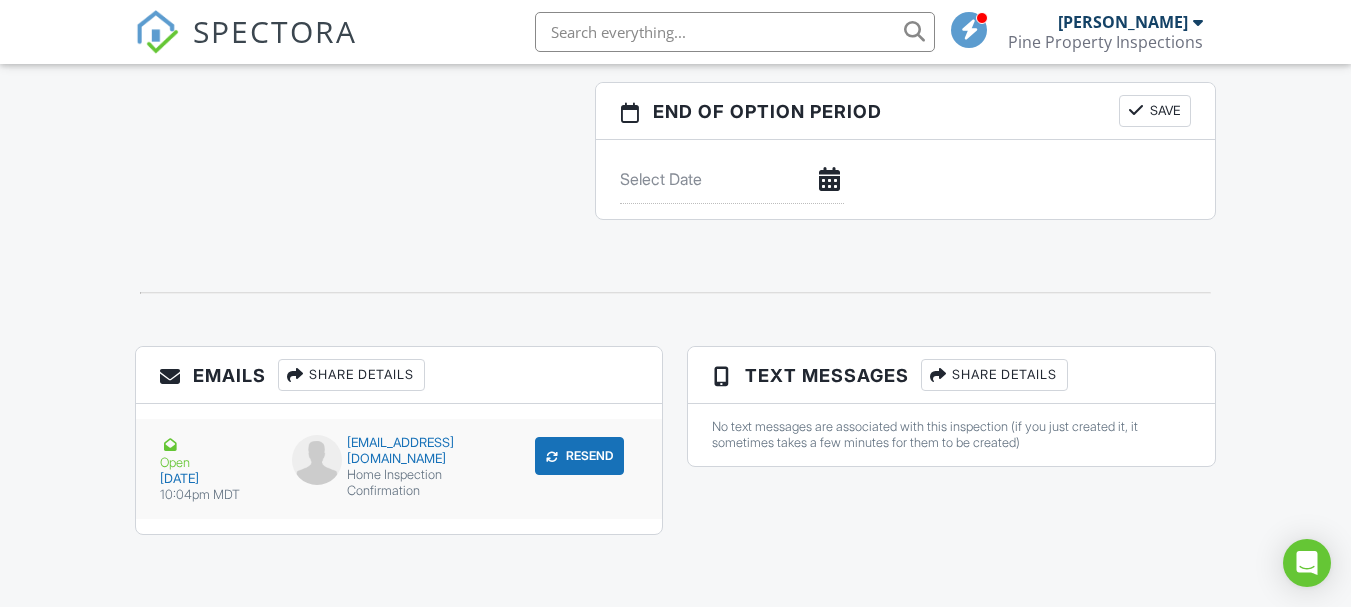 click on "Resend" at bounding box center [579, 456] 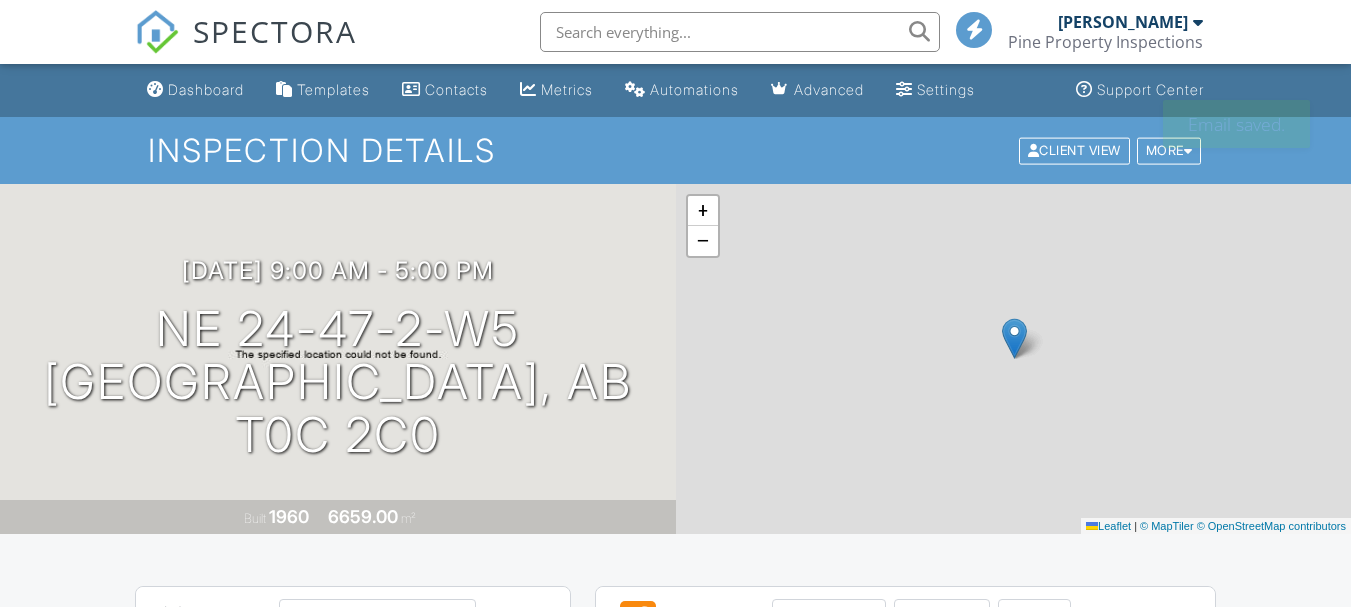 scroll, scrollTop: 0, scrollLeft: 0, axis: both 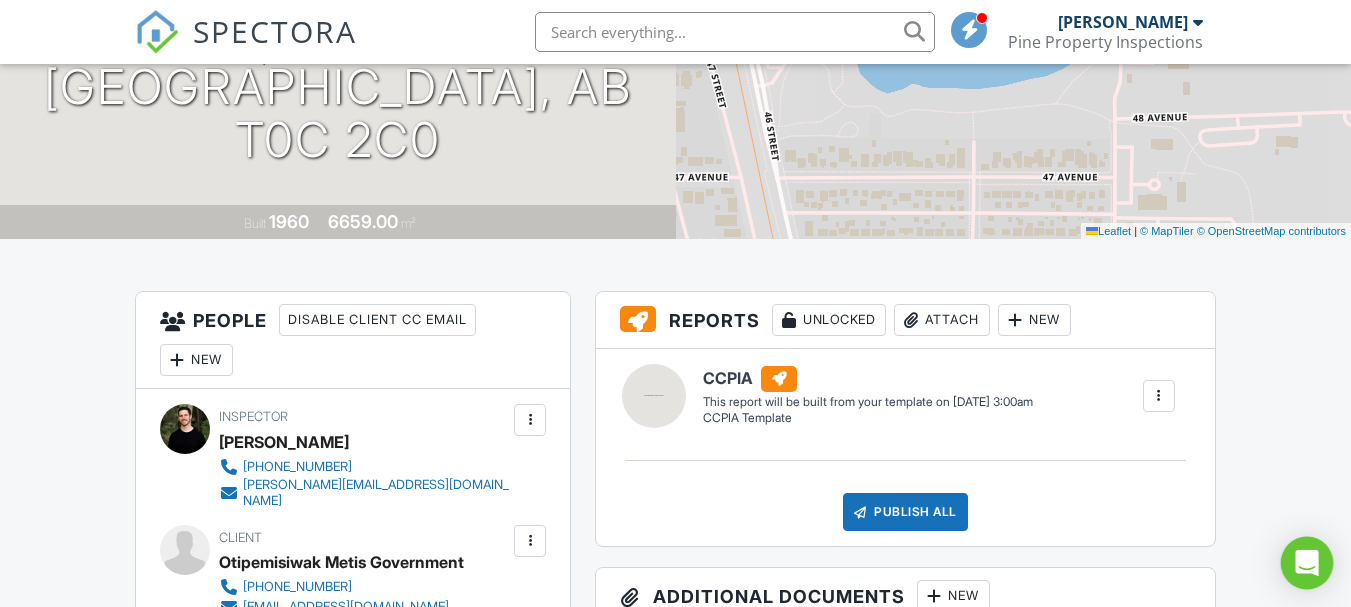 click 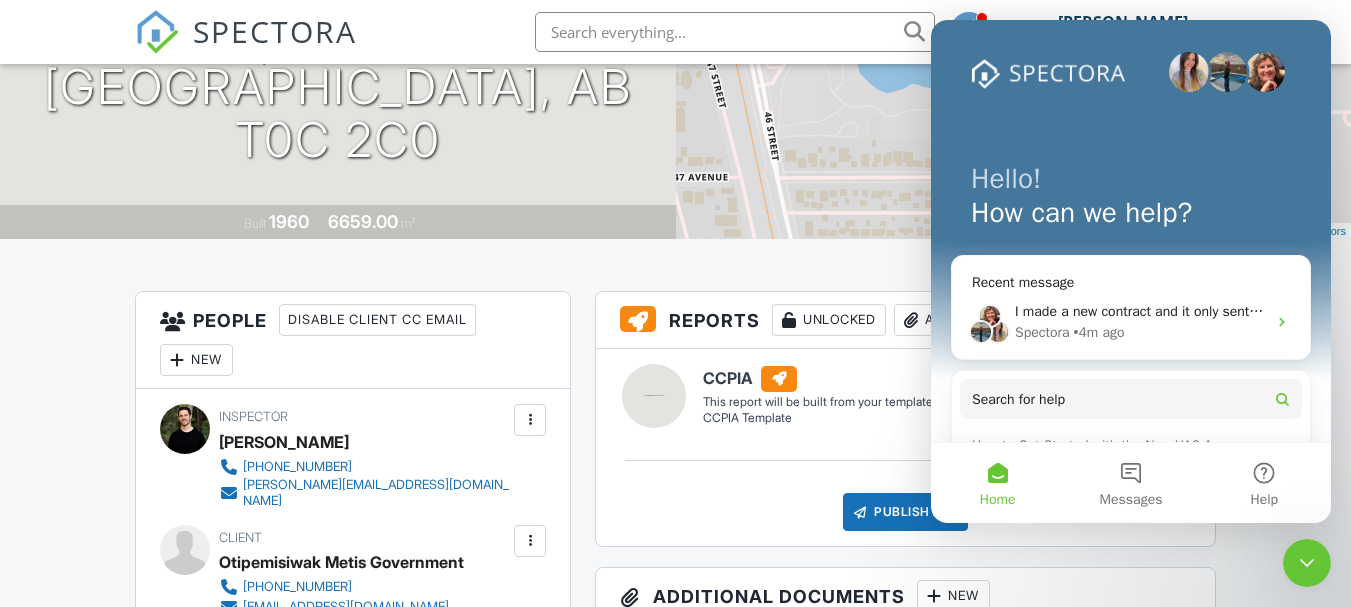 scroll, scrollTop: 0, scrollLeft: 0, axis: both 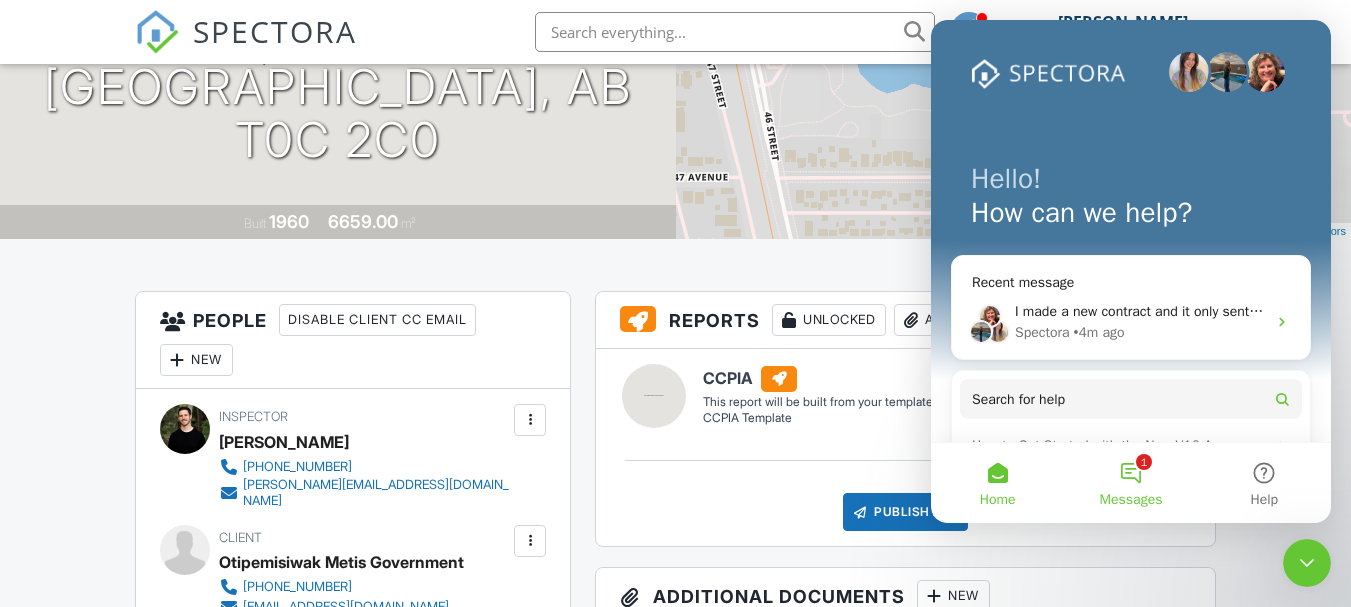 click on "1 Messages" at bounding box center (1130, 483) 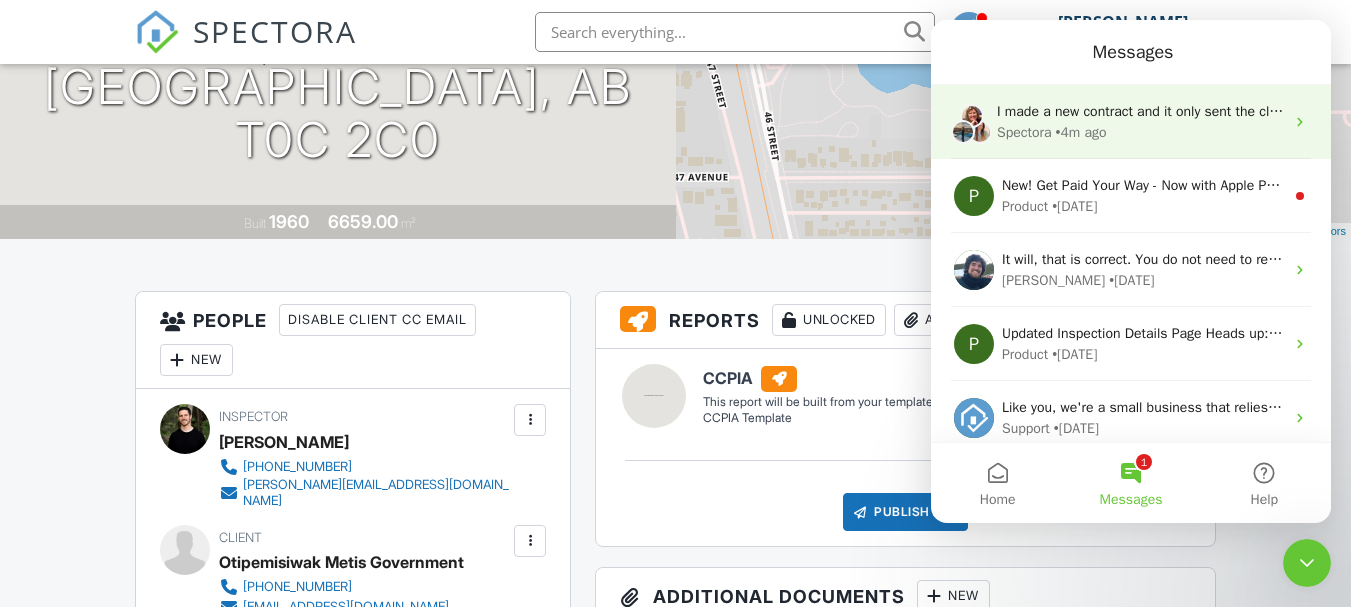 click on "Spectora •  4m ago" at bounding box center (1140, 132) 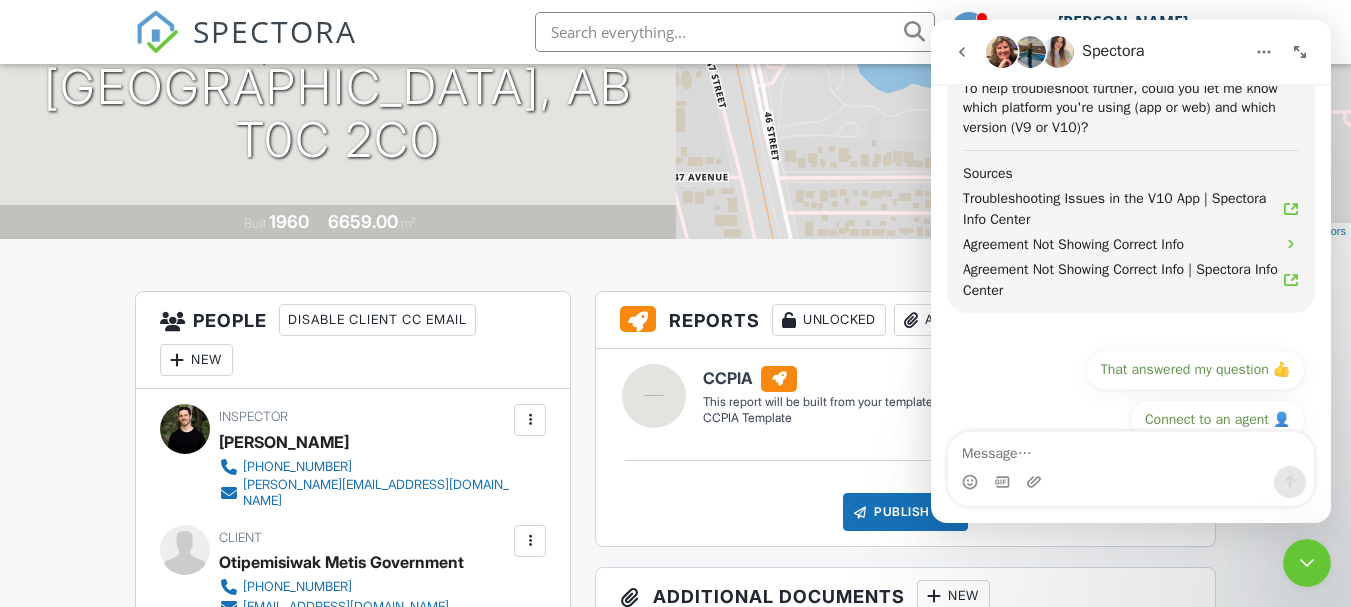scroll, scrollTop: 2292, scrollLeft: 0, axis: vertical 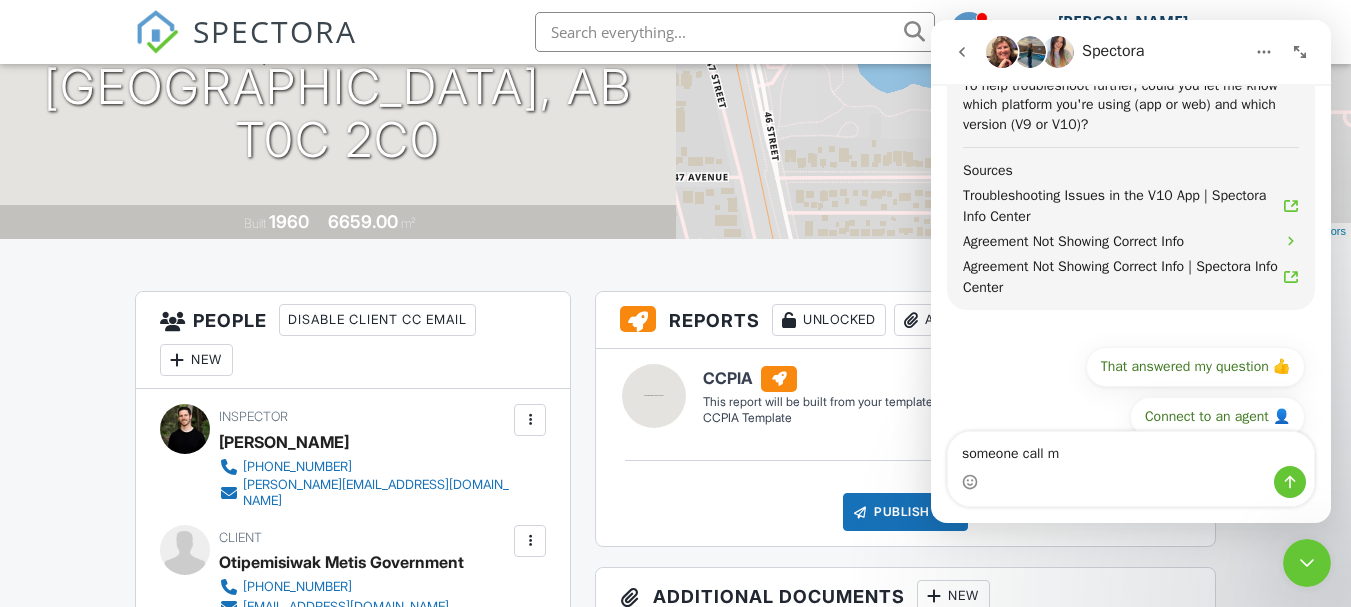 type on "someone call me" 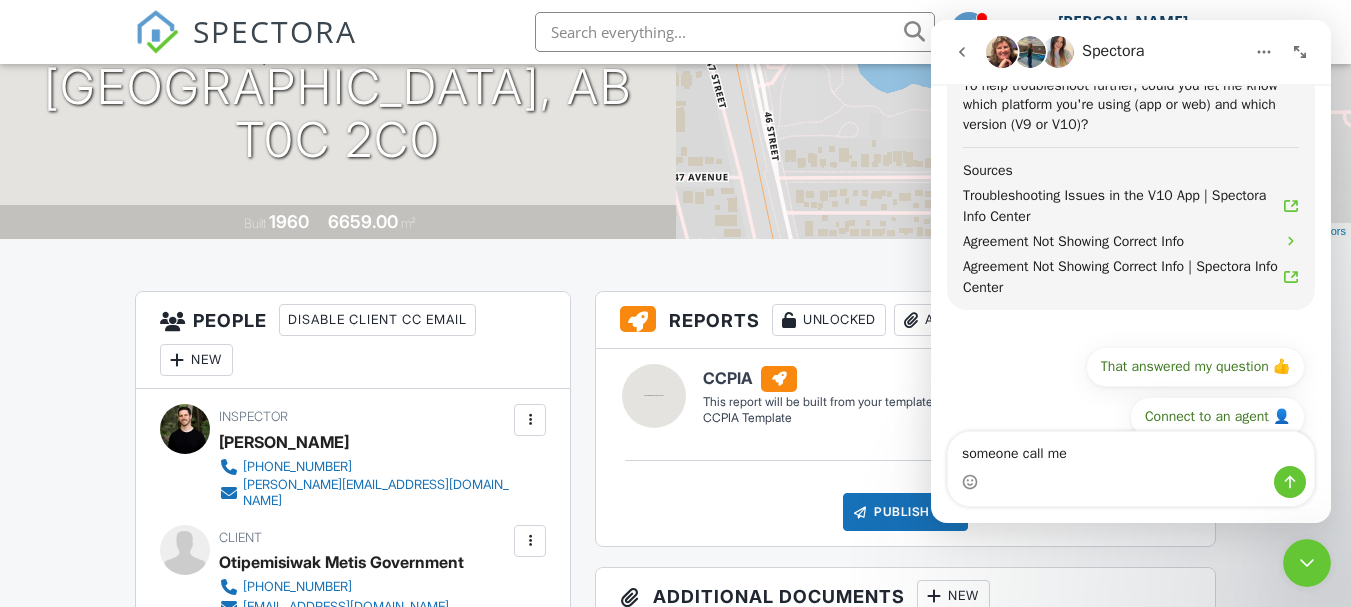 type 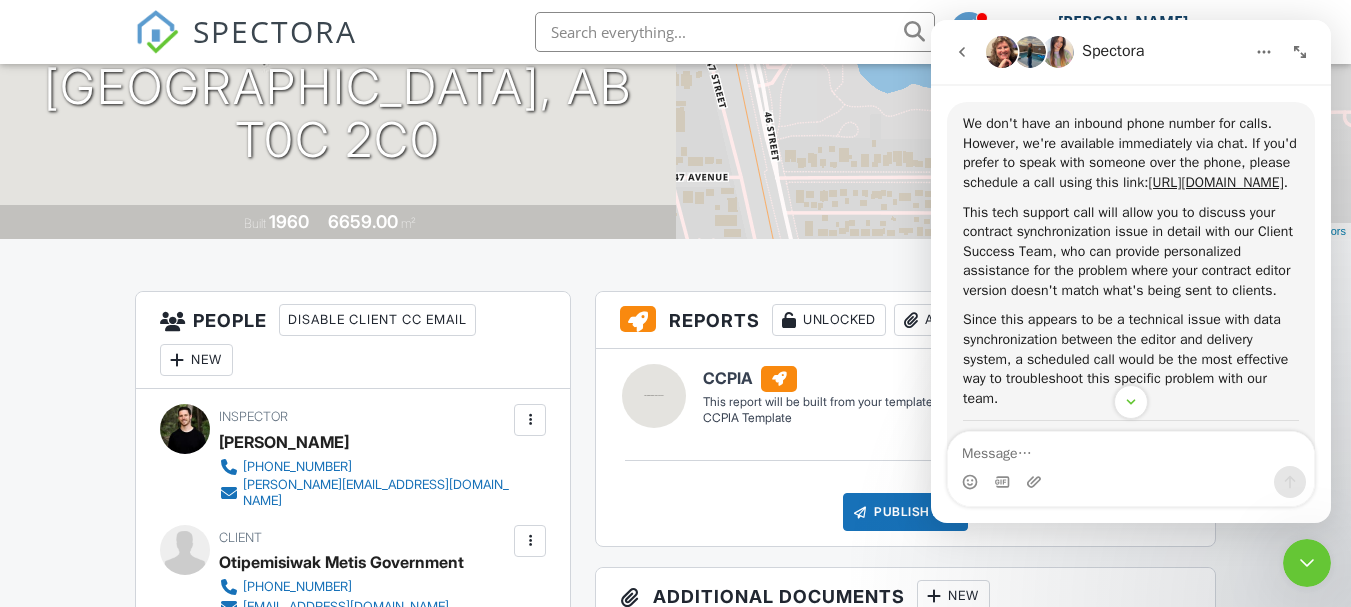 scroll, scrollTop: 2551, scrollLeft: 0, axis: vertical 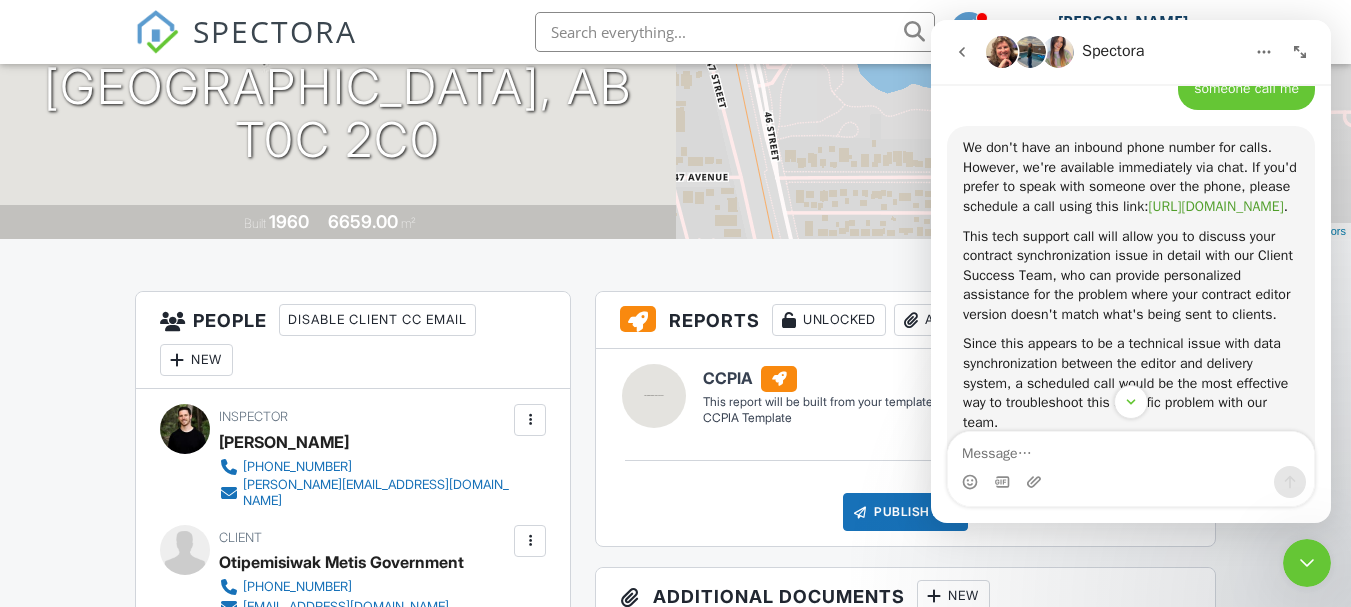 click on "https://calendly.com/d/dq6-qnn-3gs/spectora-support-call" at bounding box center [1215, 206] 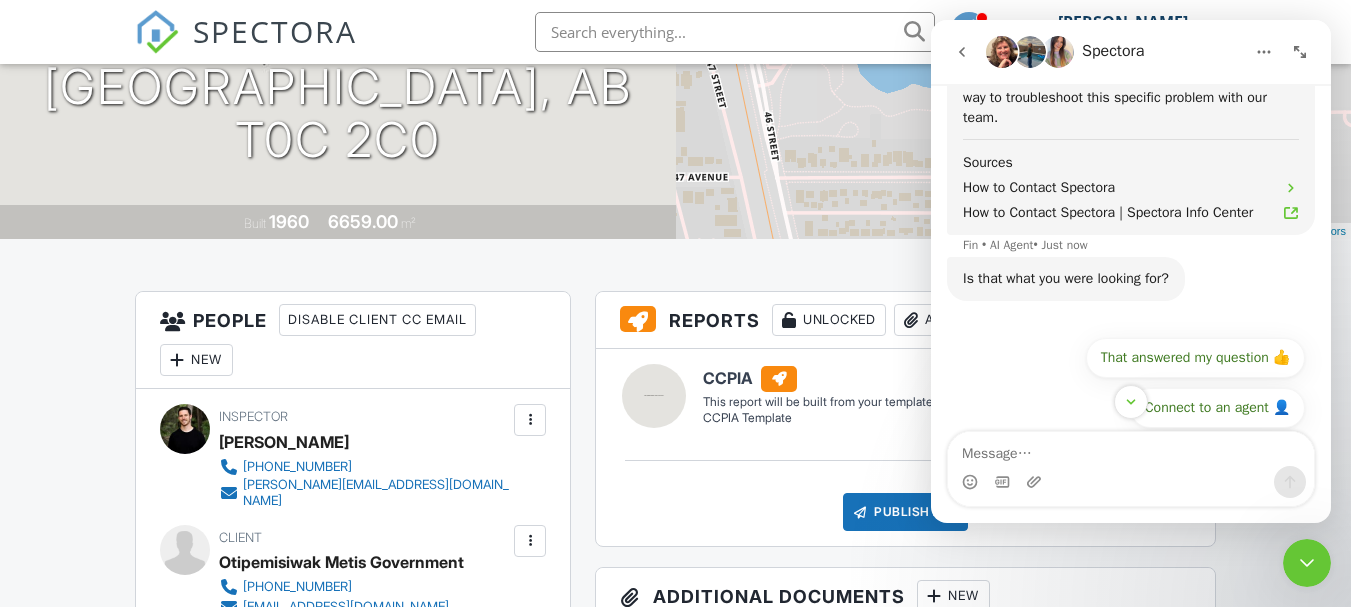 scroll, scrollTop: 2906, scrollLeft: 0, axis: vertical 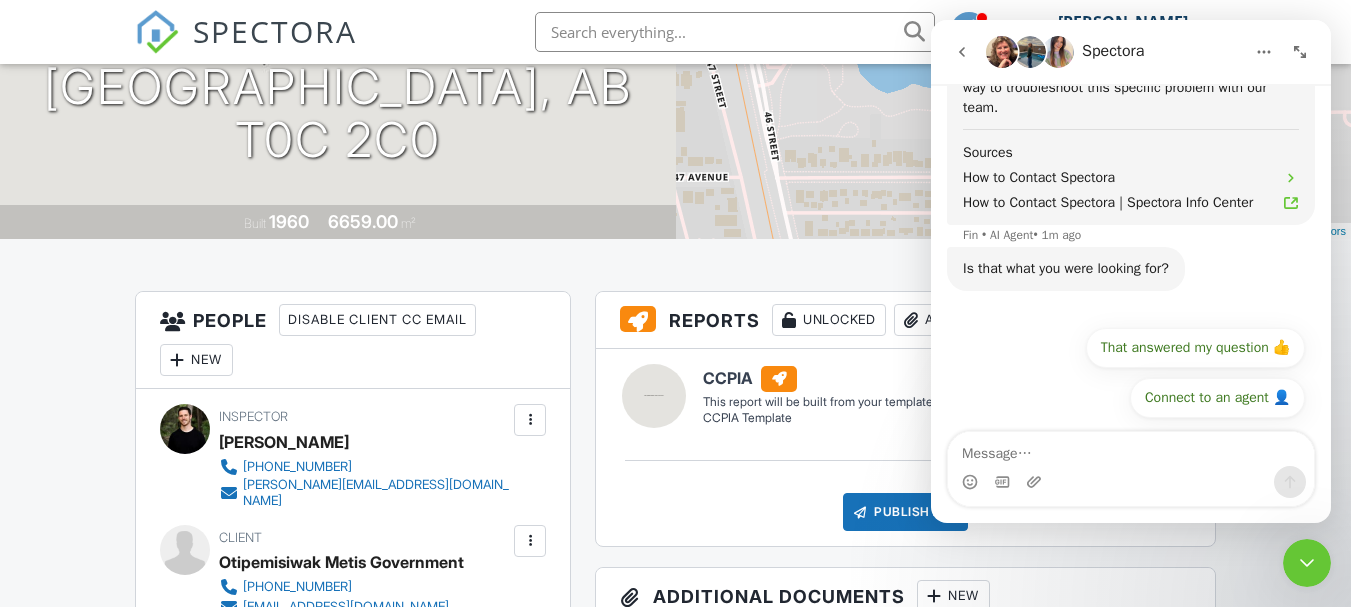 click on "Dashboard
Templates
Contacts
Metrics
Automations
Advanced
Settings
Support Center
Inspection Details
Client View
More
Property Details
Reschedule
Reorder / Copy
Share
Cancel
Delete
Print Order
Convert to V9
View Change Log
2025/07/10  9:00 am
- 5:00 pm
NE 24-47-2-W5
Leduc County, AB T0C 2C0
Built
1960
6659.00
m²
+ −  Leaflet   |   © MapTiler   © OpenStreetMap contributors
All emails and texts are disabled for this inspection!
All emails and texts have been disabled for this inspection. This may have happened due to someone manually disabling them or this inspection being unconfirmed when it was scheduled. To re-enable emails and texts for this inspection, click the button below.
Turn on emails and texts" at bounding box center (675, 1038) 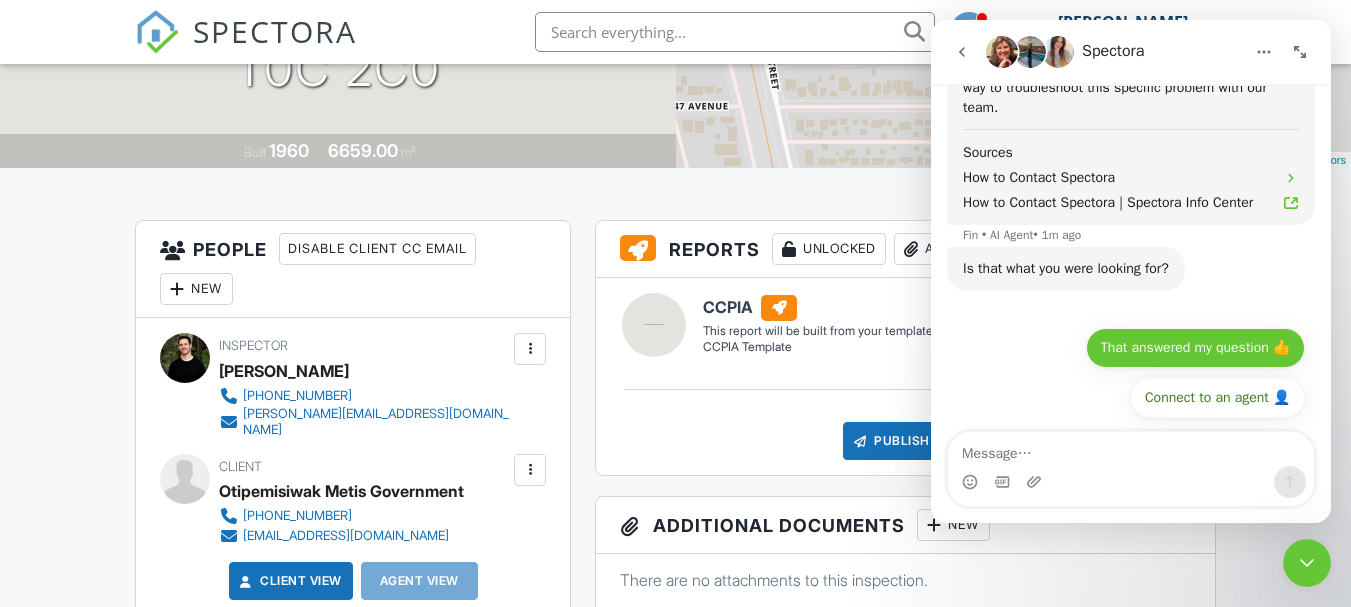 scroll, scrollTop: 395, scrollLeft: 0, axis: vertical 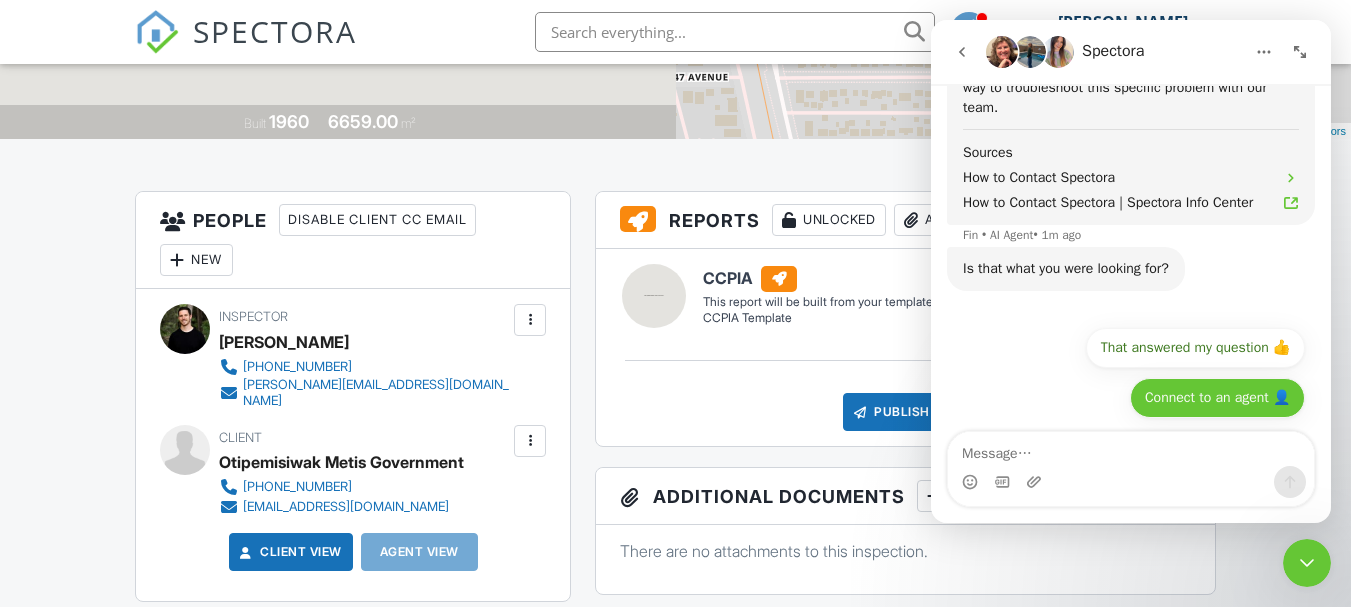 click on "Connect to an agent 👤" at bounding box center (1217, 398) 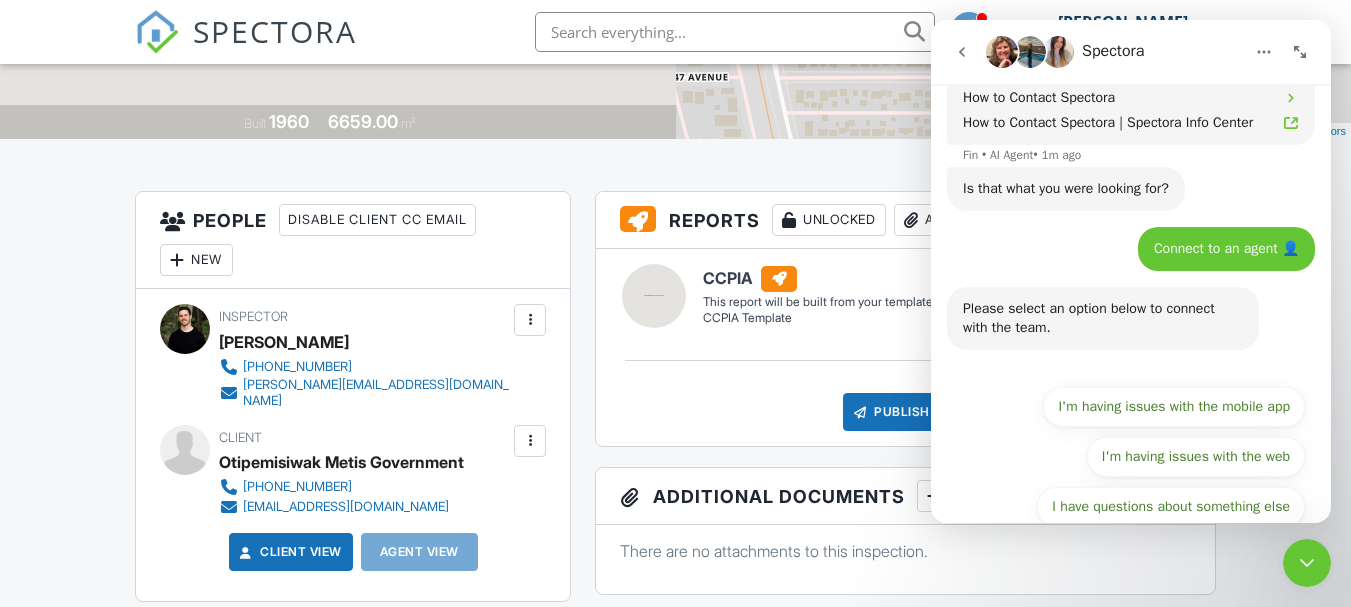 scroll, scrollTop: 3023, scrollLeft: 0, axis: vertical 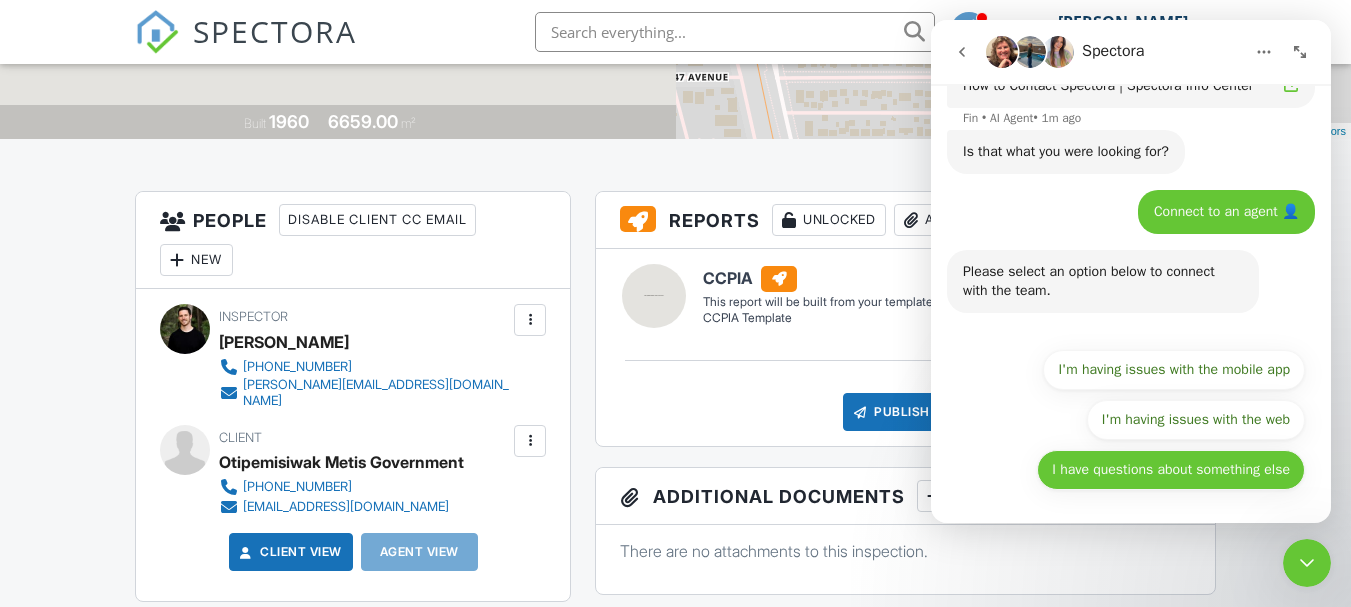 click on "I have questions about something else" at bounding box center (1171, 470) 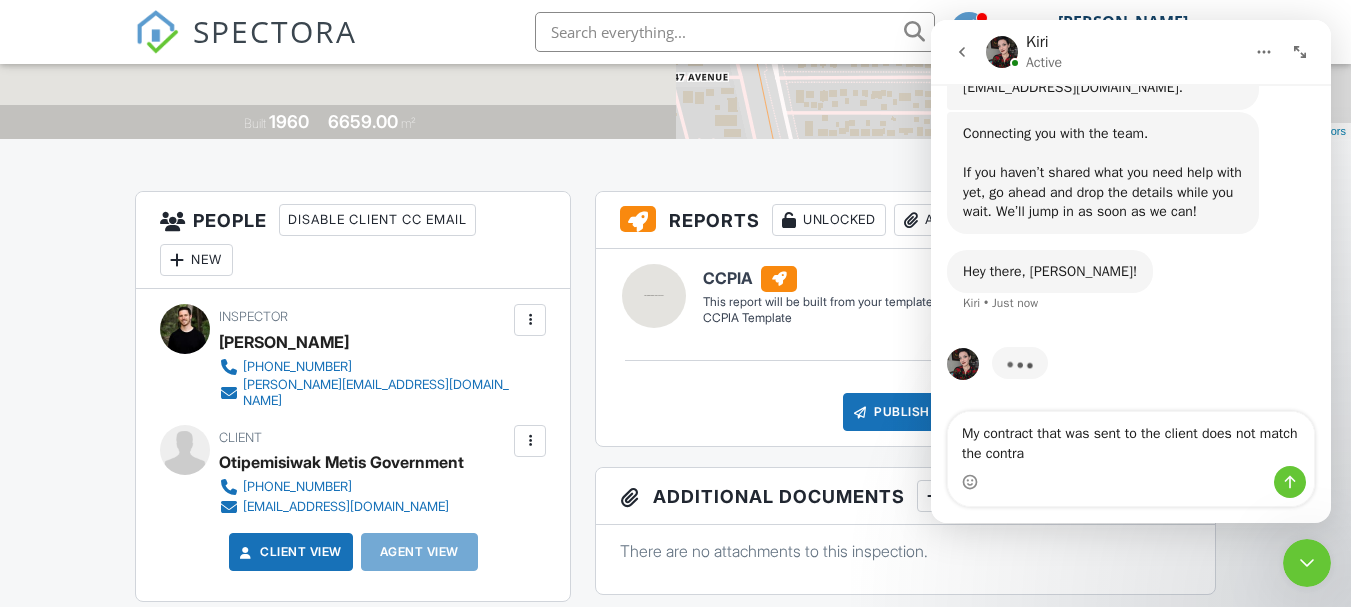 scroll, scrollTop: 3405, scrollLeft: 0, axis: vertical 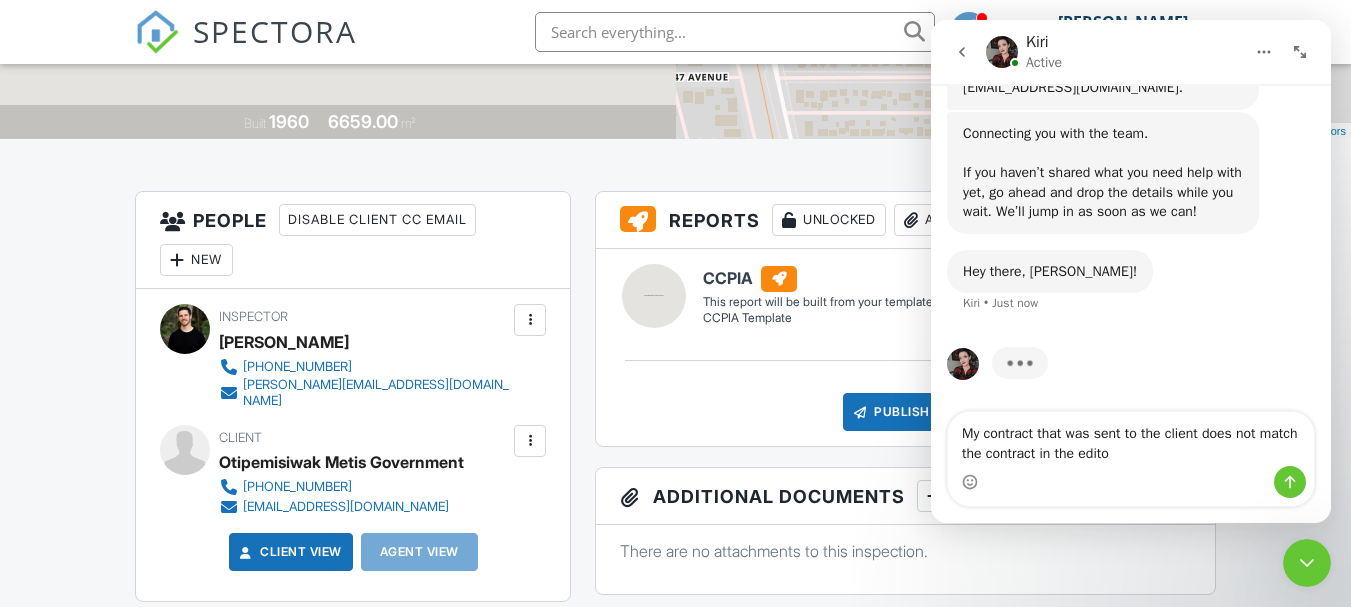 type on "My contract that was sent to the client does not match the contract in the editor" 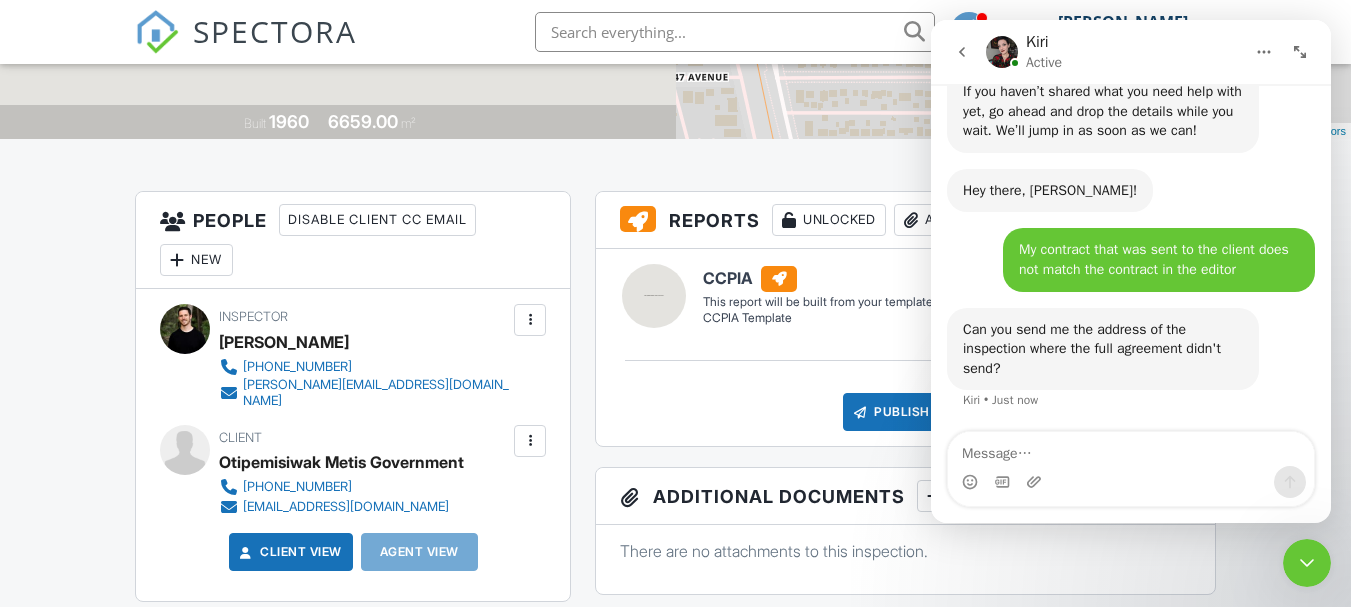 scroll, scrollTop: 3486, scrollLeft: 0, axis: vertical 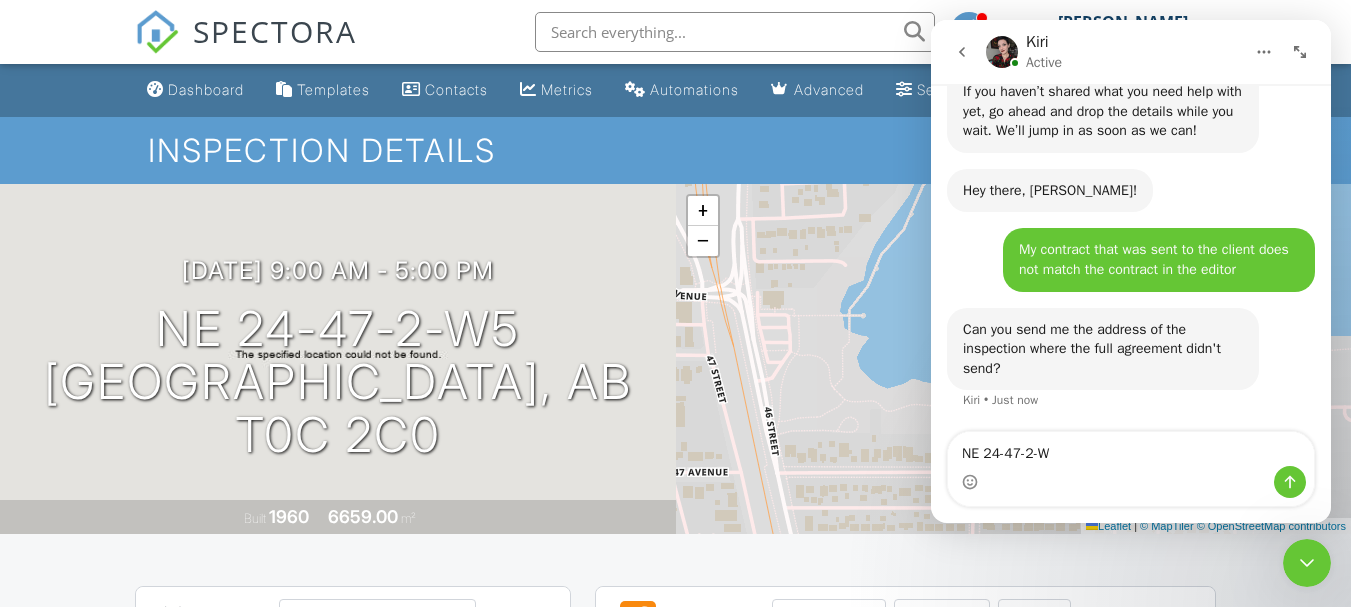 type on "NE 24-47-2-W5" 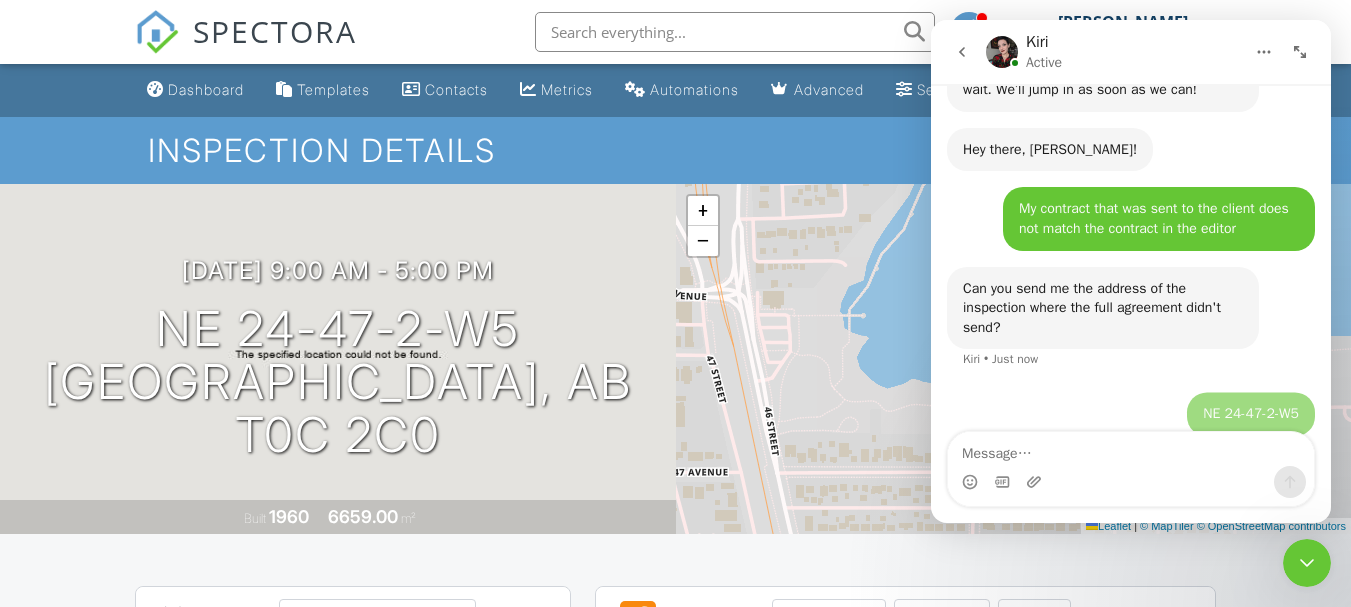 scroll, scrollTop: 3545, scrollLeft: 0, axis: vertical 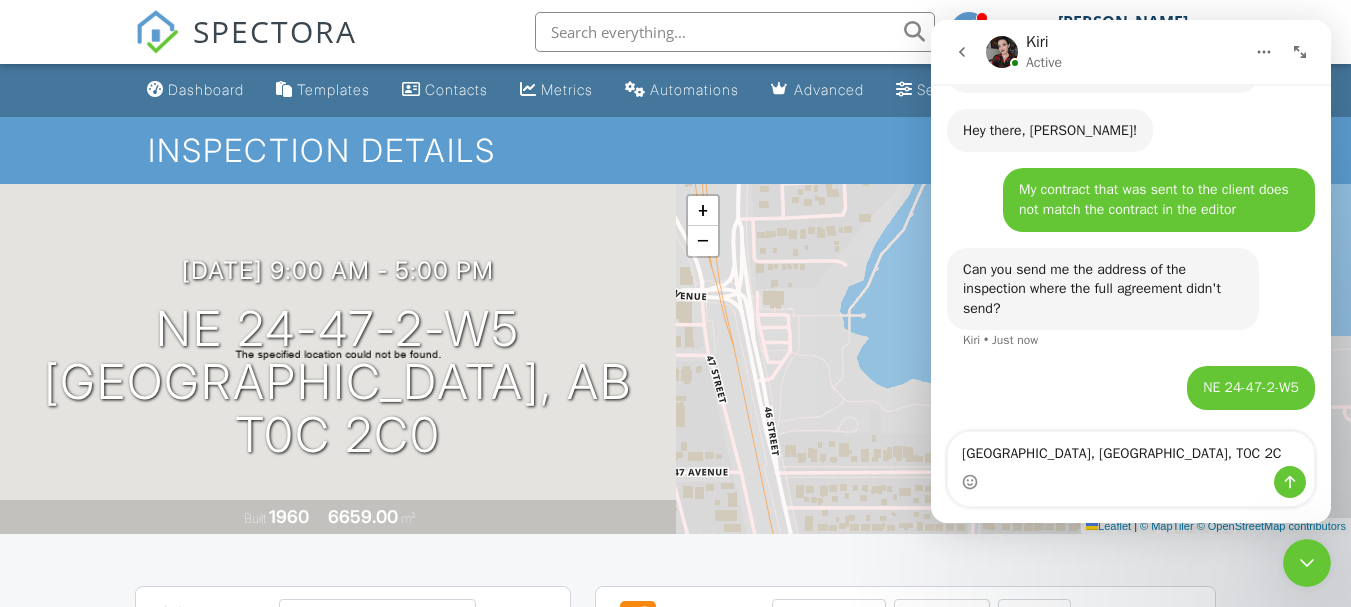 type on "Leduc County, AB, T0C 2C0" 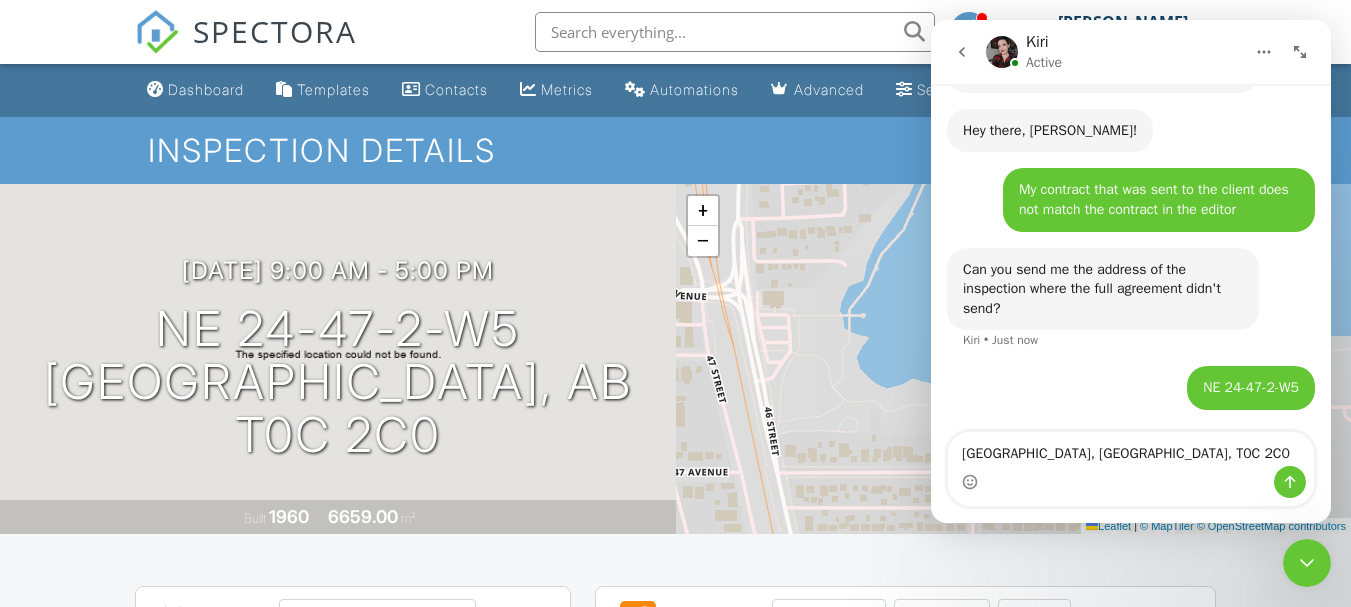 type 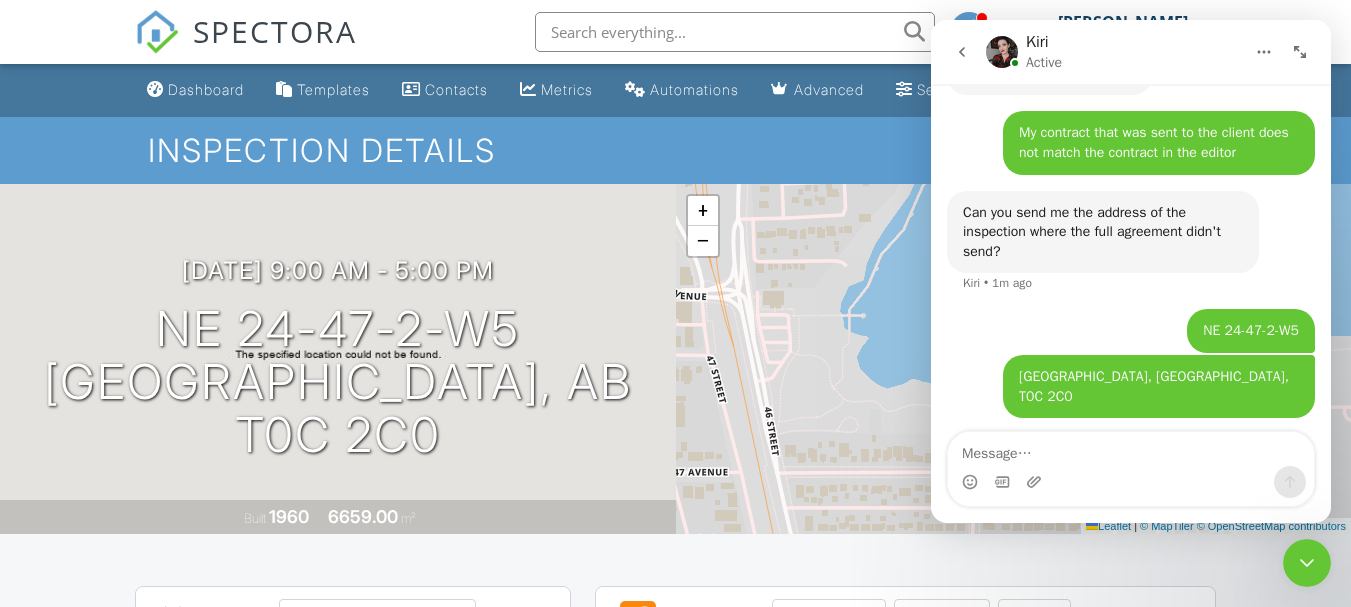 scroll, scrollTop: 3591, scrollLeft: 0, axis: vertical 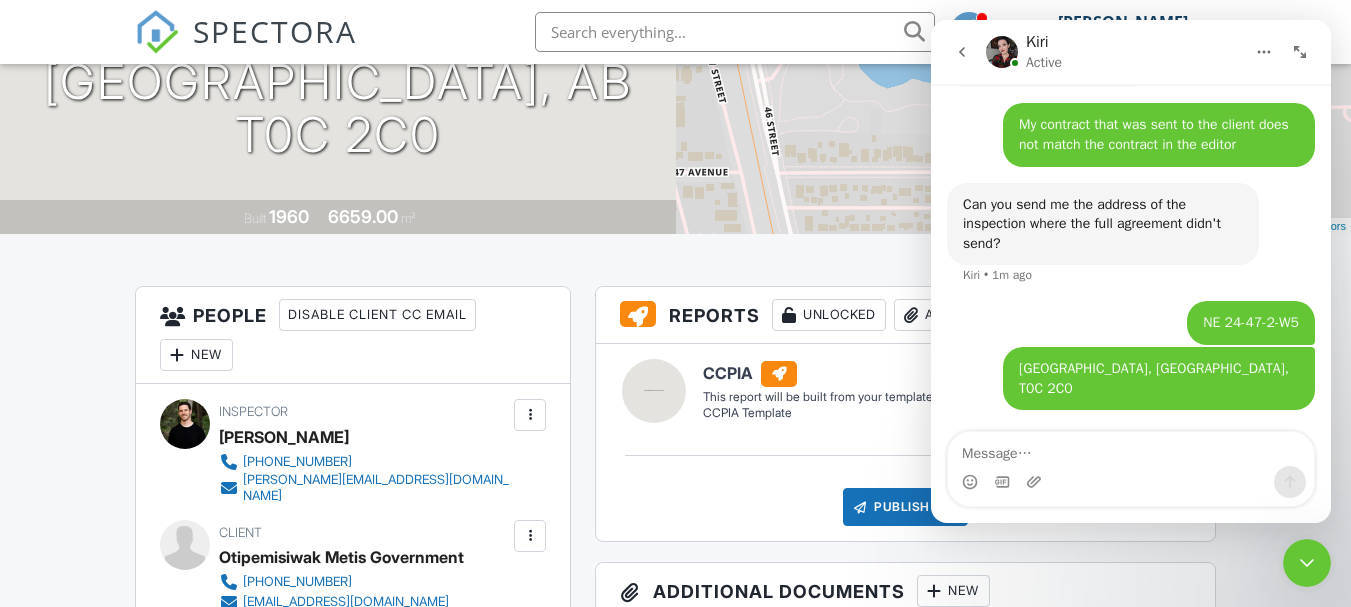 click on "All emails and texts are disabled for this inspection!
All emails and texts have been disabled for this inspection. This may have happened due to someone manually disabling them or this inspection being unconfirmed when it was scheduled. To re-enable emails and texts for this inspection, click the button below.
Turn on emails and texts
Turn on and Requeue Notifications
Reports
Unlocked
Attach
New
CCPIA
CCPIA Template
Edit
View
CCPIA
CCPIA Template
This report will be built from your template on 07/10/25  3:00am
Quick Publish
Copy
Build Now
Delete
Publish All
Checking report completion
Publish report?
Before publishing from the web, click "Preview/Publish" in the Report Editor to save your changes ( don't know where that is?
Cancel
Publish
Share archived report" at bounding box center (675, 1278) 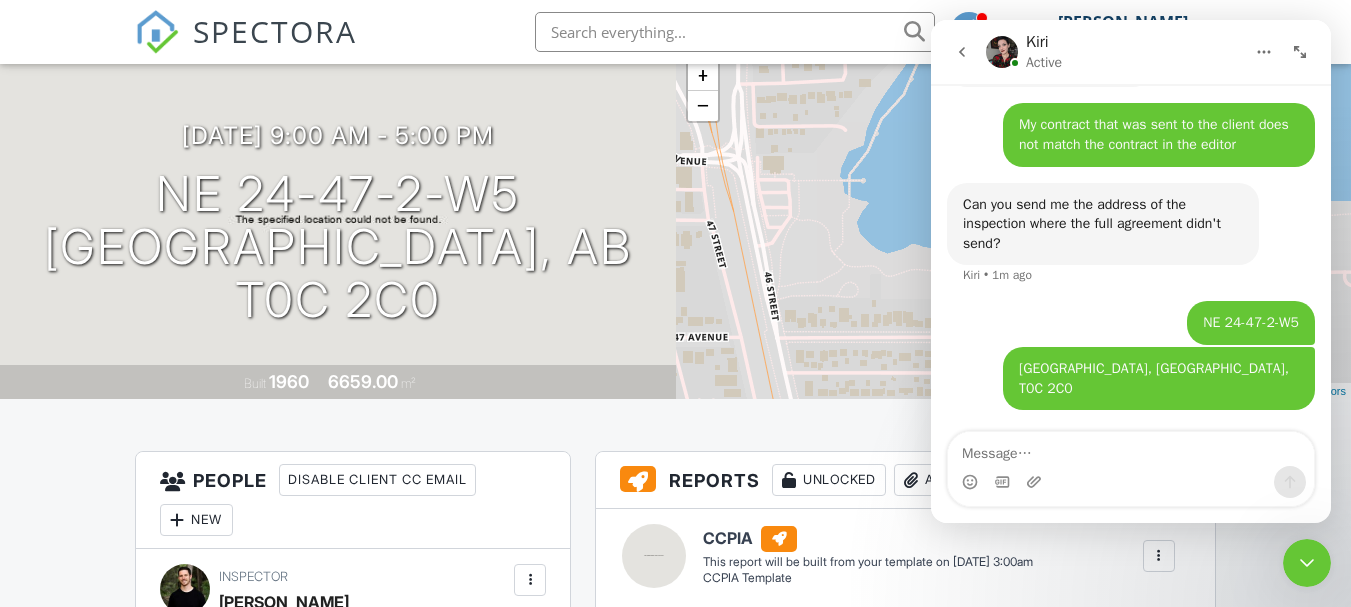 scroll, scrollTop: 0, scrollLeft: 0, axis: both 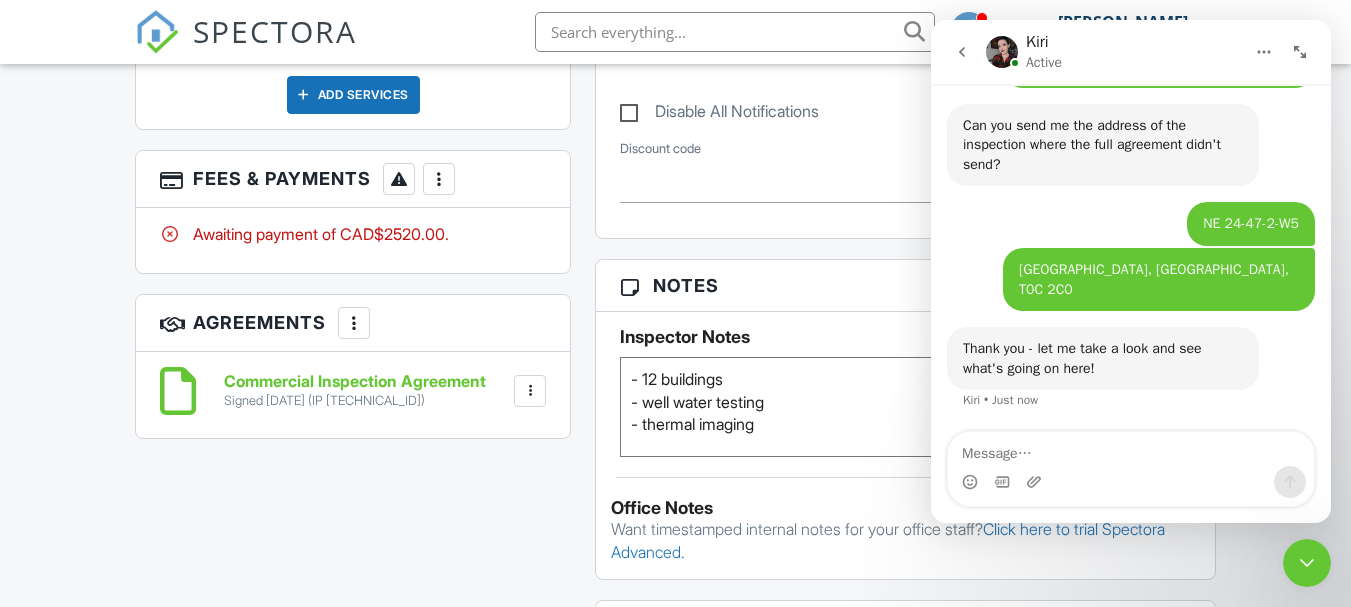 click on "Signed 2025/07/09 (IP 170.203.217.12)" at bounding box center [355, 401] 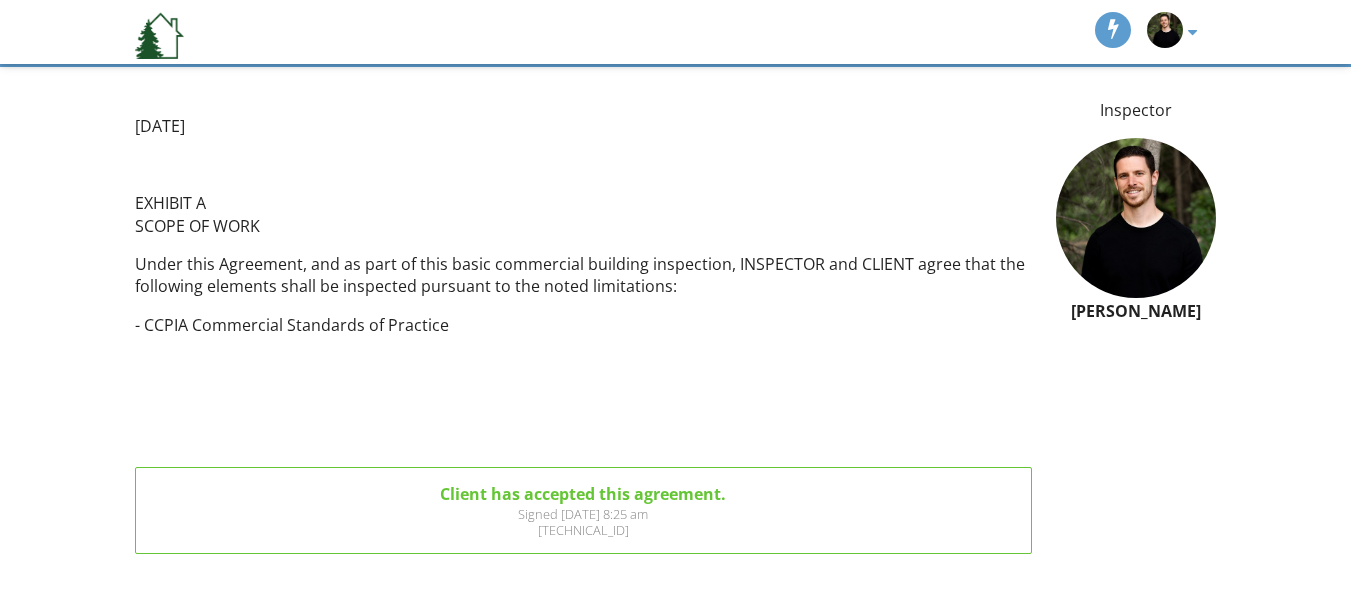 scroll, scrollTop: 0, scrollLeft: 0, axis: both 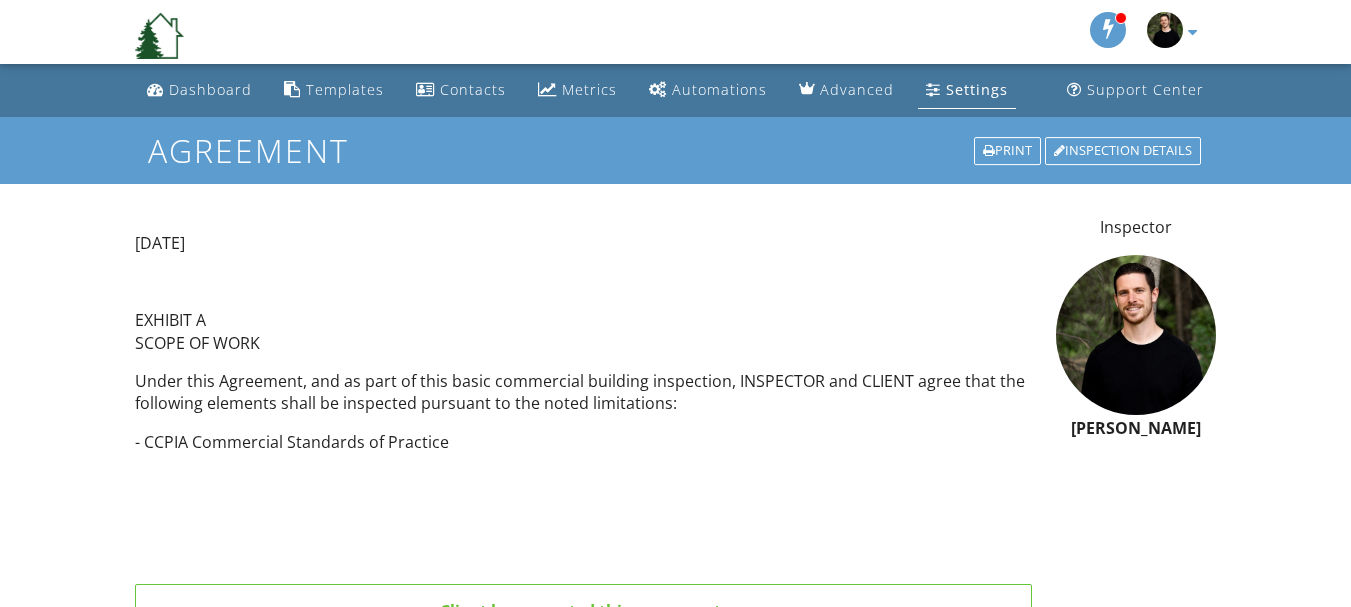 click at bounding box center (1109, 29) 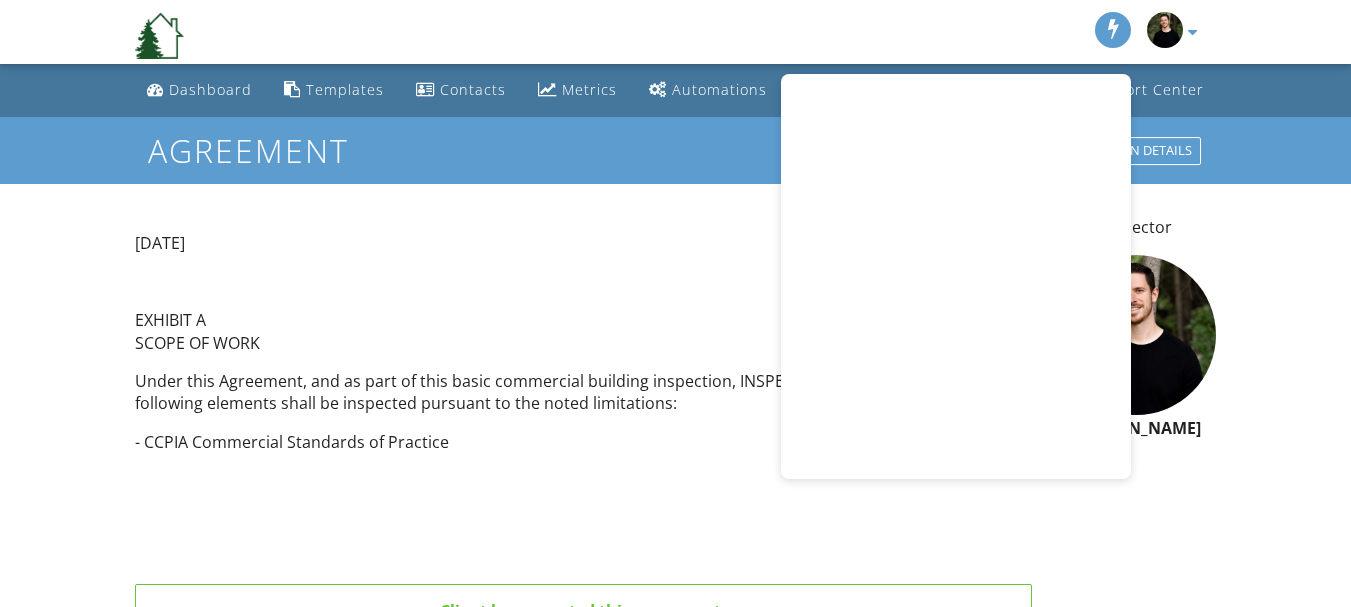 click at bounding box center [1114, 29] 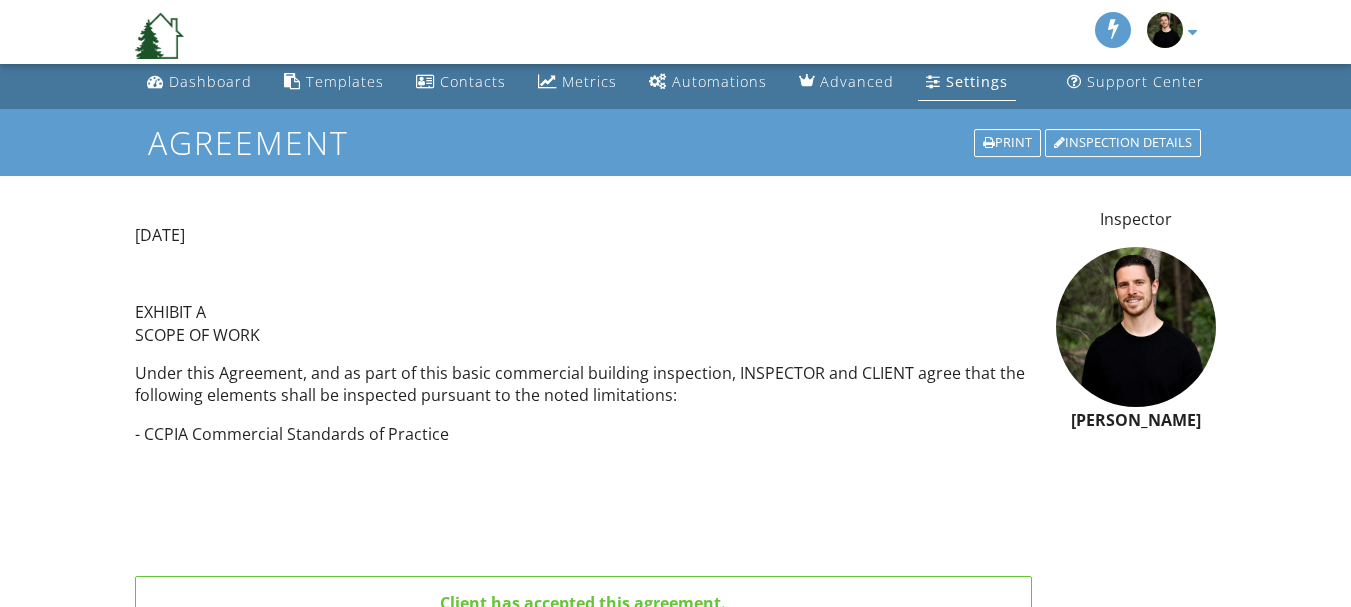 scroll, scrollTop: 0, scrollLeft: 0, axis: both 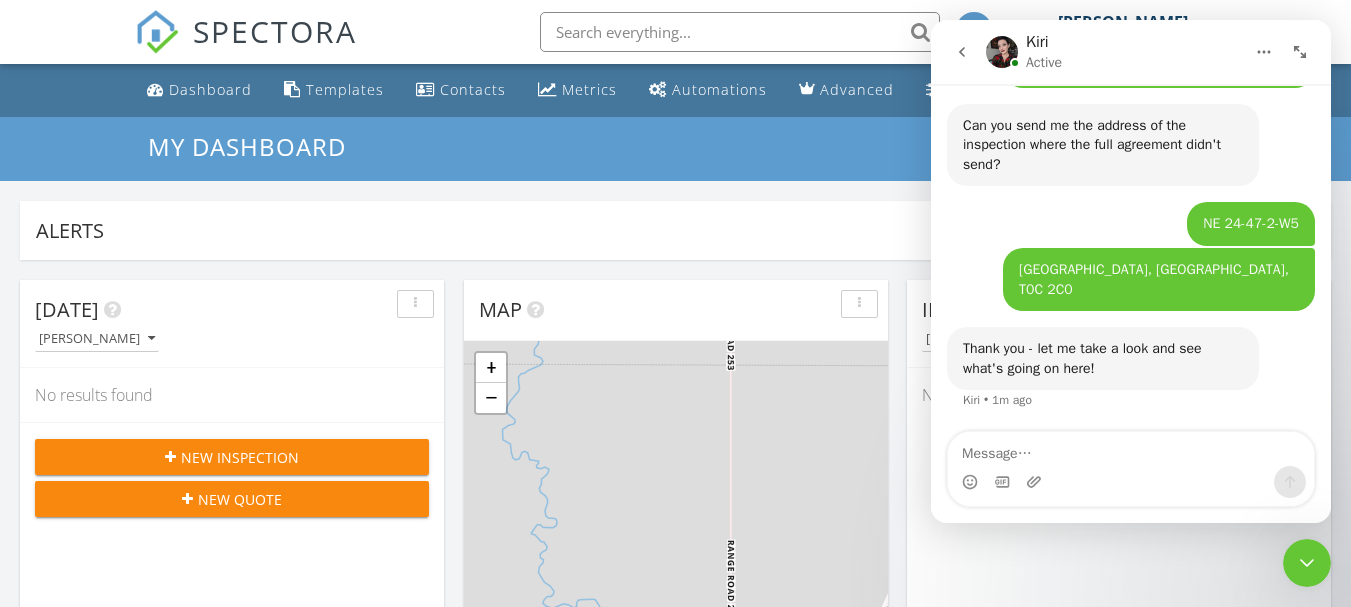 click 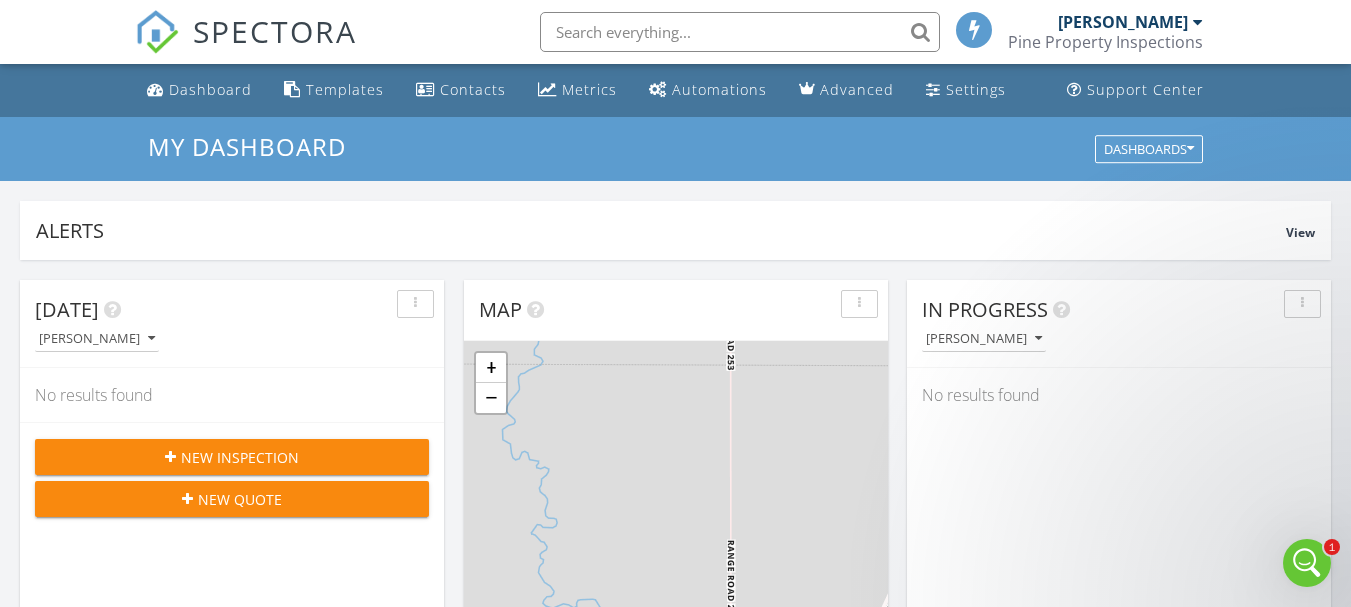 scroll, scrollTop: 0, scrollLeft: 0, axis: both 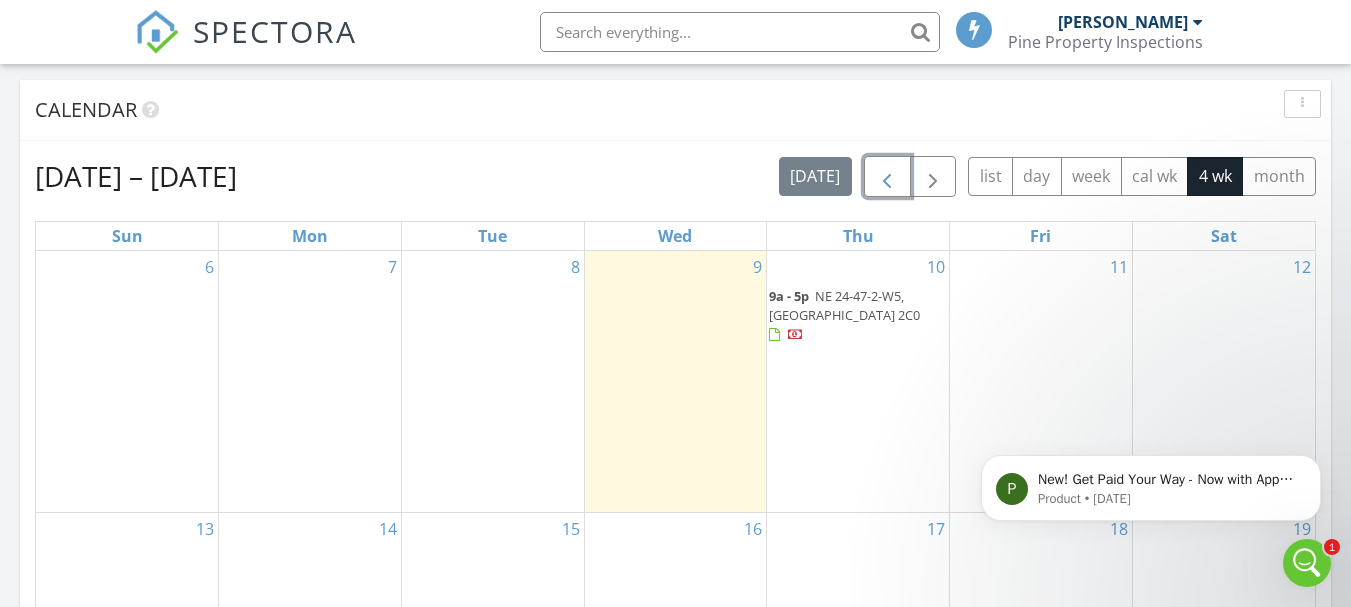 click at bounding box center [887, 177] 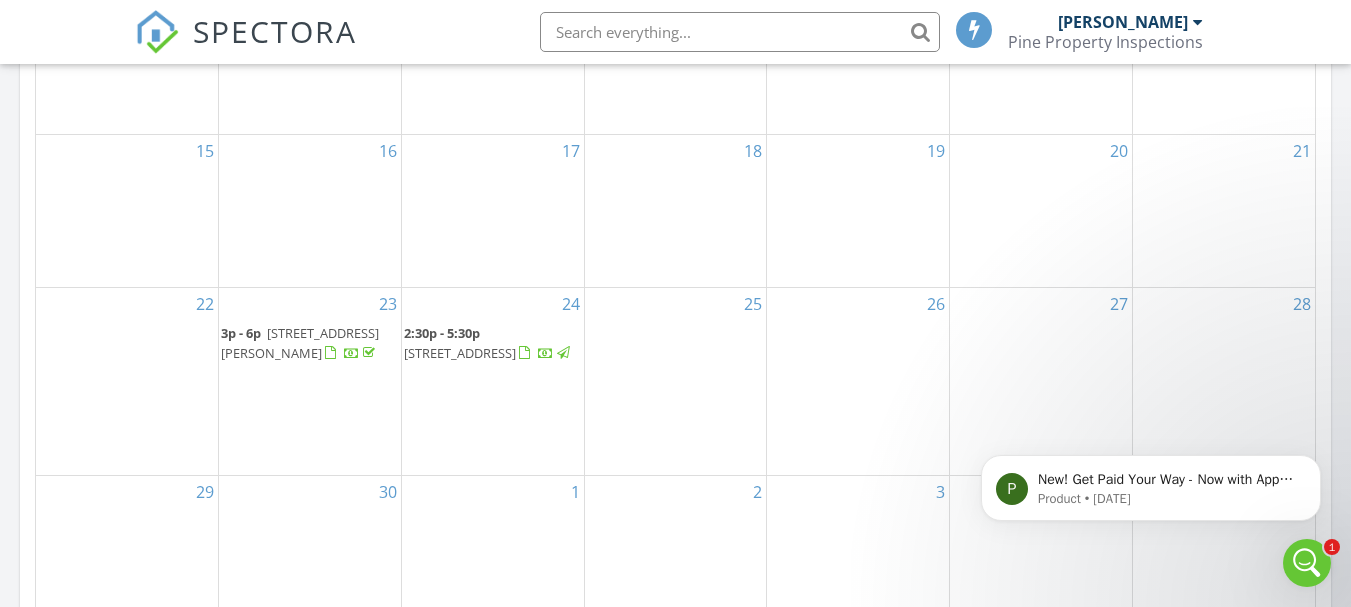 scroll, scrollTop: 1200, scrollLeft: 0, axis: vertical 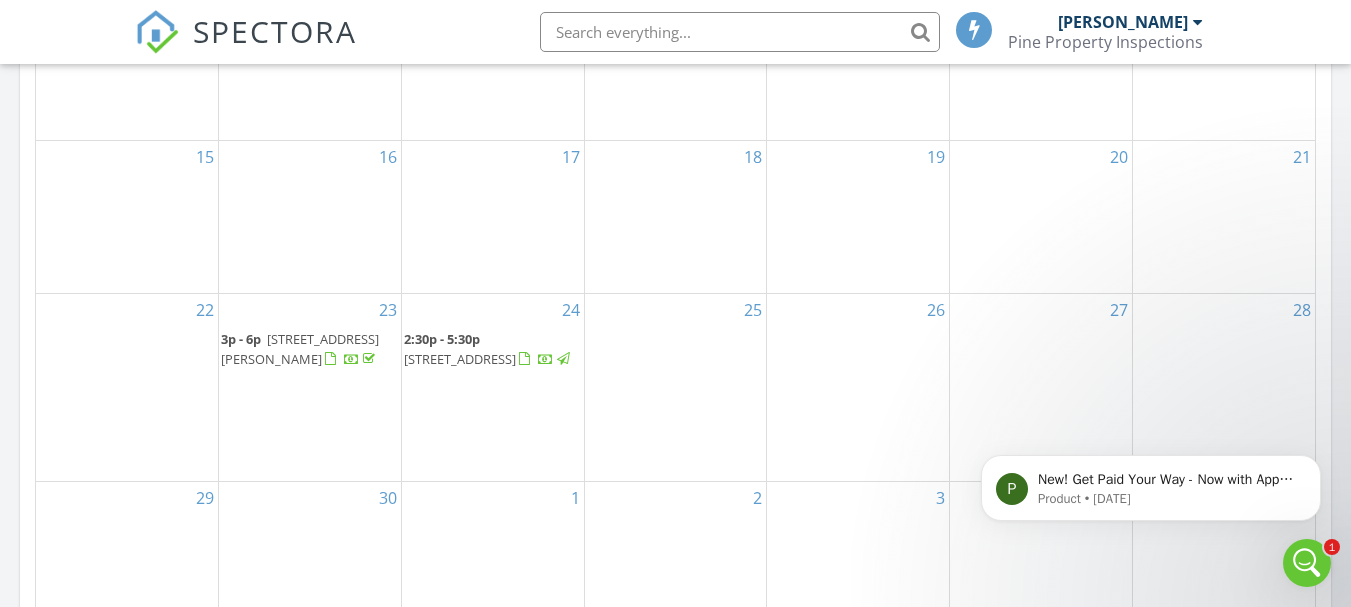 click on "24
2:30p - 5:30p
[STREET_ADDRESS]" at bounding box center [493, 387] 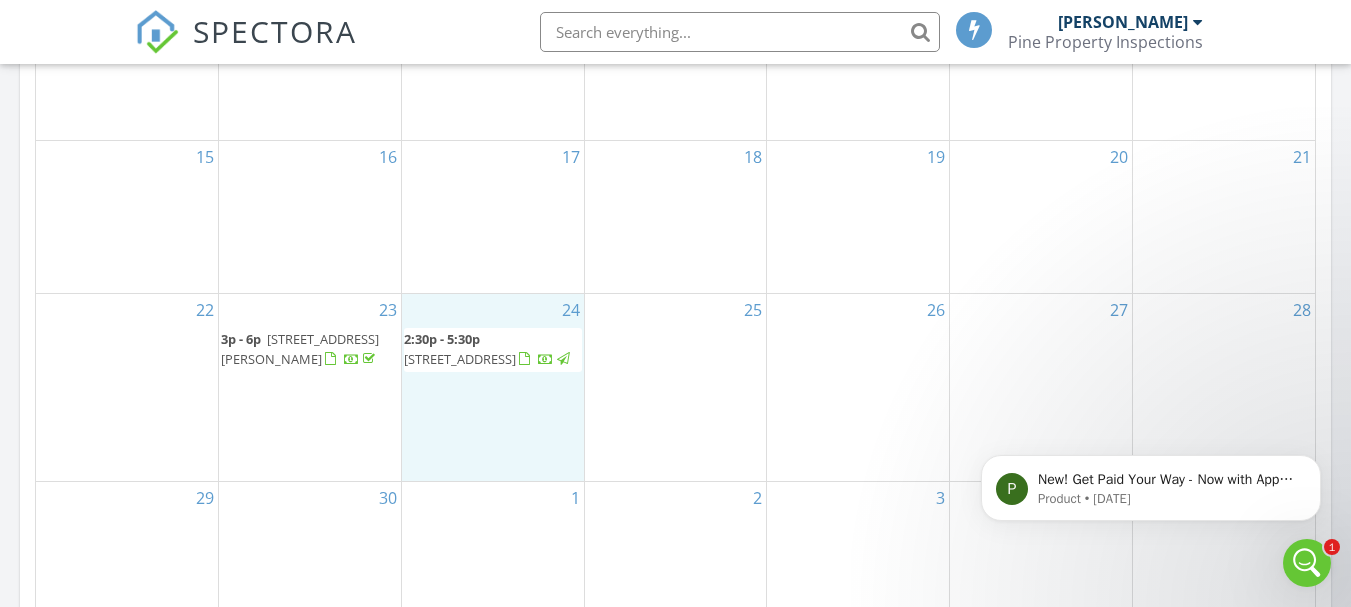 click on "[STREET_ADDRESS]" at bounding box center [460, 359] 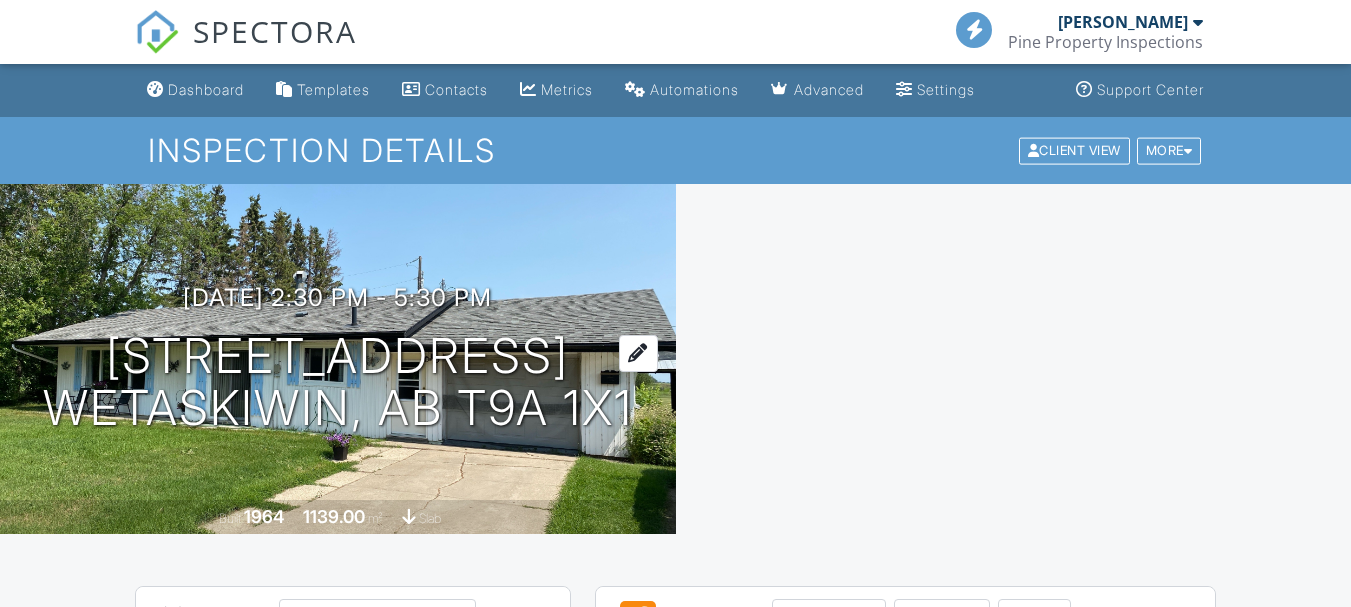scroll, scrollTop: 800, scrollLeft: 0, axis: vertical 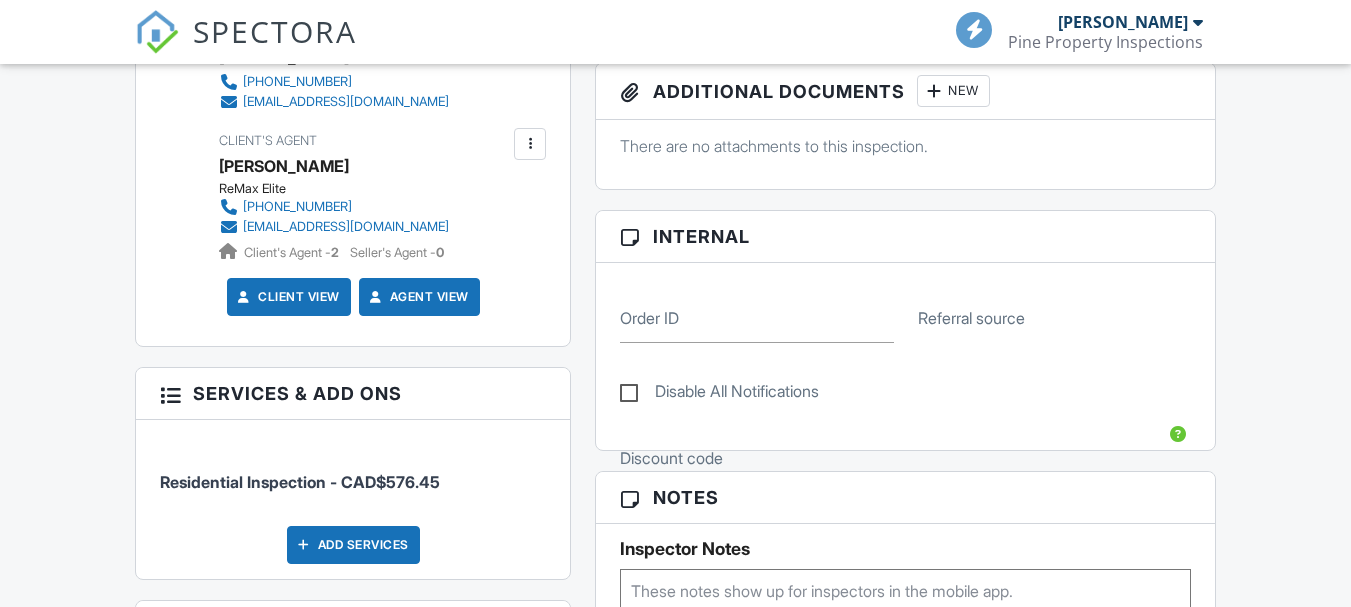 click on "People
Disable Client CC Email
New
Make Invisible
Mark As Requested
Remove
Client
Listing Agent
Add Another Person
Inspector
[PERSON_NAME]
[PHONE_NUMBER]
[PERSON_NAME][EMAIL_ADDRESS][DOMAIN_NAME]
Update Client
First name
[PERSON_NAME]
Last name
[PERSON_NAME]
Email (required)
[EMAIL_ADDRESS][DOMAIN_NAME]
CC Email
Phone
[PHONE_NUMBER]
Address
[STREET_ADDRESS]
City
[GEOGRAPHIC_DATA]
State
AB
Zip
Internal notes visible only to the company
Private notes visible only to company admins
Cancel
Save
Confirm client deletion
This will remove the client from this inspection. All email reminders and follow-ups will be removed as well. Note that this is only an option before publishing a report.
Cancel
Remove Client" at bounding box center [353, 347] 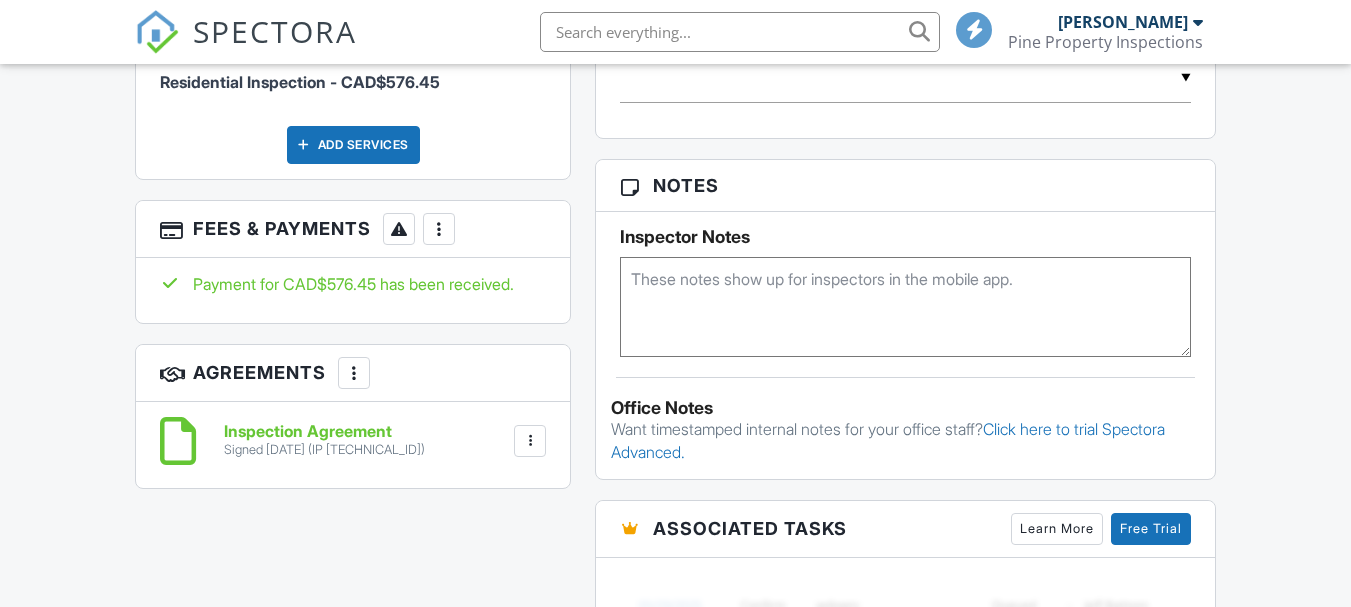 scroll, scrollTop: 1200, scrollLeft: 0, axis: vertical 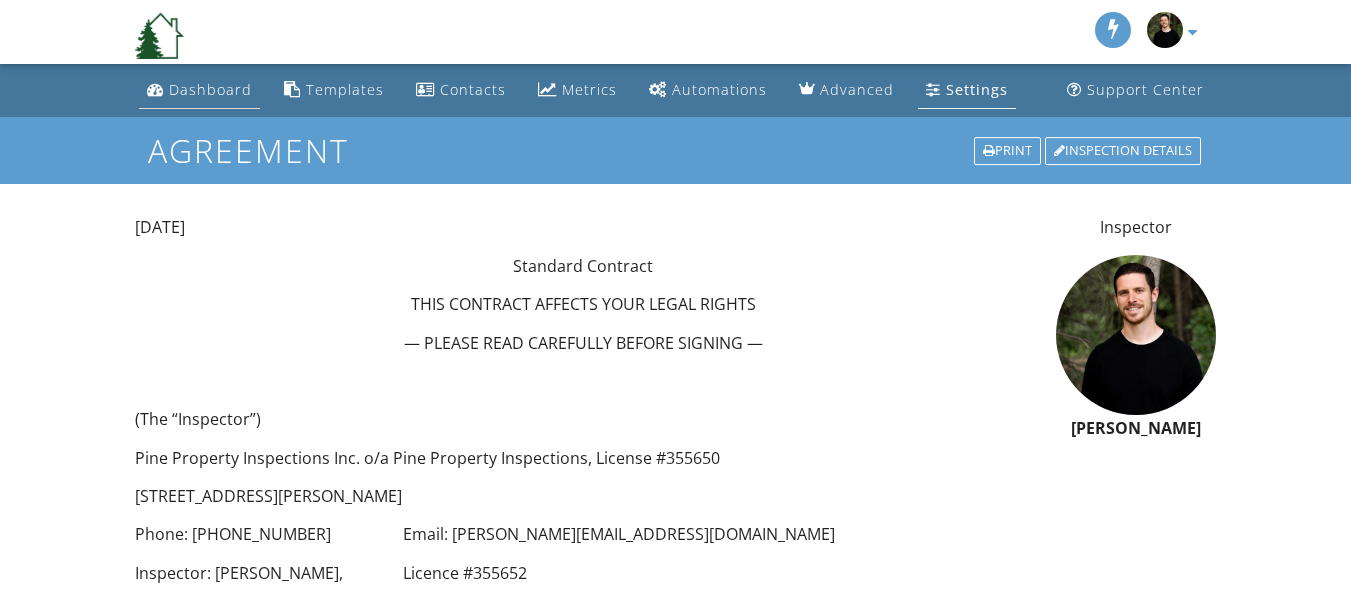 click on "Dashboard" at bounding box center (210, 89) 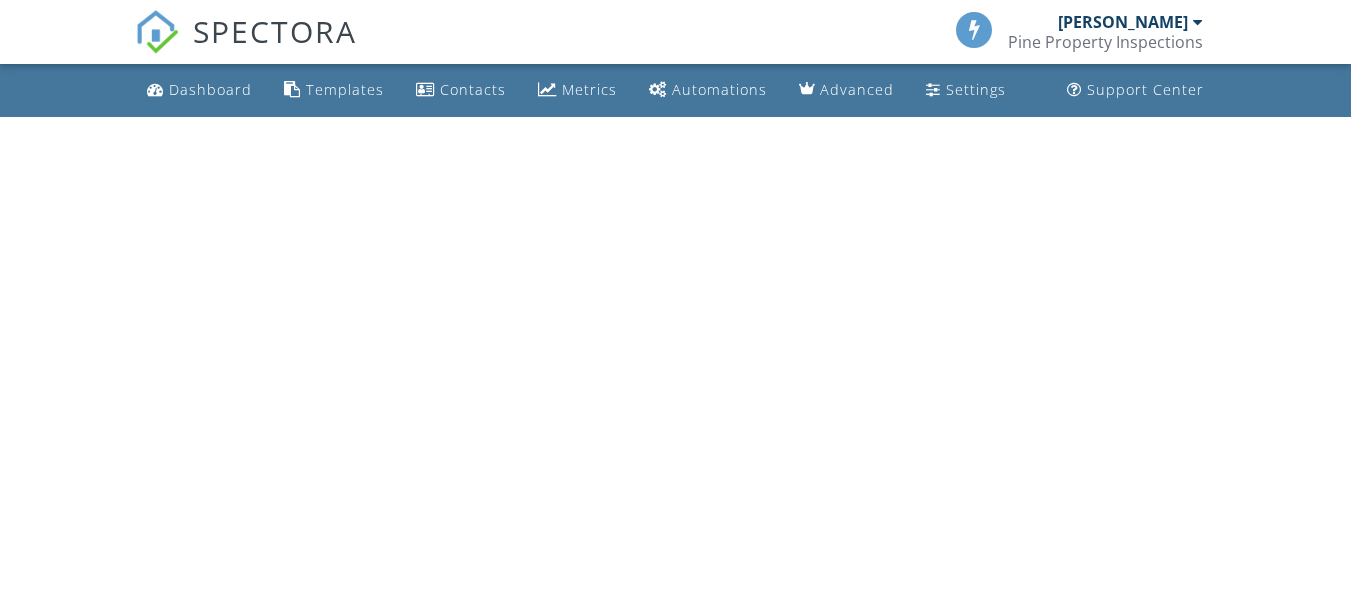 scroll, scrollTop: 0, scrollLeft: 0, axis: both 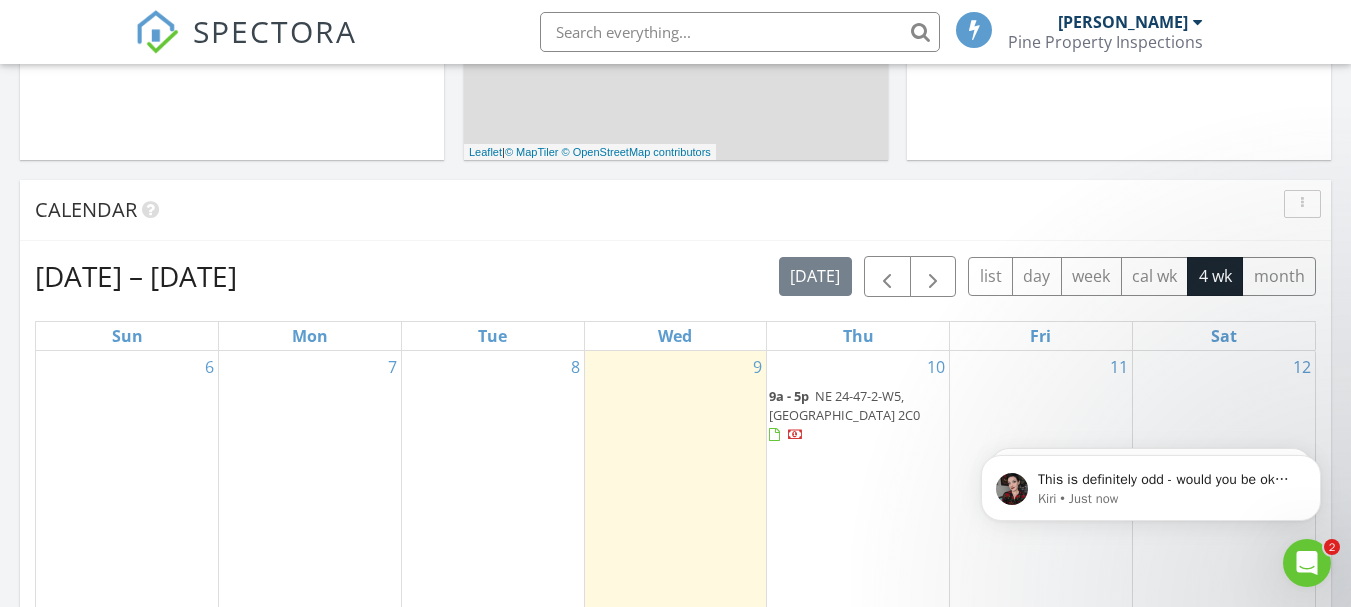 click 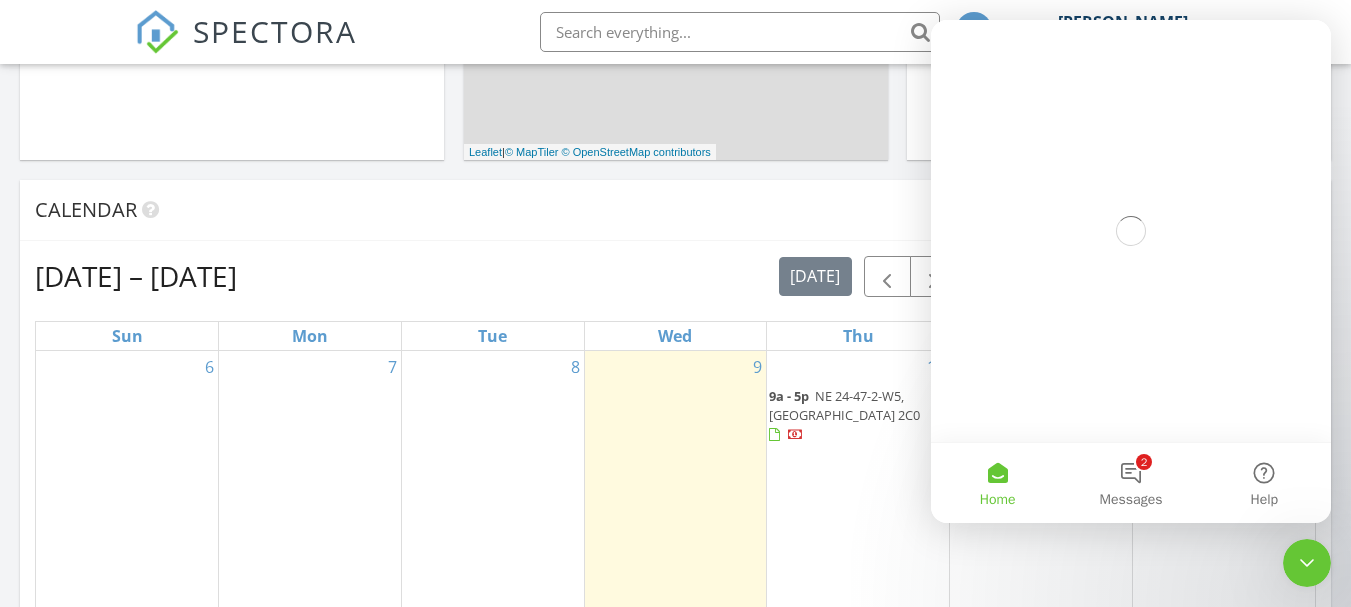 scroll, scrollTop: 0, scrollLeft: 0, axis: both 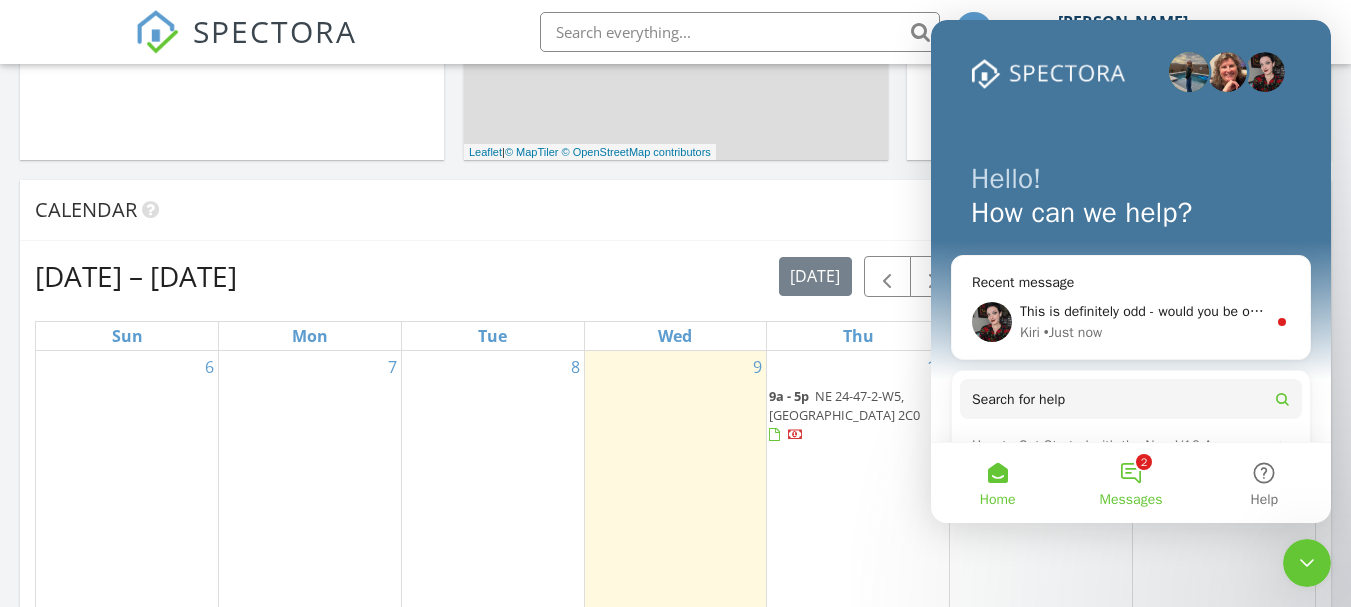 click on "2 Messages" at bounding box center (1130, 483) 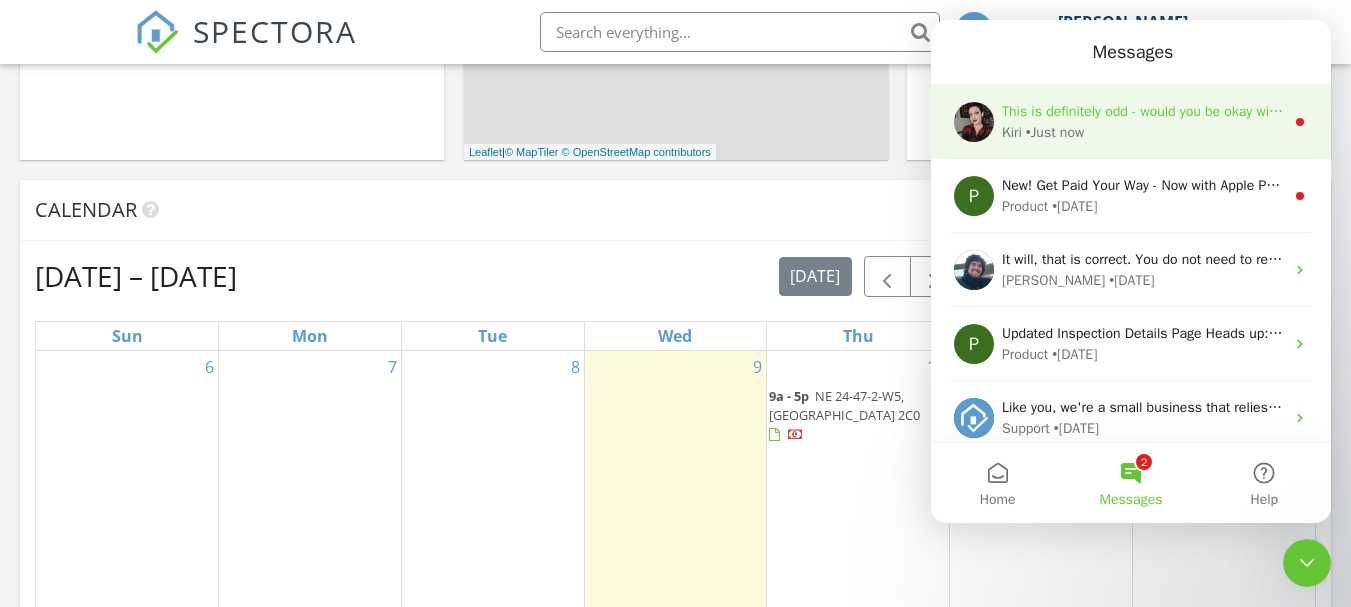 click on "Kiri •  Just now" at bounding box center (1143, 132) 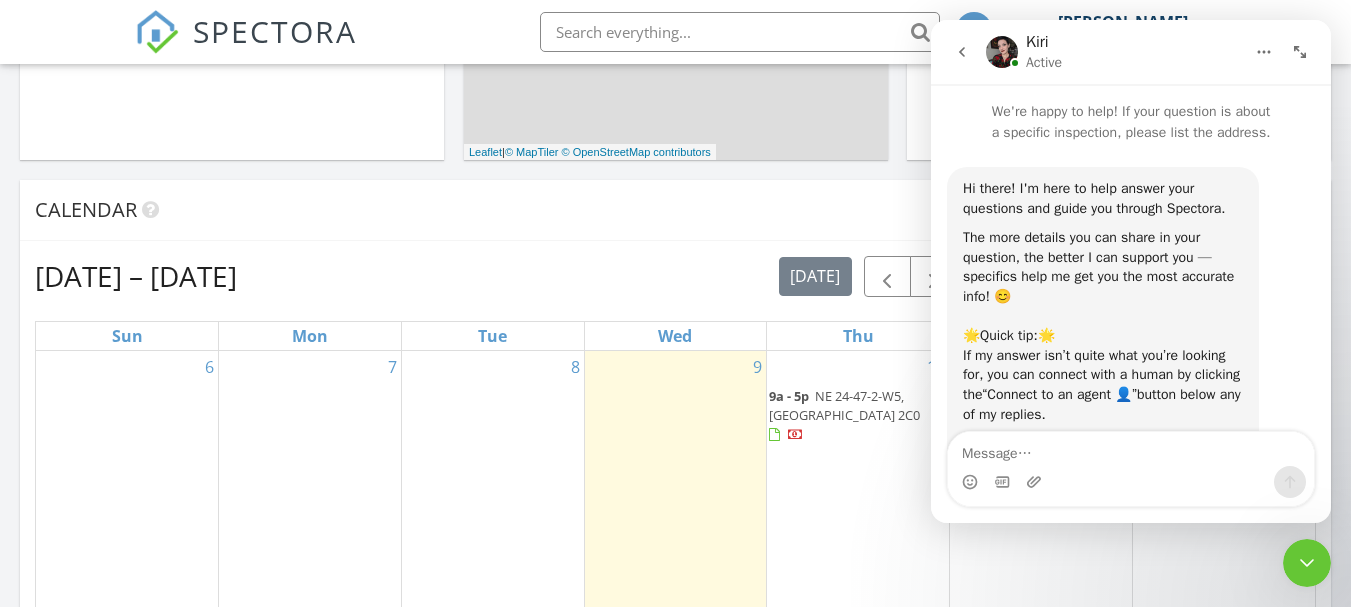 scroll, scrollTop: 3, scrollLeft: 0, axis: vertical 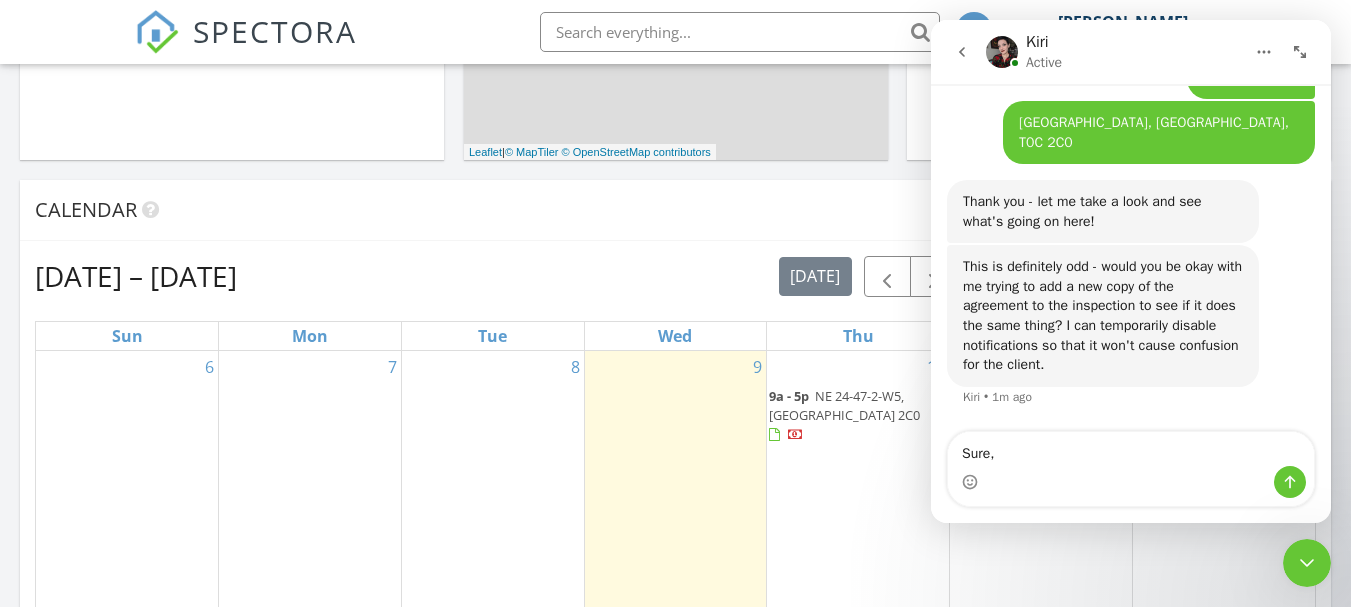 type on "Sure," 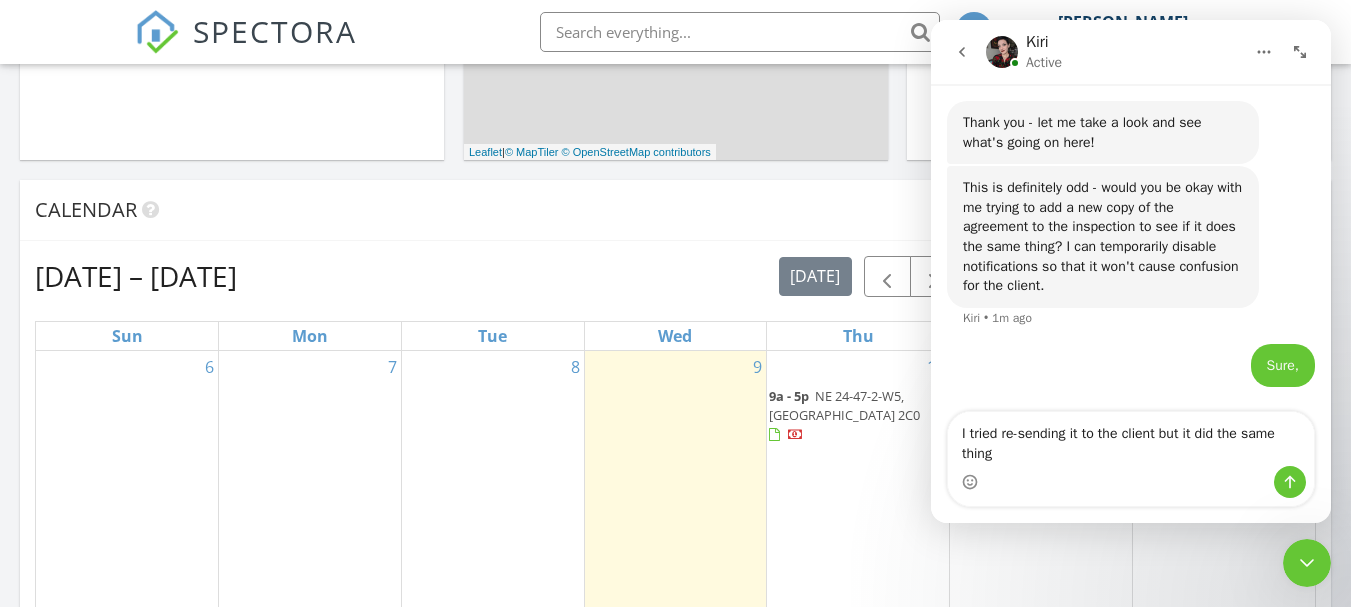 scroll, scrollTop: 3893, scrollLeft: 0, axis: vertical 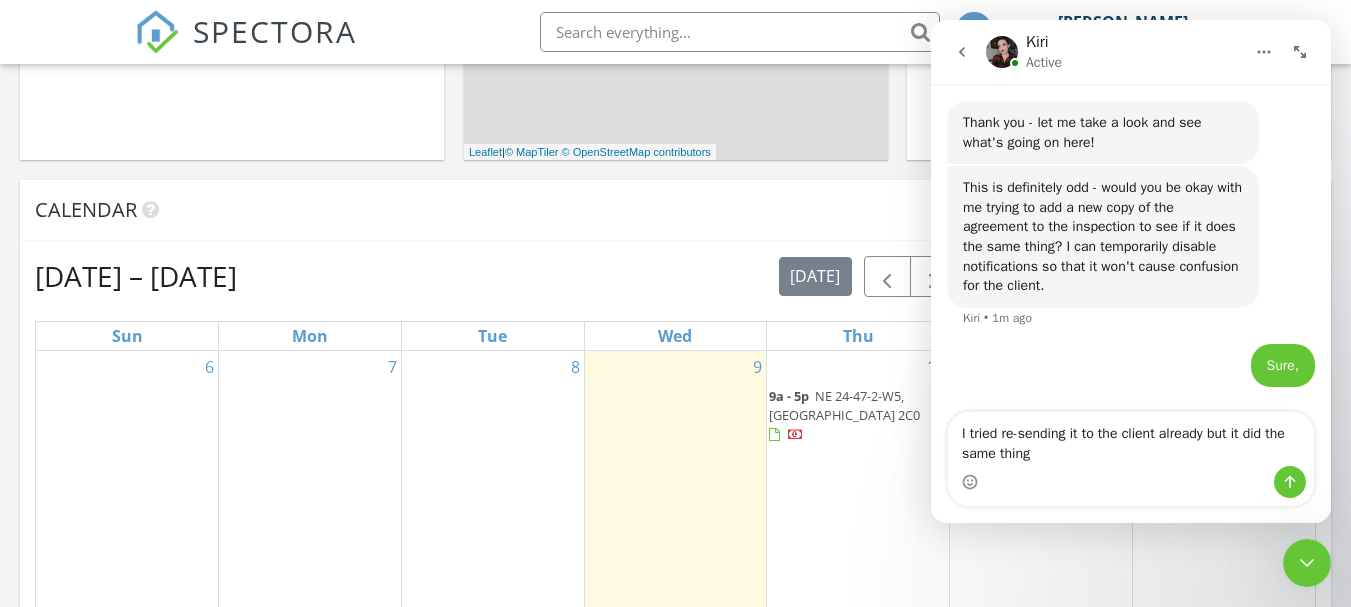 click on "I tried re-sending it to the client already but it did the same thing" at bounding box center [1131, 439] 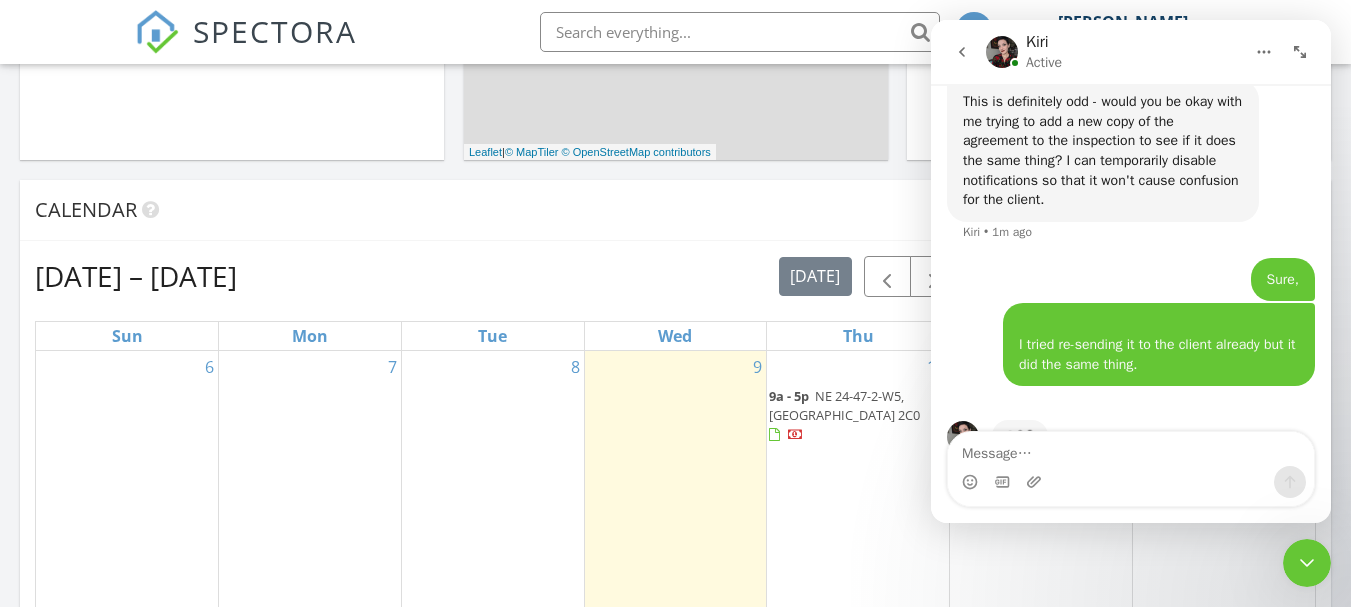 scroll, scrollTop: 4015, scrollLeft: 0, axis: vertical 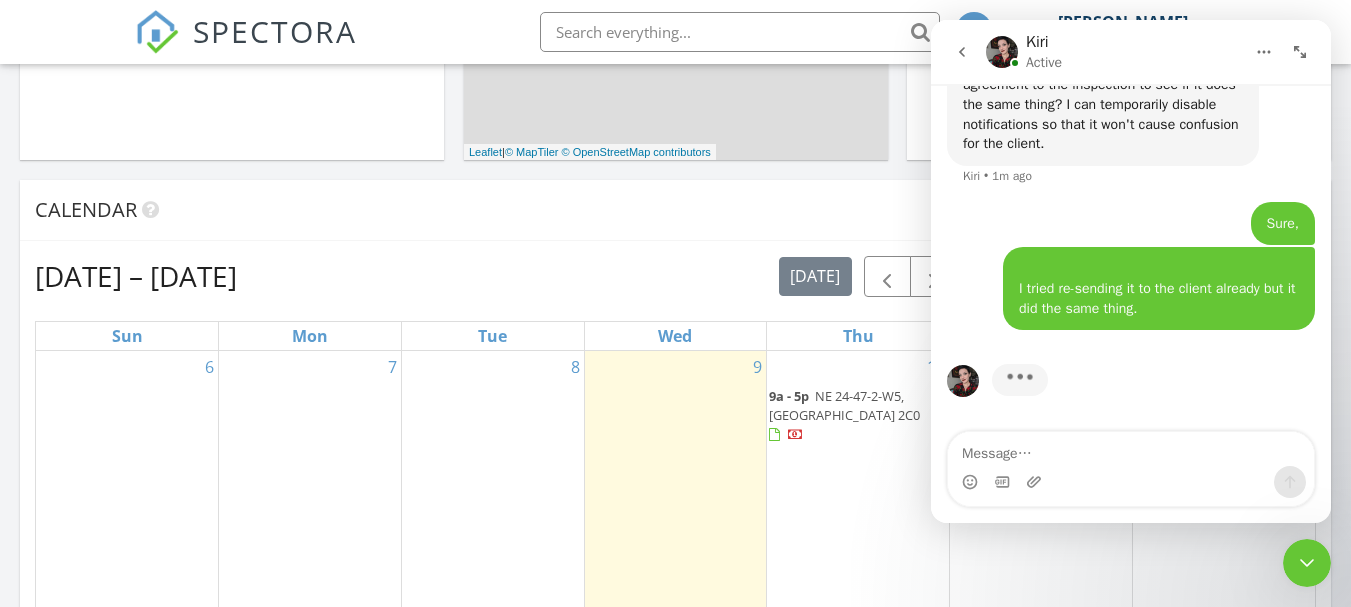 click on "Sure,  Jeremy    •   Just now" at bounding box center (1131, 225) 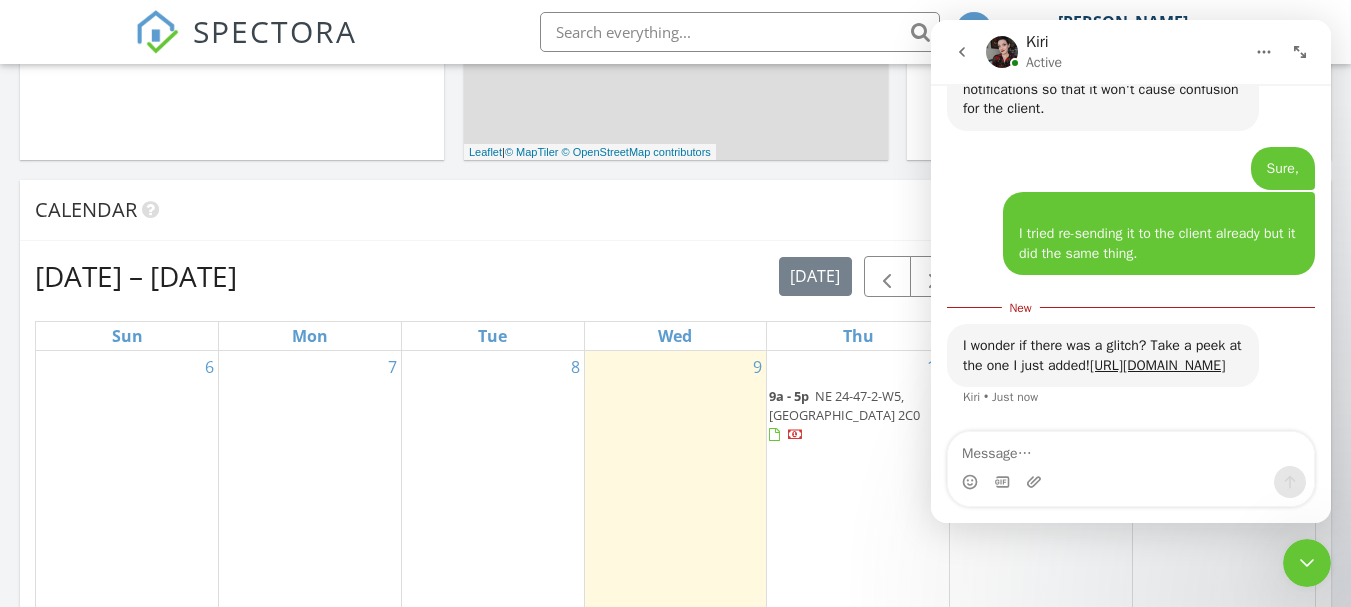 scroll, scrollTop: 4109, scrollLeft: 0, axis: vertical 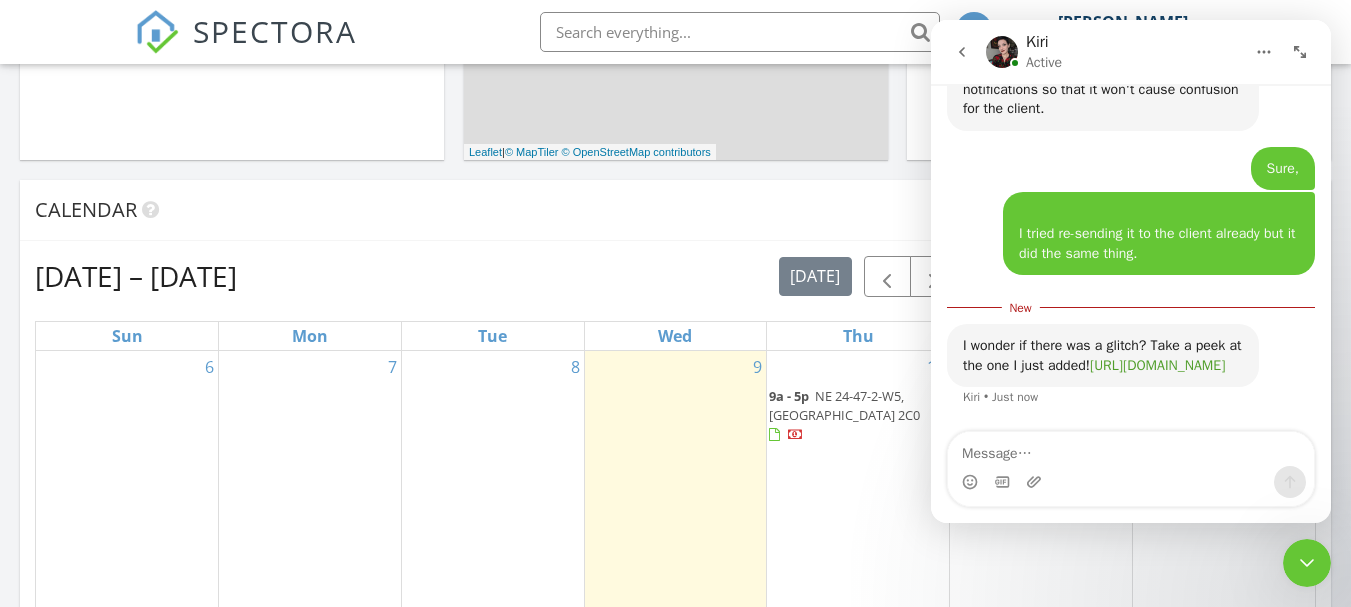 click on "https://app.spectora.com/inspection_agreements/51e41b22-bfd2-4241-ab1b-c185965e5bc9" at bounding box center (1157, 365) 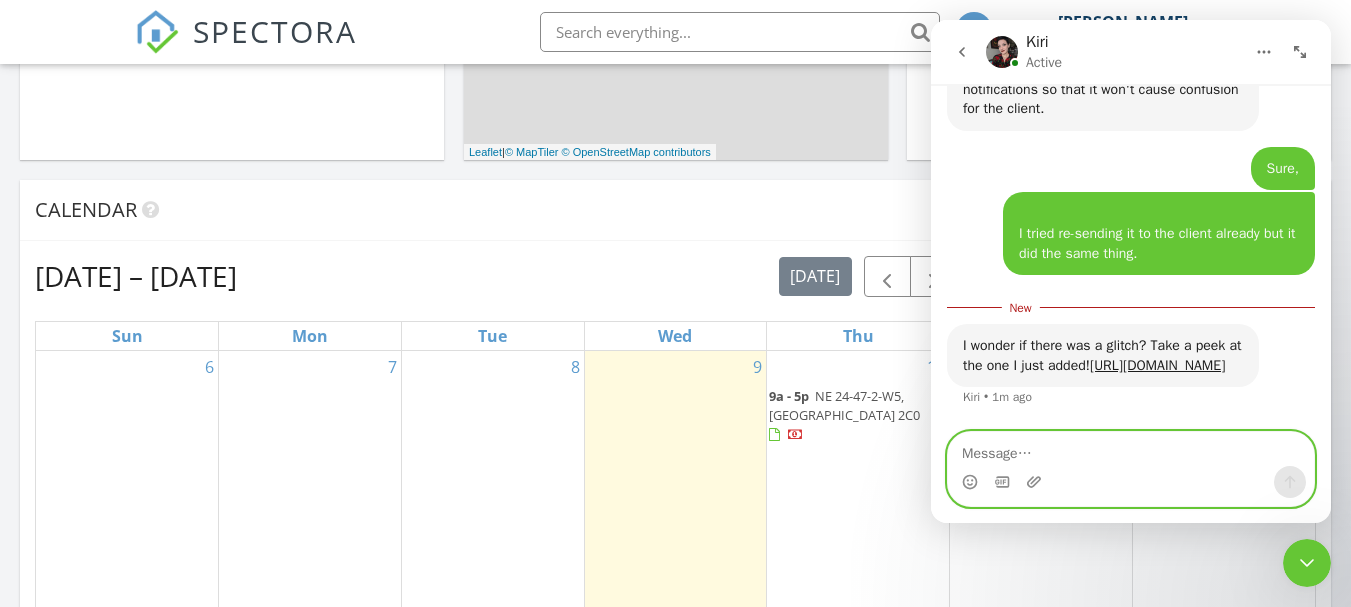 click at bounding box center (1131, 449) 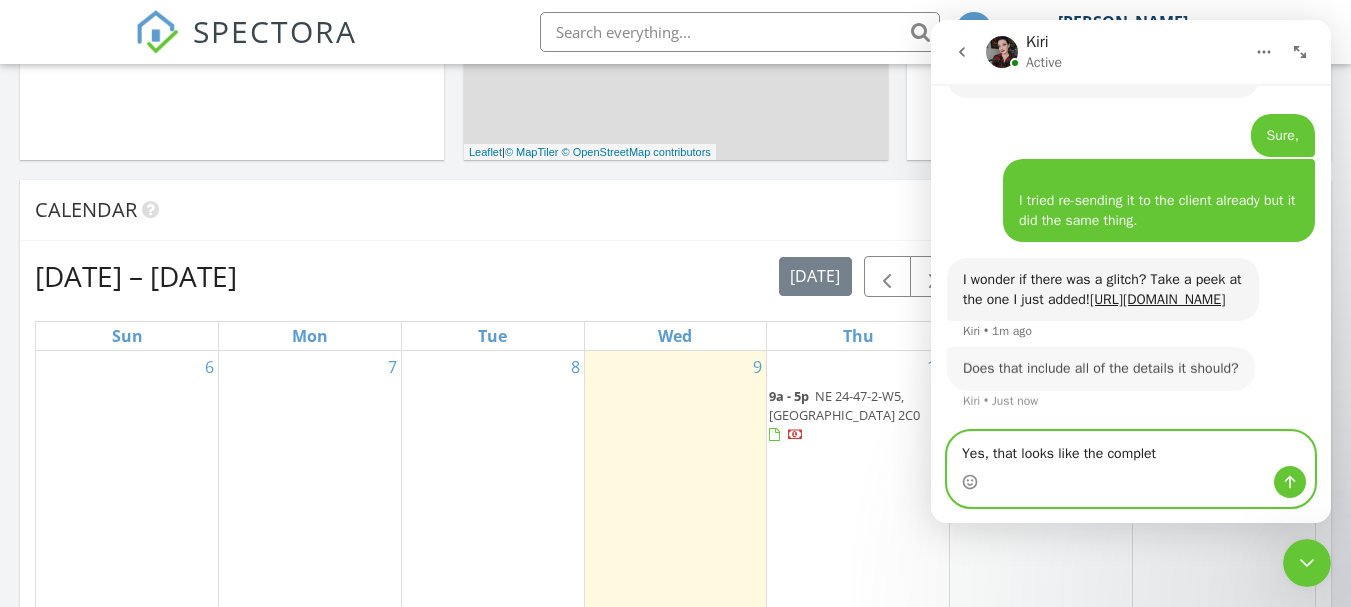 scroll, scrollTop: 4141, scrollLeft: 0, axis: vertical 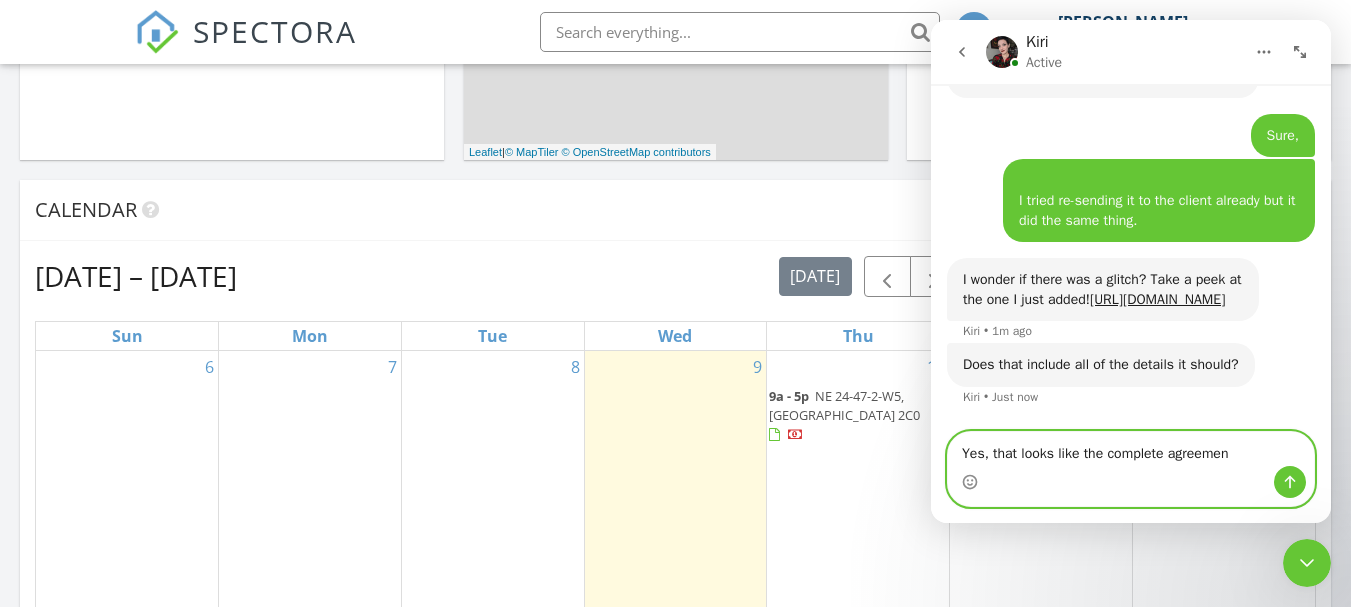 type on "Yes, that looks like the complete agreement" 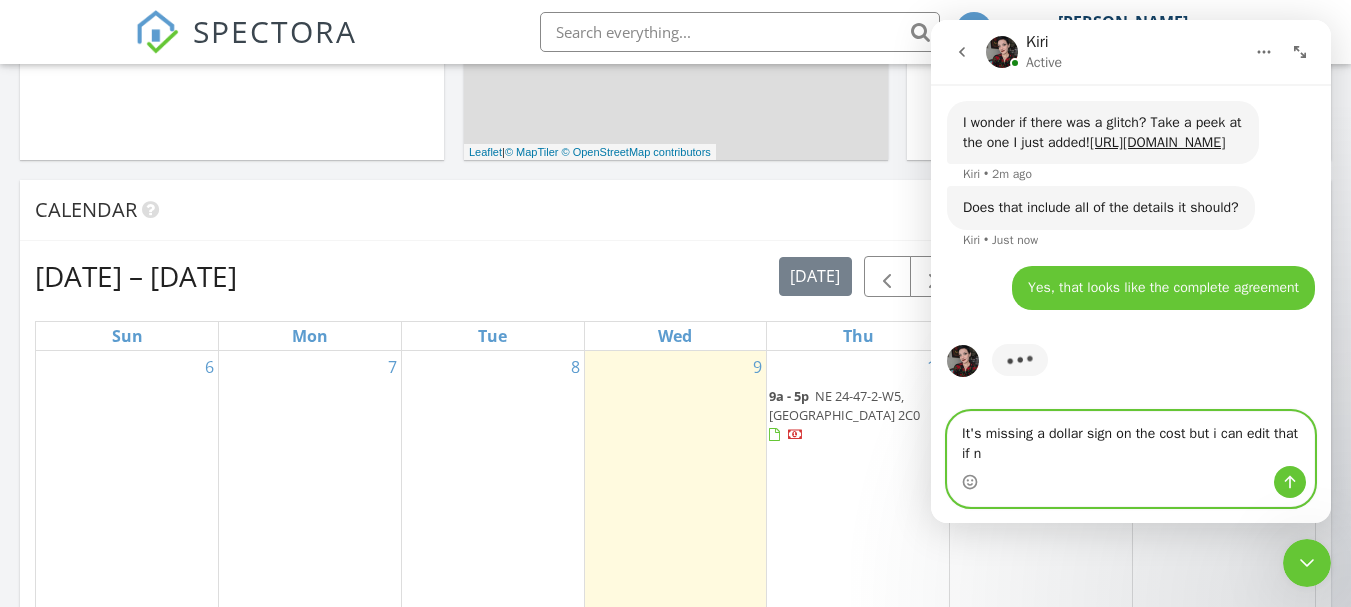 scroll, scrollTop: 4298, scrollLeft: 0, axis: vertical 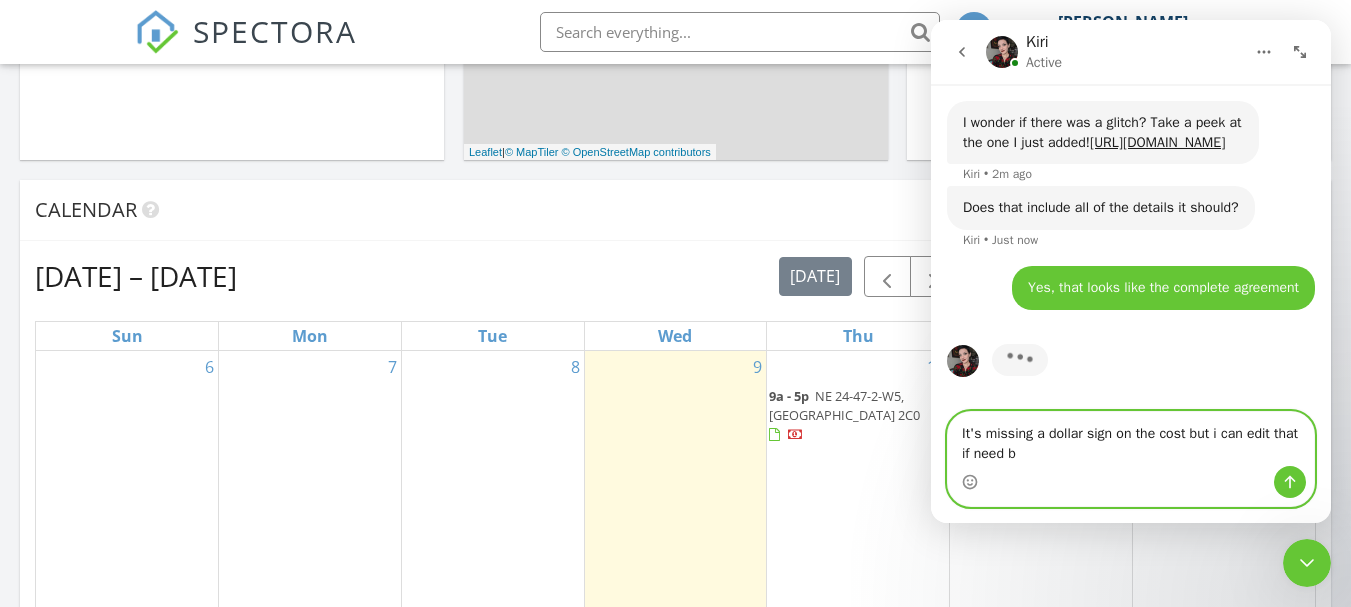 type on "It's missing a dollar sign on the cost but i can edit that if need be" 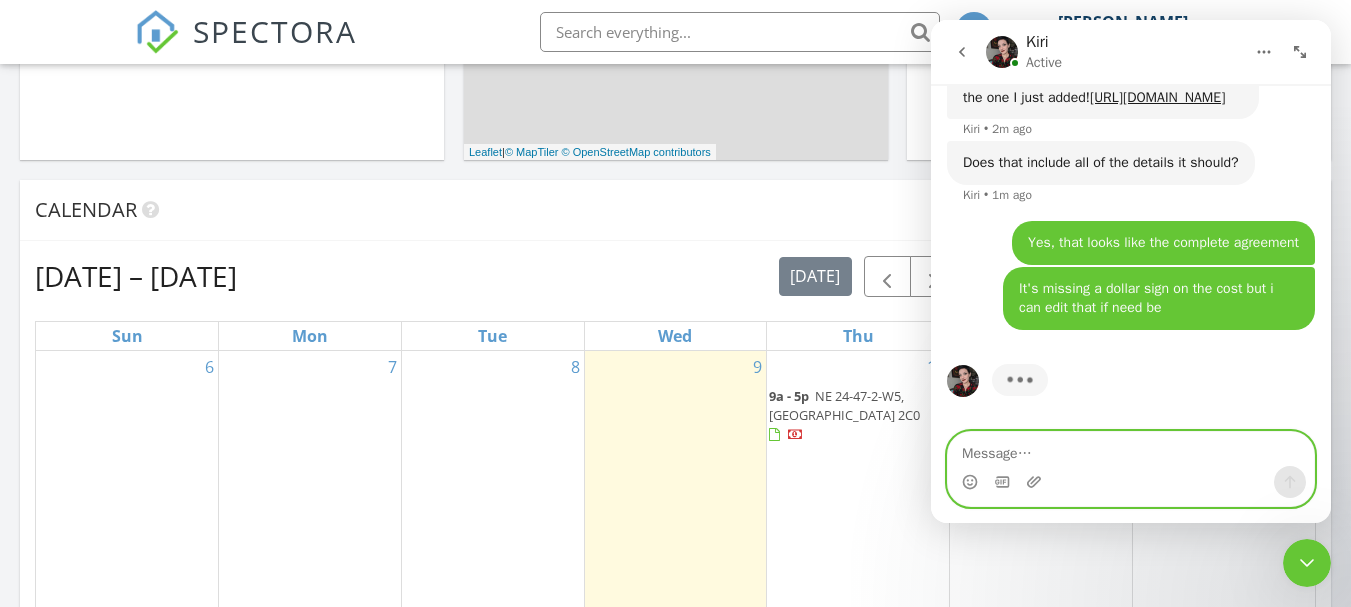 scroll, scrollTop: 4343, scrollLeft: 0, axis: vertical 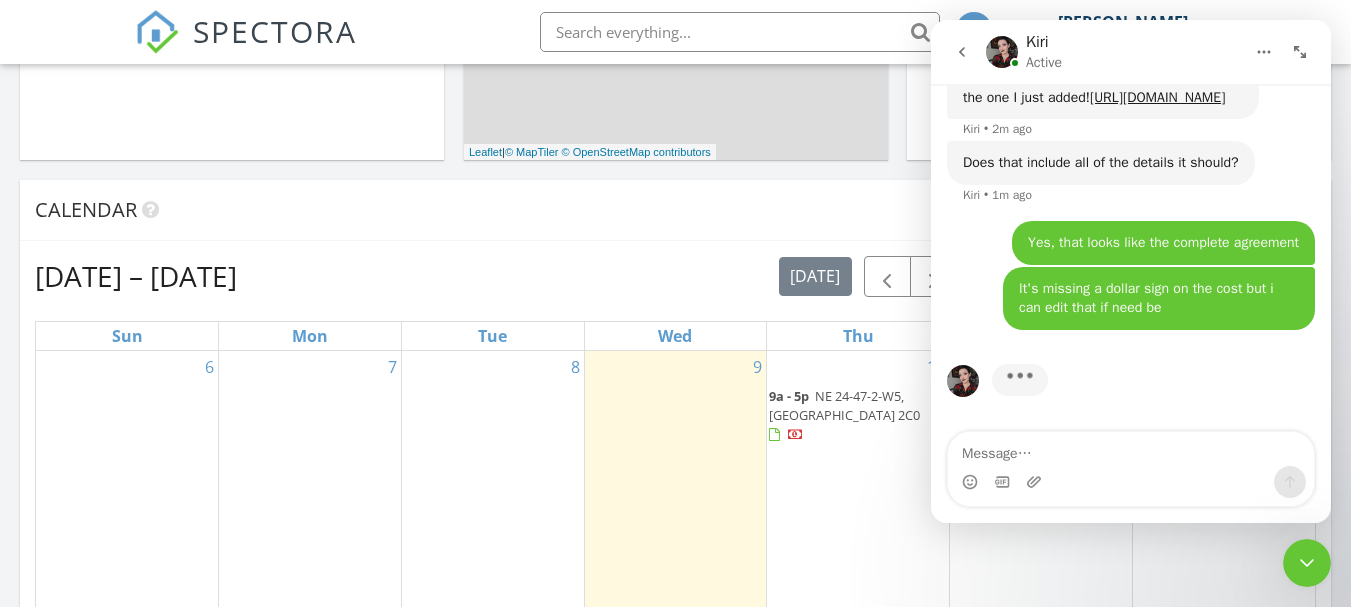 click on "Typing" at bounding box center (1131, 392) 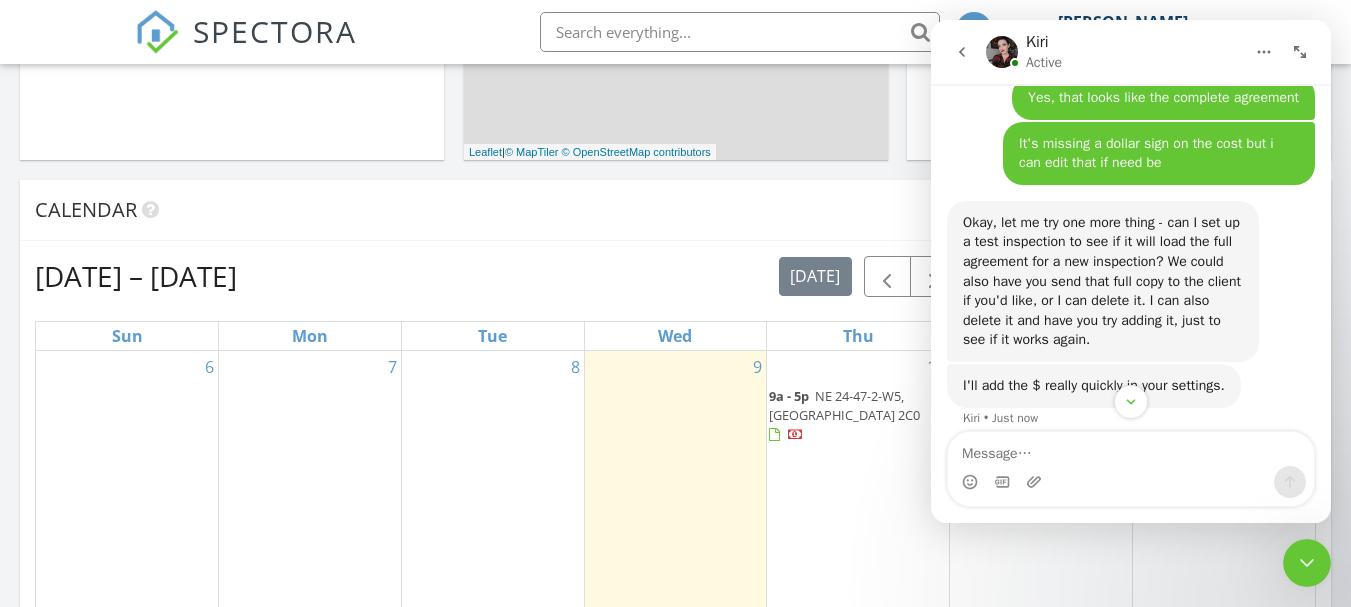 scroll, scrollTop: 4489, scrollLeft: 0, axis: vertical 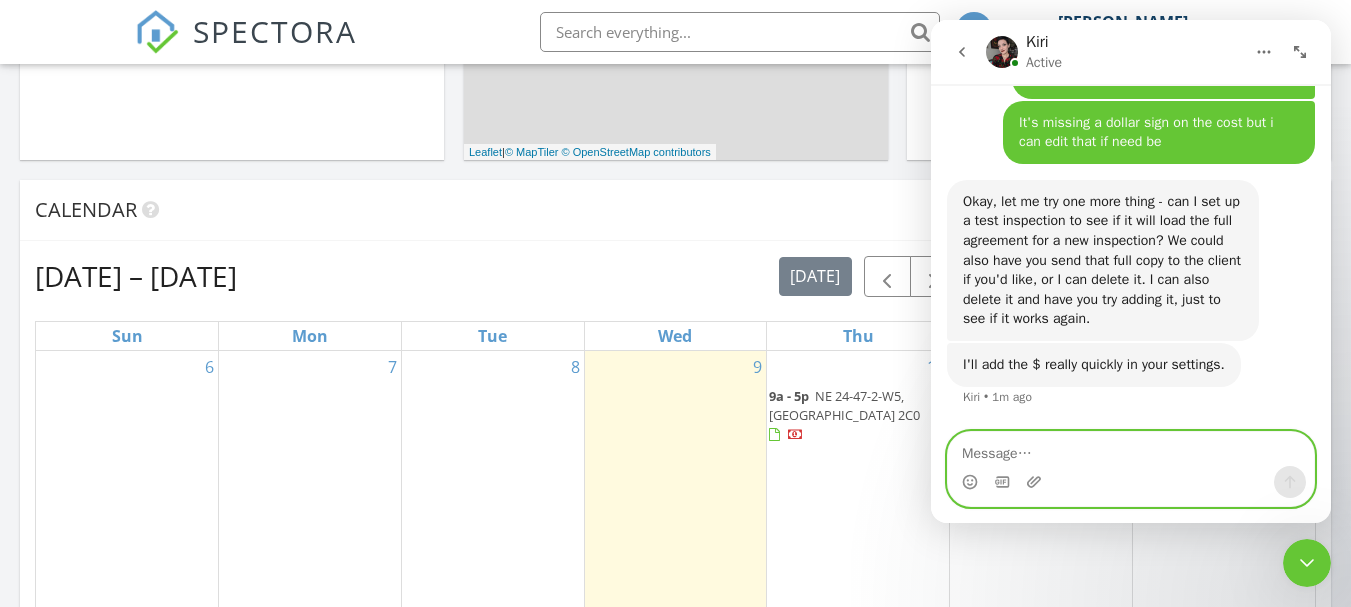 click at bounding box center (1131, 449) 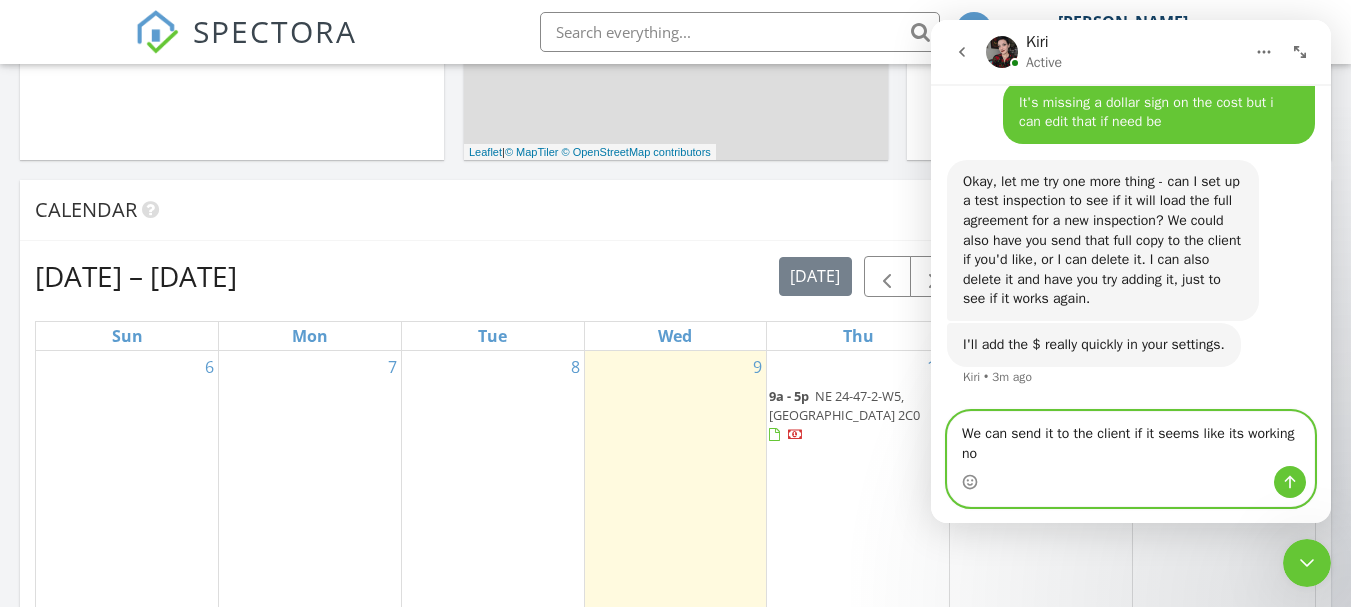type on "We can send it to the client if it seems like its working now" 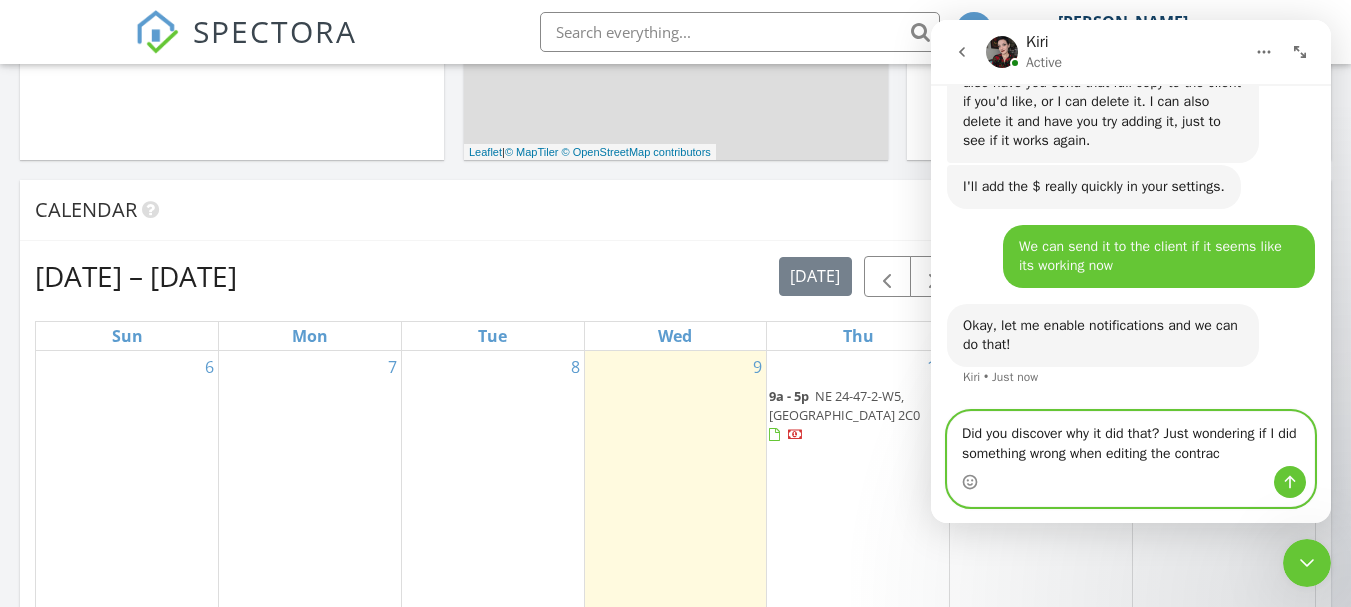 scroll, scrollTop: 4667, scrollLeft: 0, axis: vertical 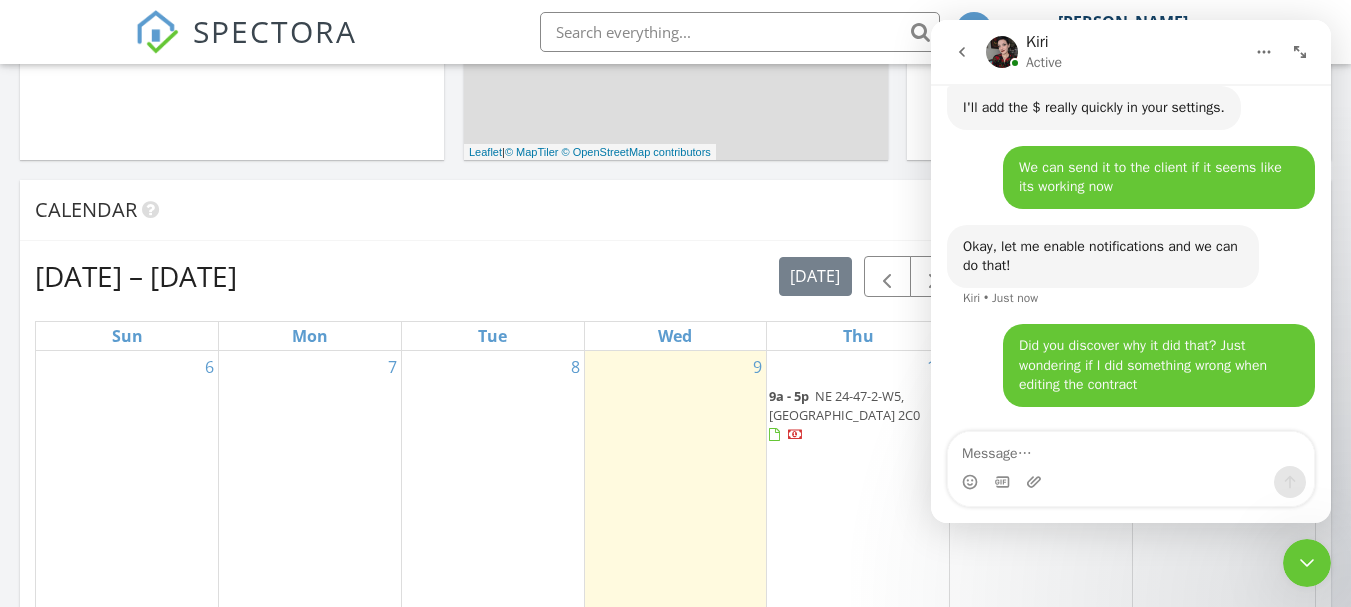 click on "Okay, let me enable notifications and we can do that! Kiri    •   Just now" at bounding box center [1103, 256] 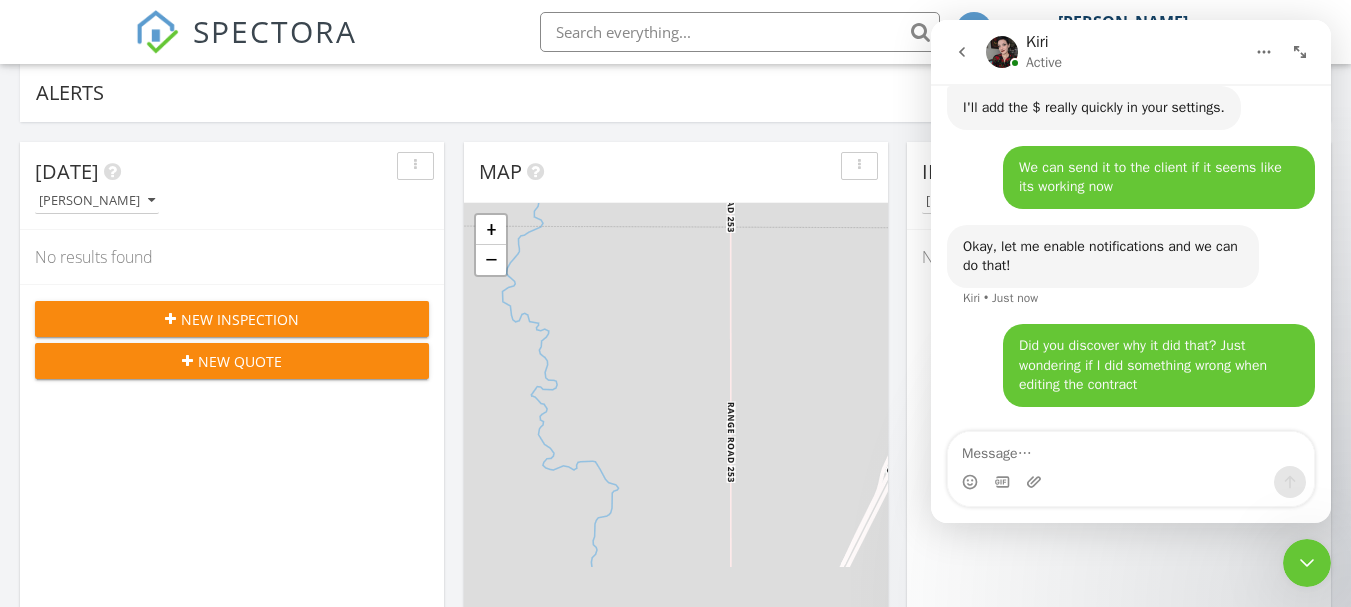 scroll, scrollTop: 100, scrollLeft: 0, axis: vertical 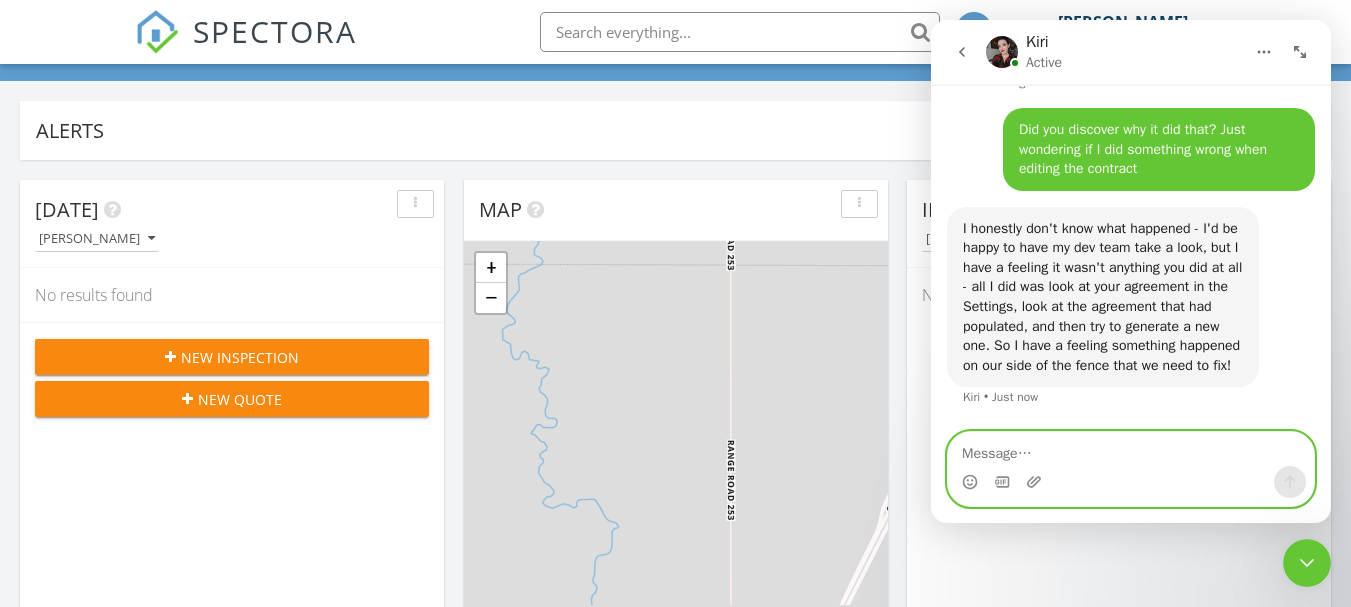 click at bounding box center (1131, 449) 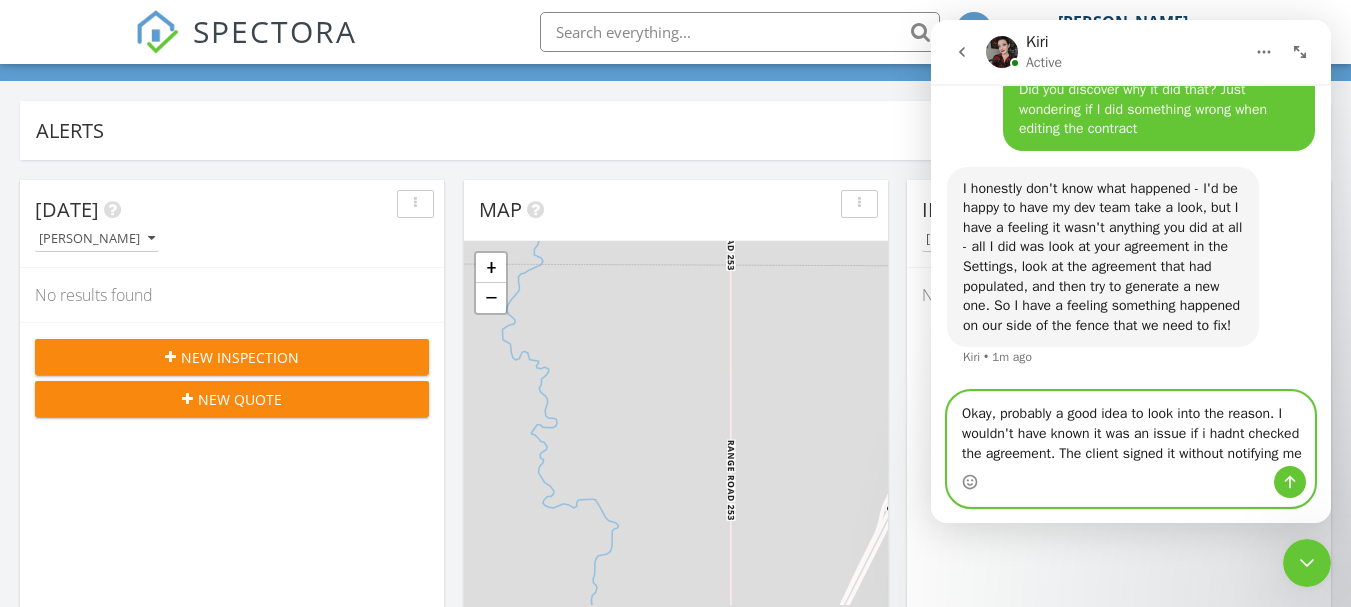 scroll, scrollTop: 5042, scrollLeft: 0, axis: vertical 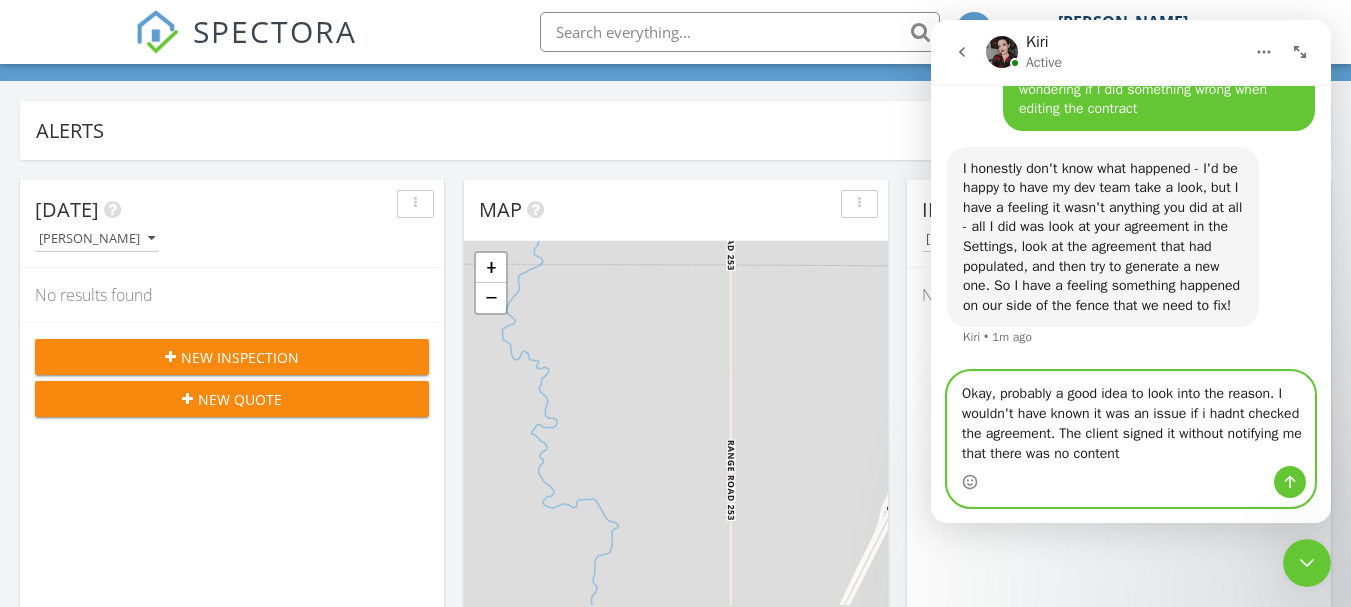 type on "Okay, probably a good idea to look into the reason. I wouldn't have known it was an issue if i hadnt checked the agreement. The client signed it without notifying me that there was no content" 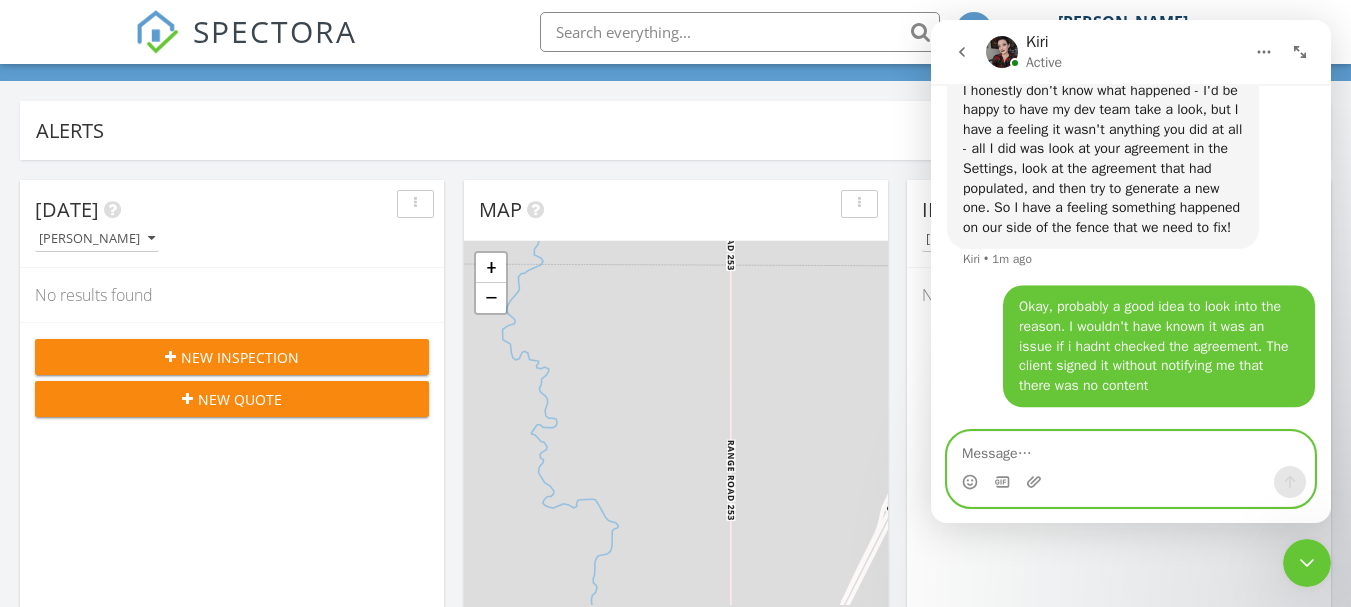 scroll, scrollTop: 5120, scrollLeft: 0, axis: vertical 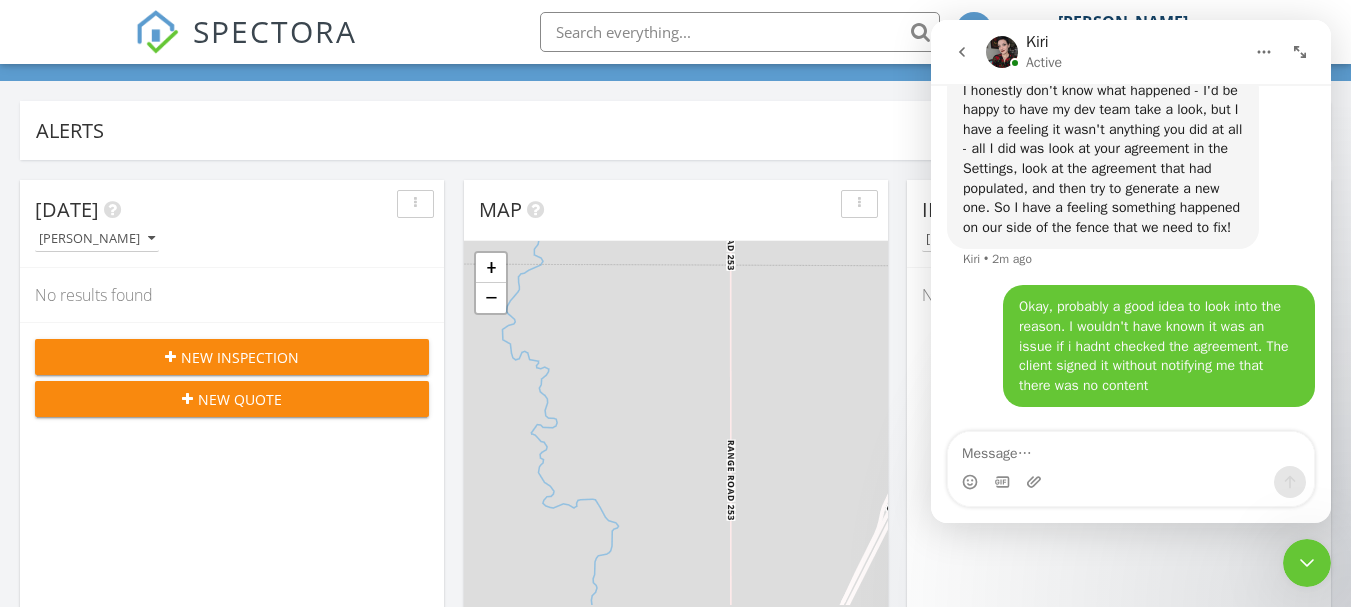 click on "I honestly don't know what happened - I'd be happy to have my dev team take a look, but I have a feeling it wasn't anything you did at all - all I did was look at your agreement in the Settings, look at the agreement that had populated, and then try to generate a new one. So I have a feeling something happened on our side of the fence that we need to fix! Kiri    •   2m ago" at bounding box center [1131, 177] 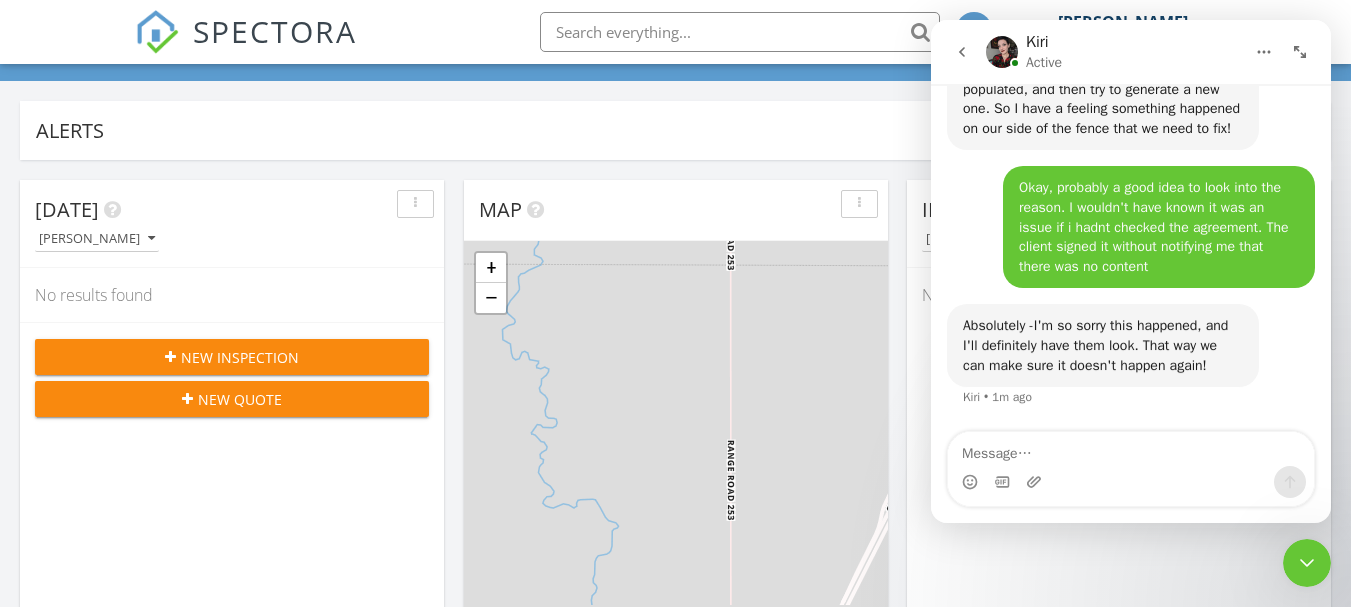 scroll, scrollTop: 5219, scrollLeft: 0, axis: vertical 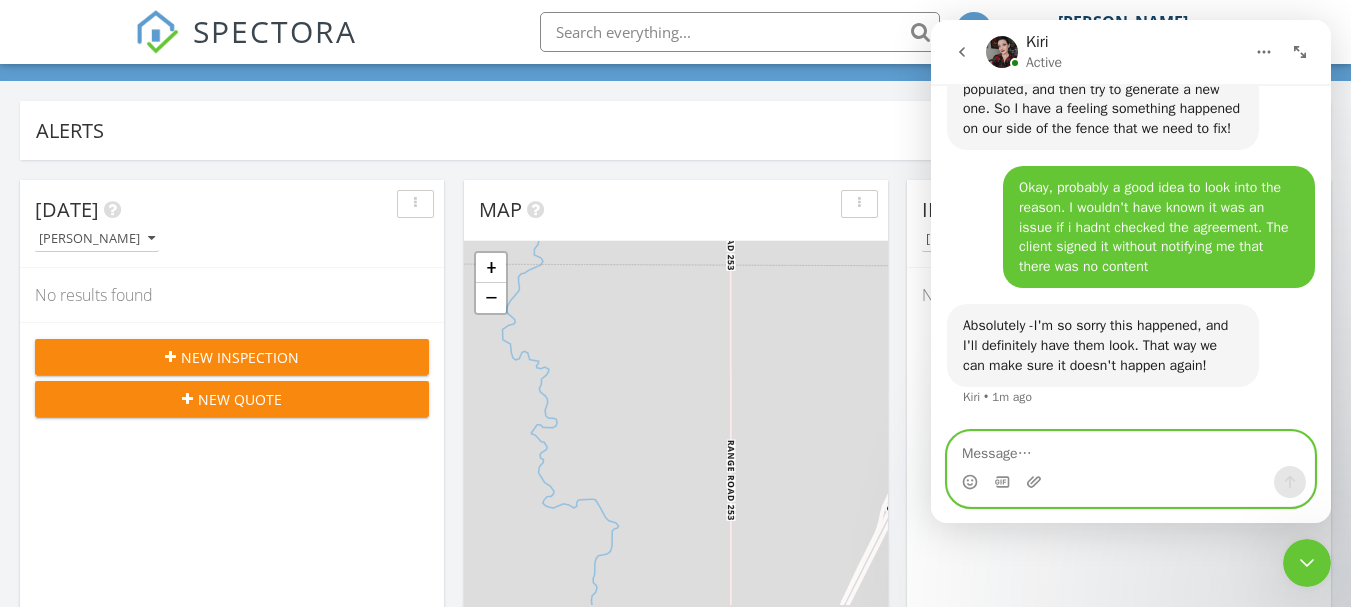 click at bounding box center [1131, 449] 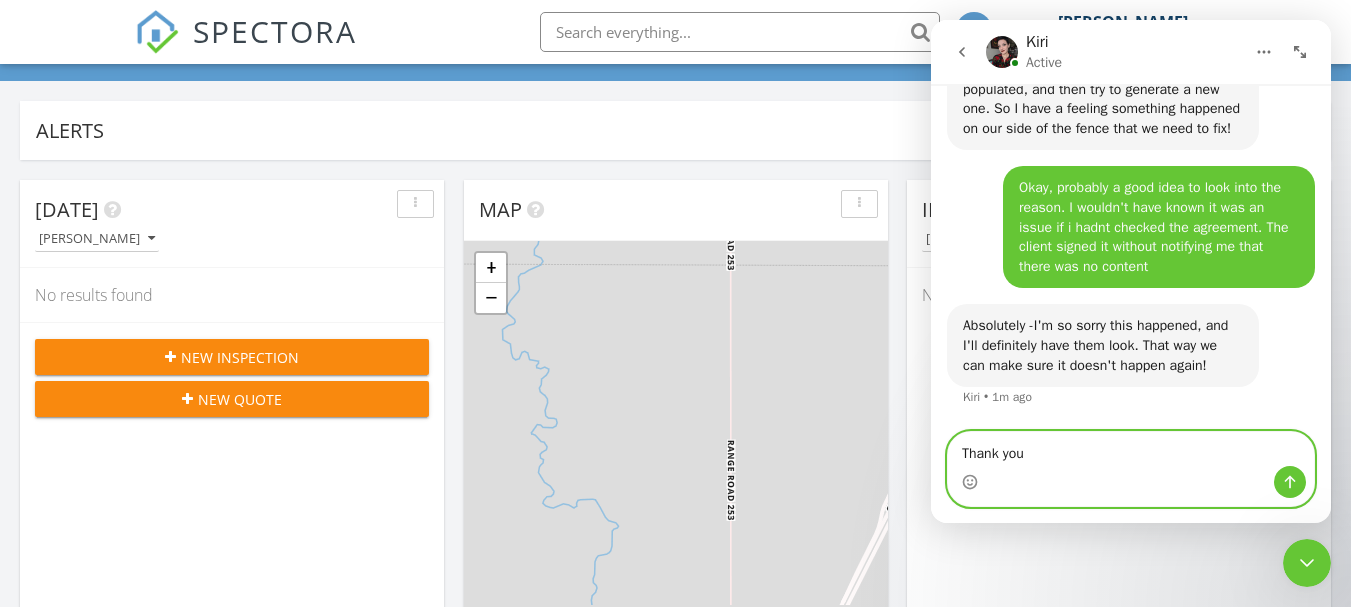 type on "Thank you!" 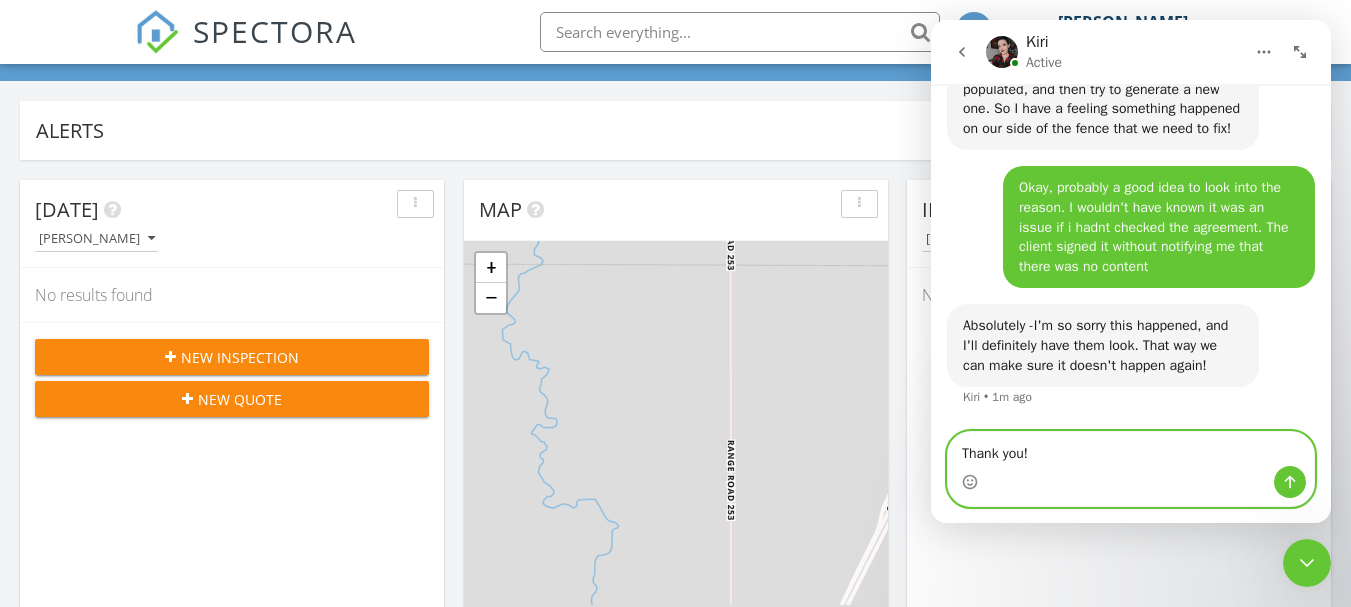 type 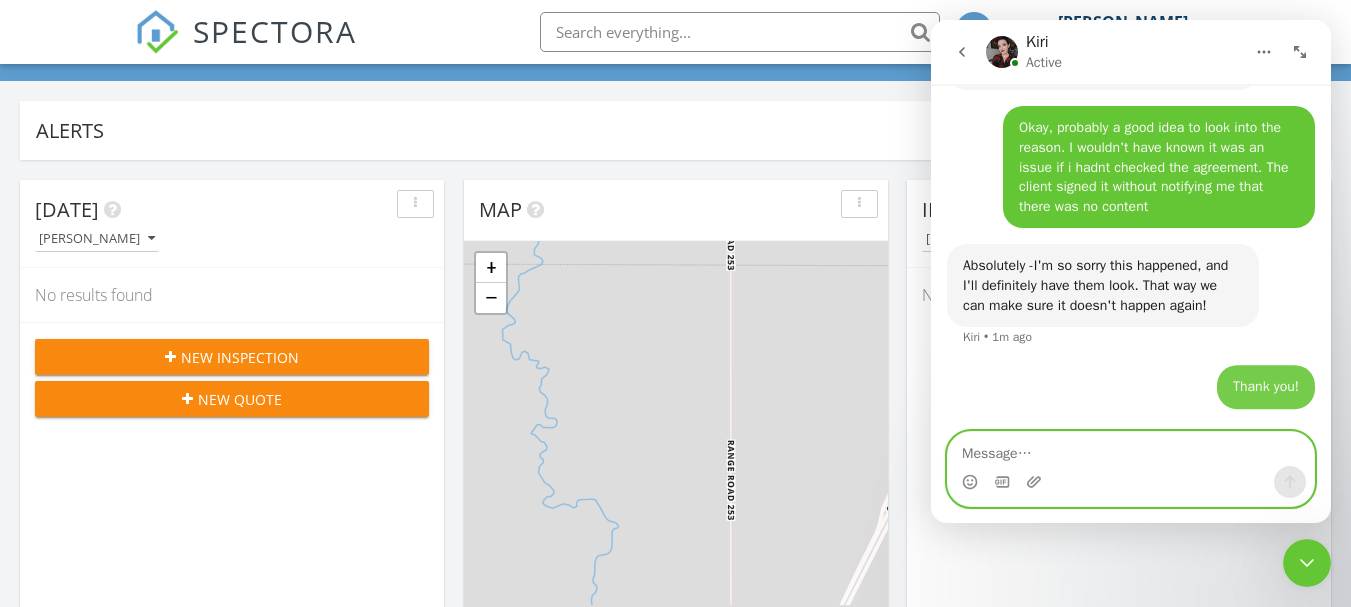 scroll, scrollTop: 5279, scrollLeft: 0, axis: vertical 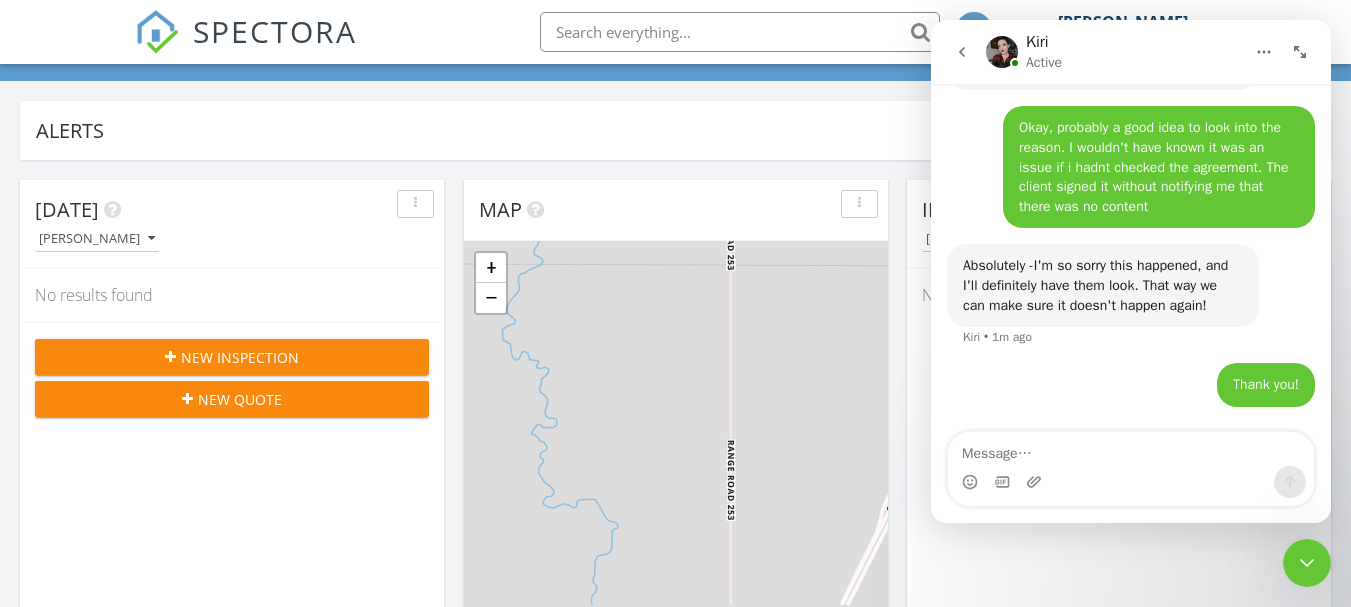 click on "Thank you! Jeremy    •   Just now" at bounding box center (1131, 397) 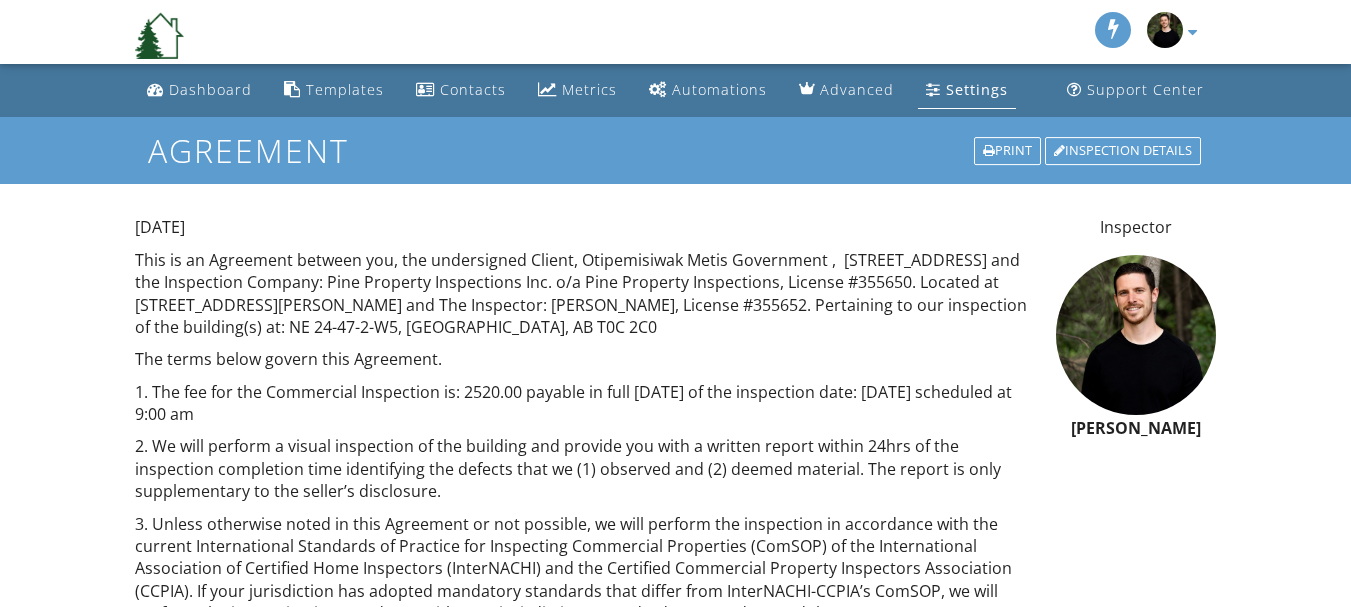 scroll, scrollTop: 0, scrollLeft: 0, axis: both 